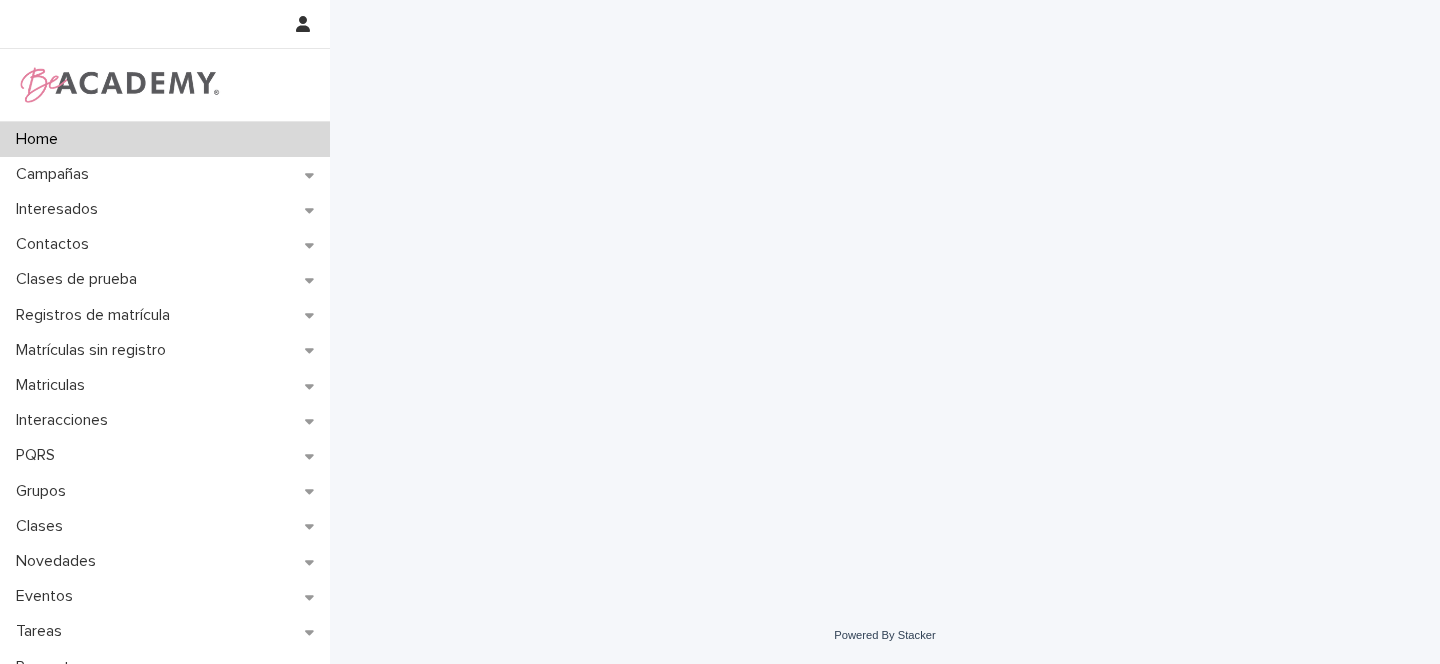 scroll, scrollTop: 0, scrollLeft: 0, axis: both 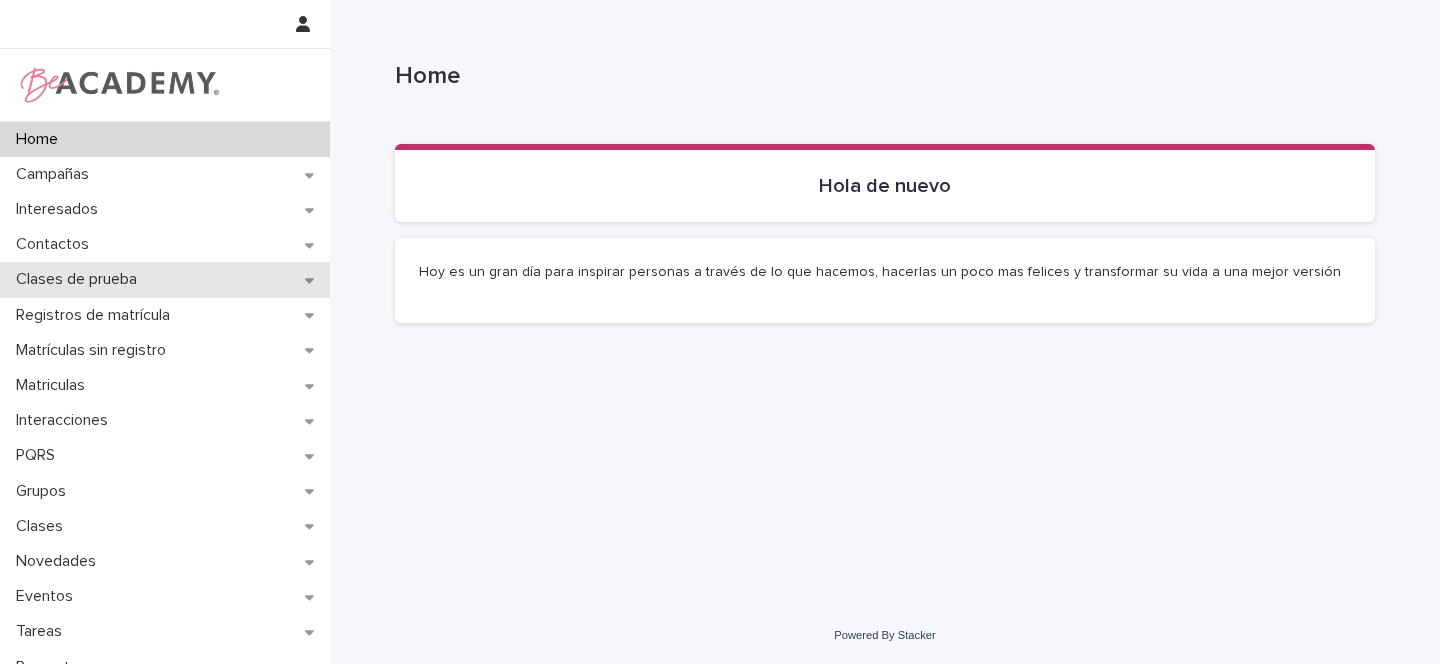 click 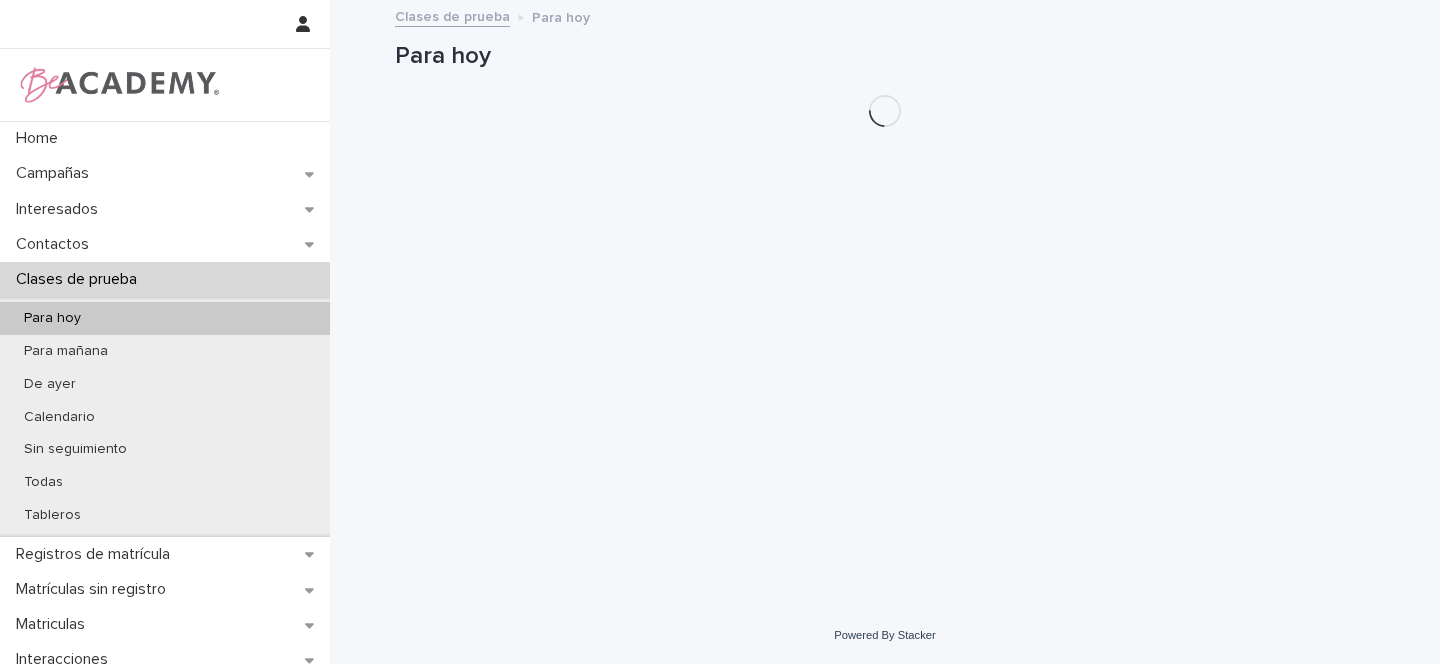 click on "Para hoy" at bounding box center (165, 318) 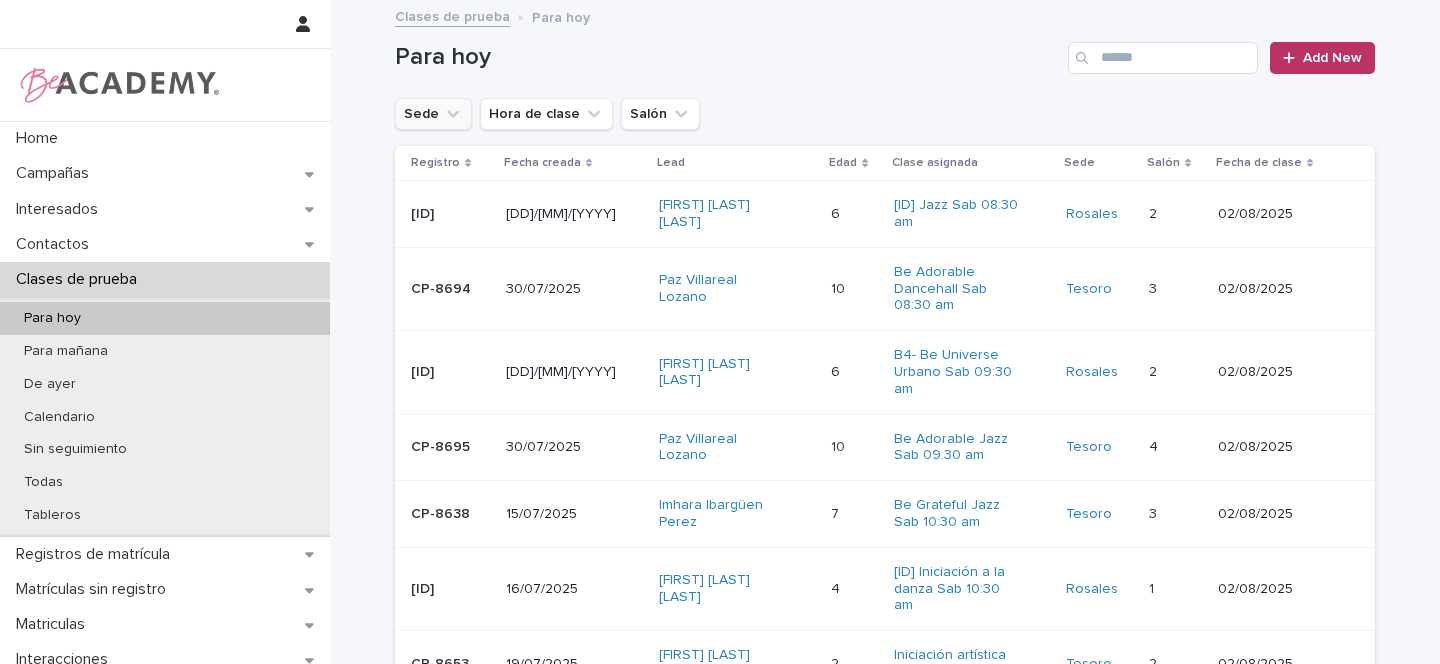 click 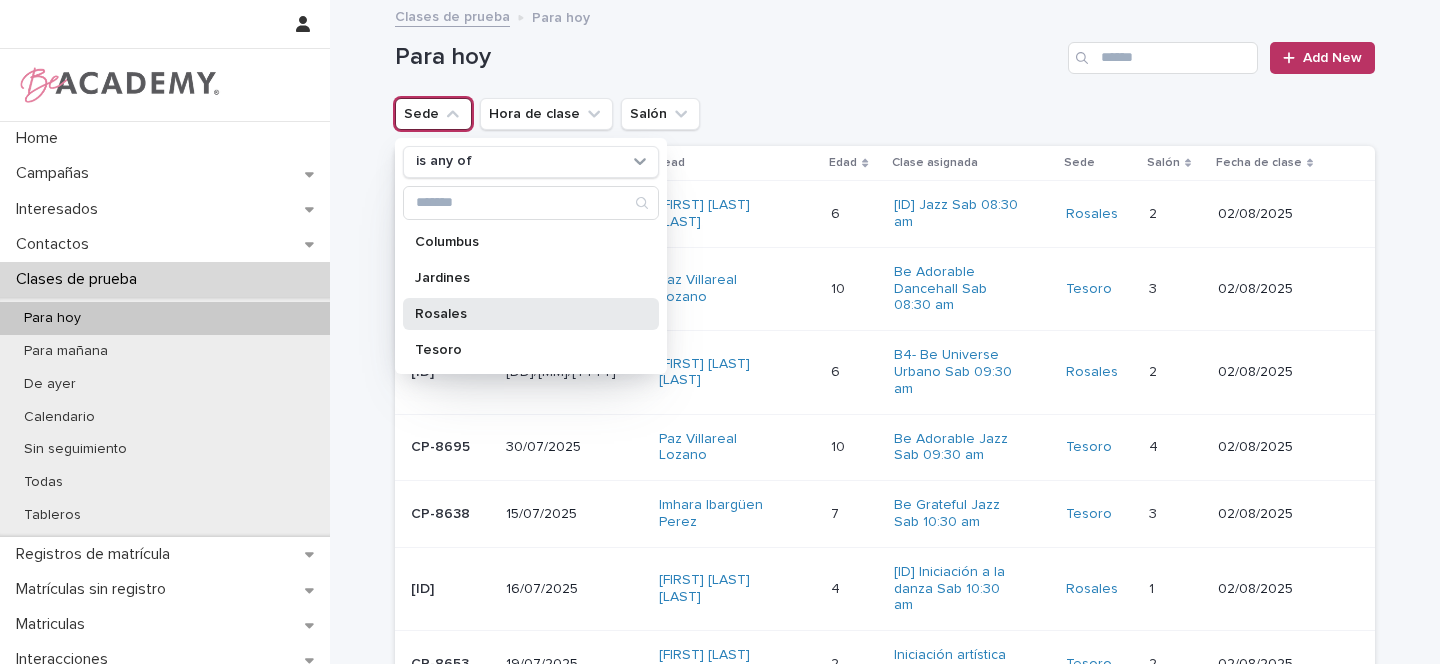 click on "Rosales" at bounding box center (521, 314) 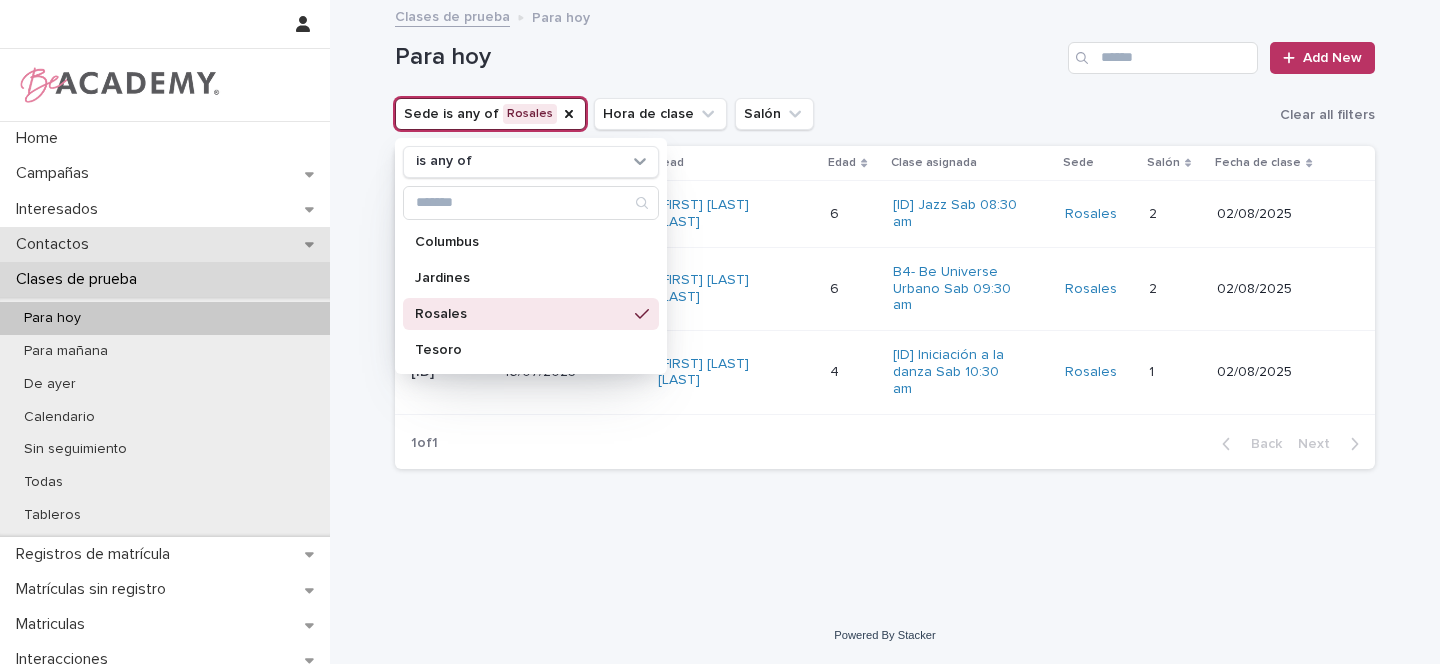 click on "Contactos" at bounding box center (165, 244) 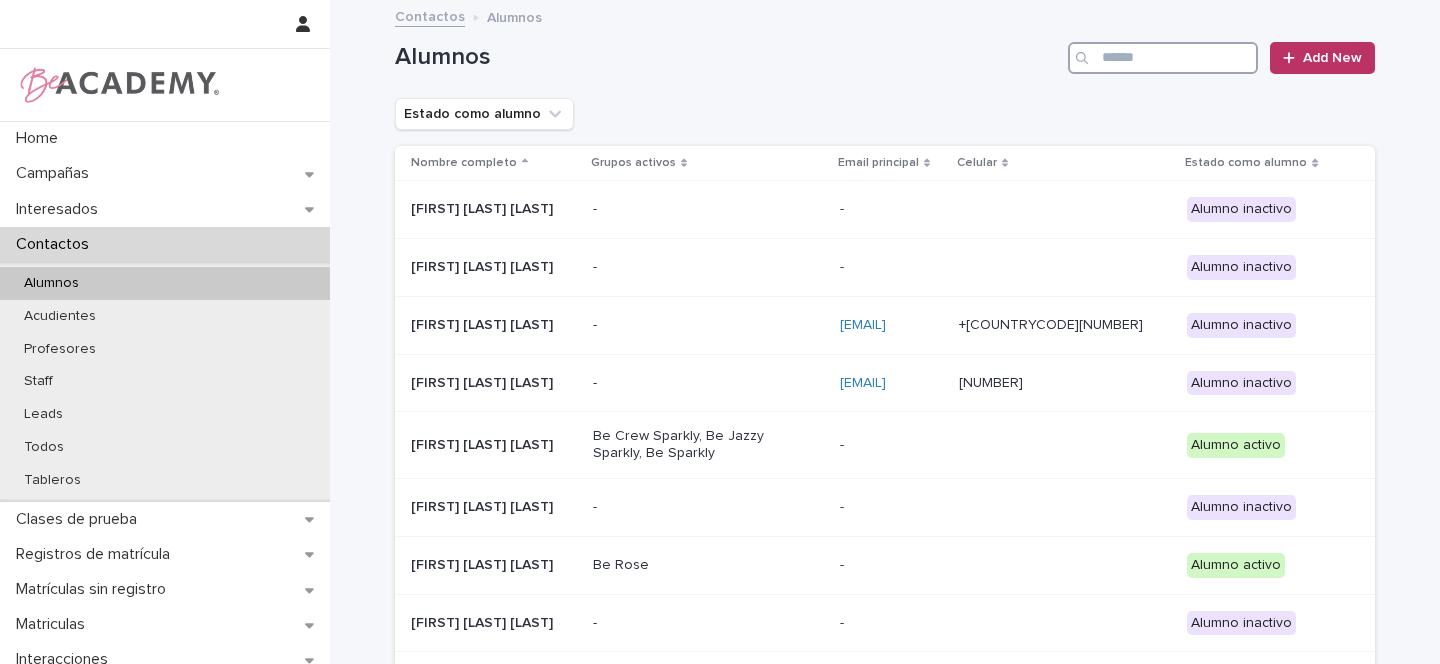 click at bounding box center (1163, 58) 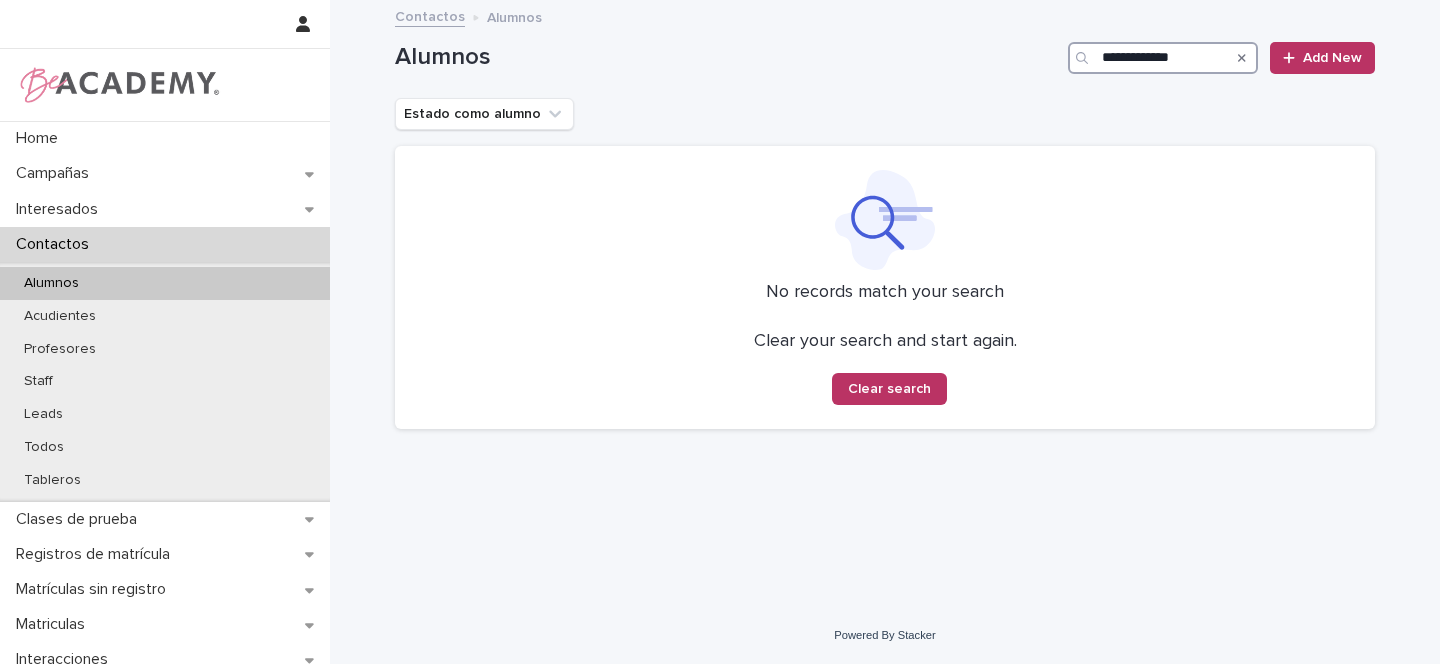 click on "**********" at bounding box center (1163, 58) 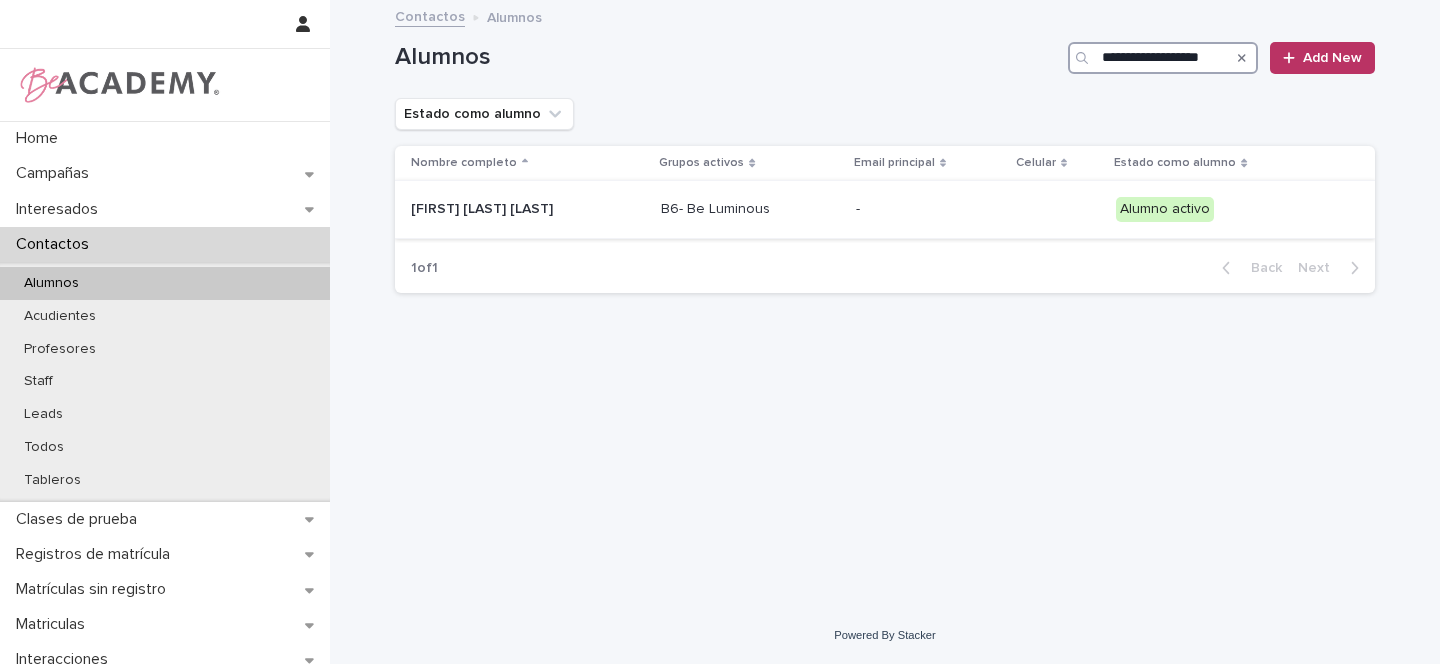 type on "**********" 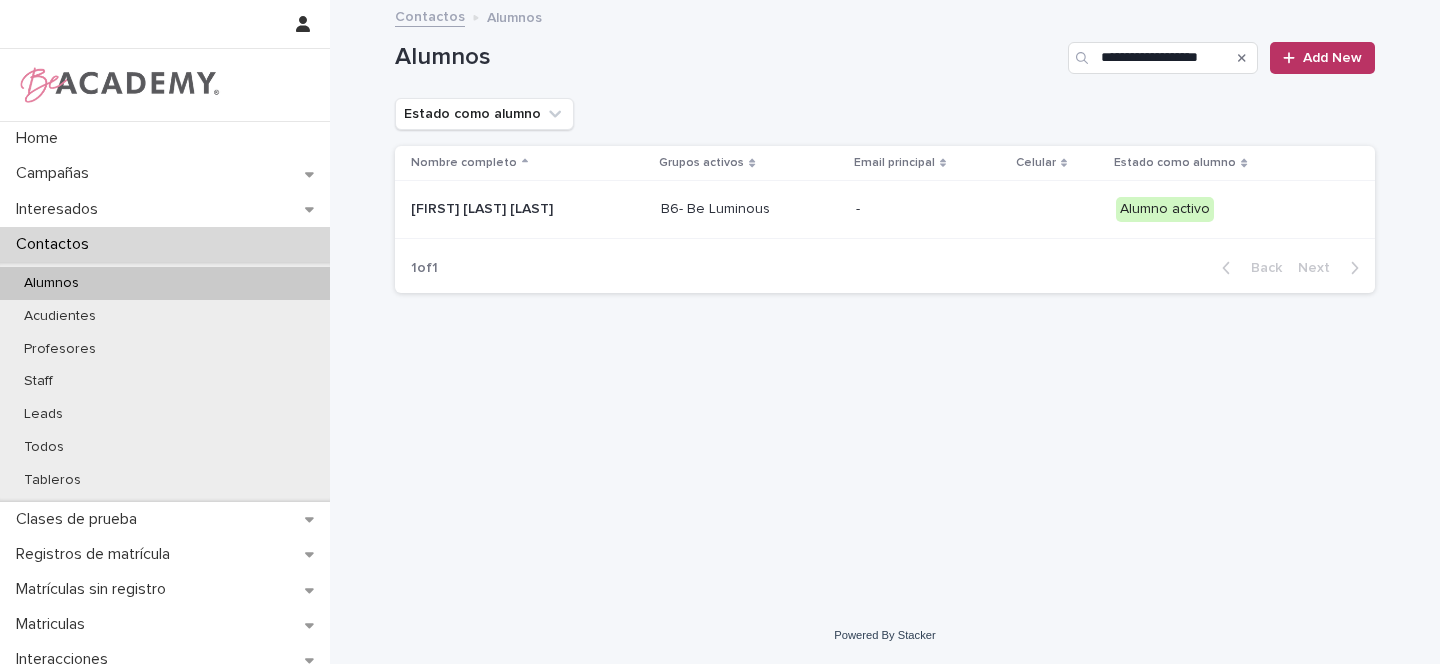 click on "Sara Lucia Cardenas Londoño" at bounding box center [528, 209] 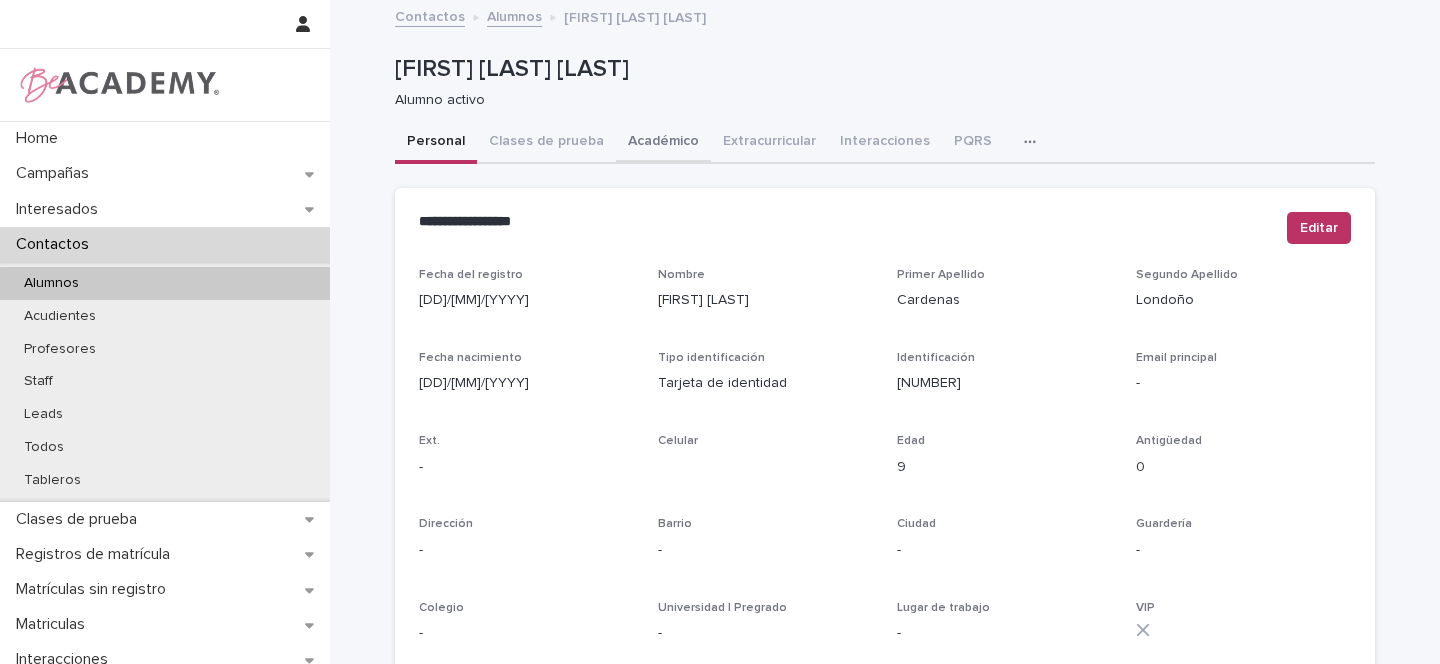 click on "Académico" at bounding box center [663, 143] 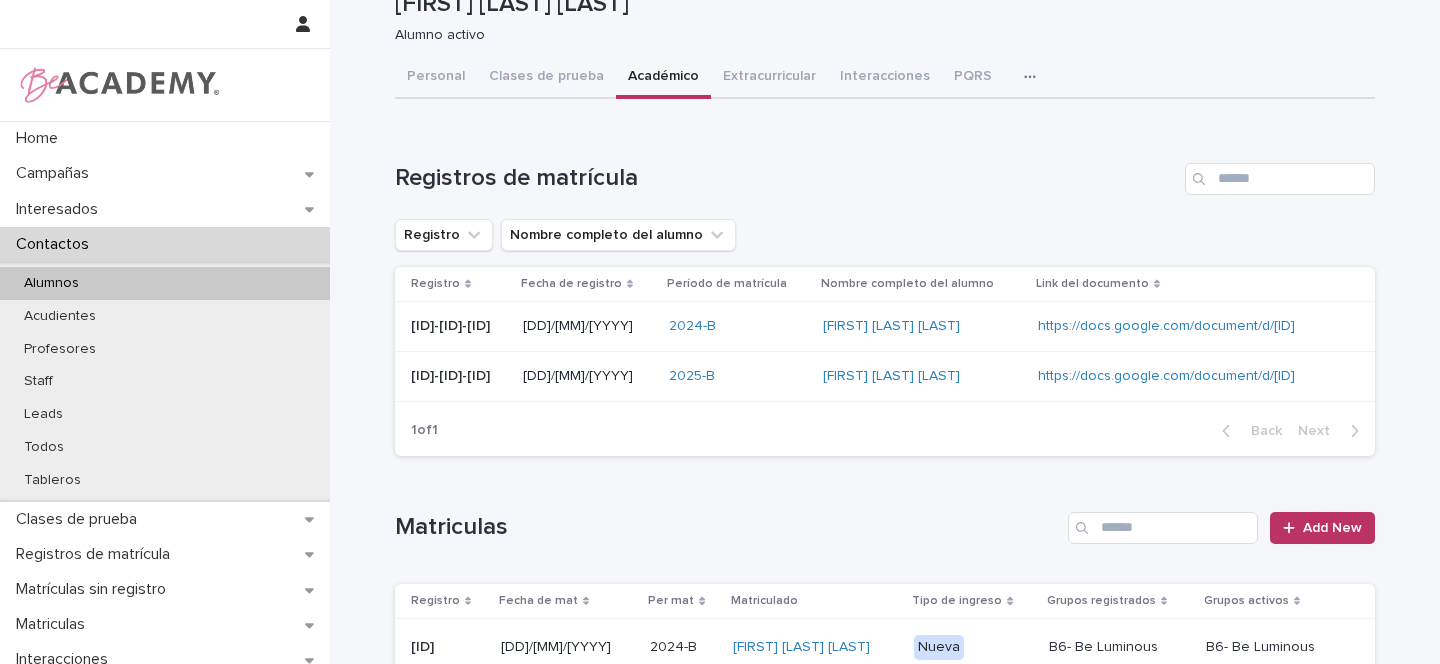 scroll, scrollTop: 169, scrollLeft: 0, axis: vertical 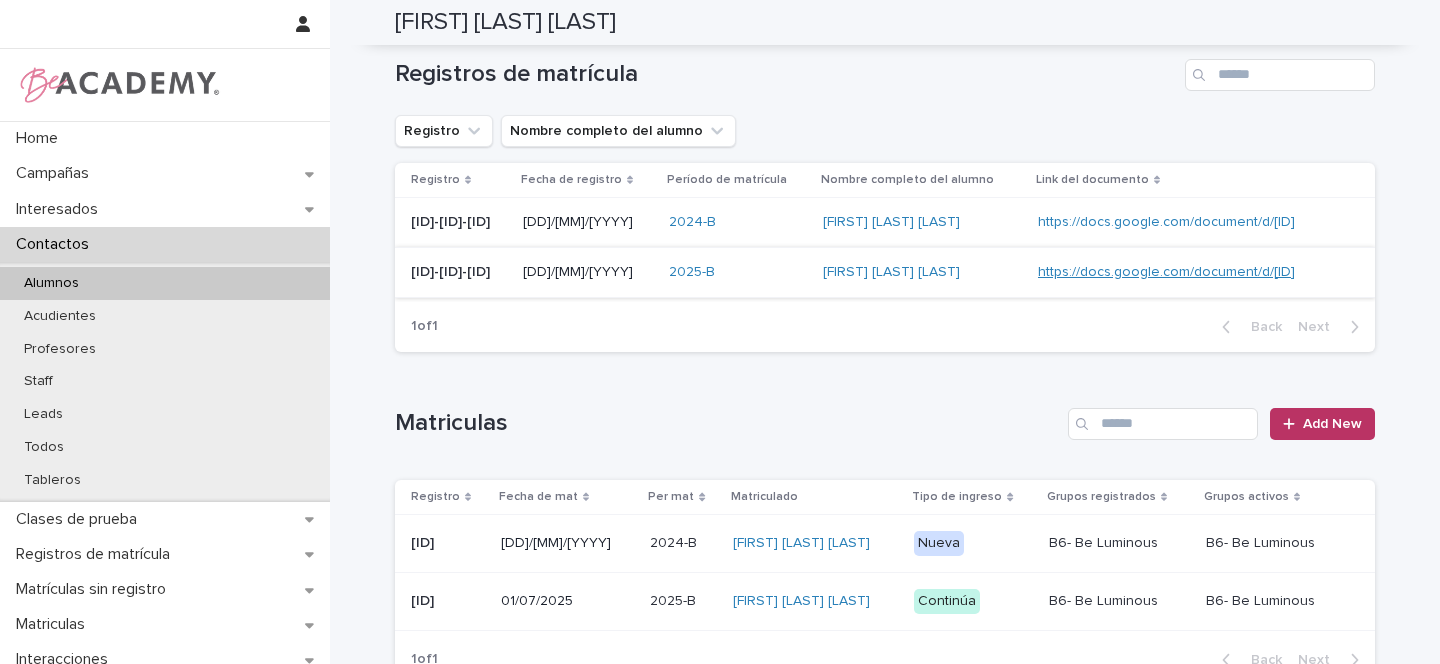 click on "https://docs.google.com/document/d/1v-zPZLFa5HgFFcR9xn2mB8Ro-ovyGUVTRwrcTKzLdL0" at bounding box center (1166, 272) 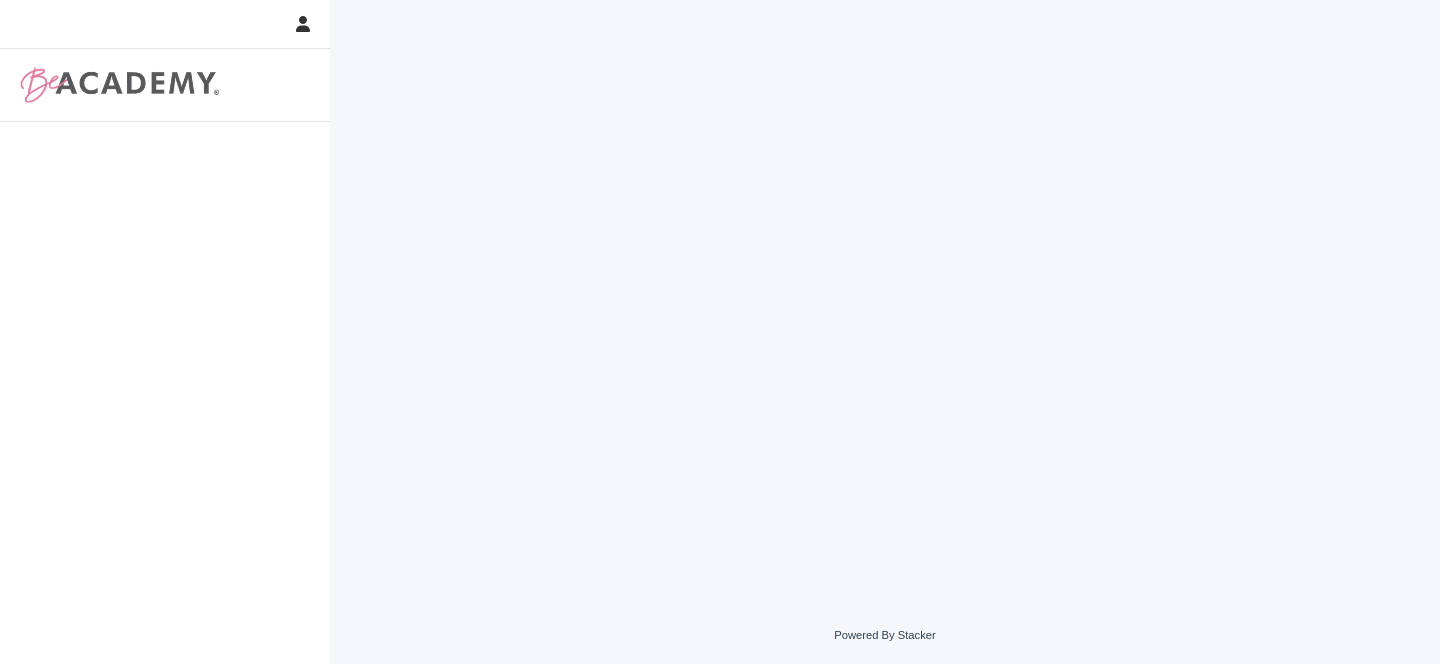 scroll, scrollTop: 0, scrollLeft: 0, axis: both 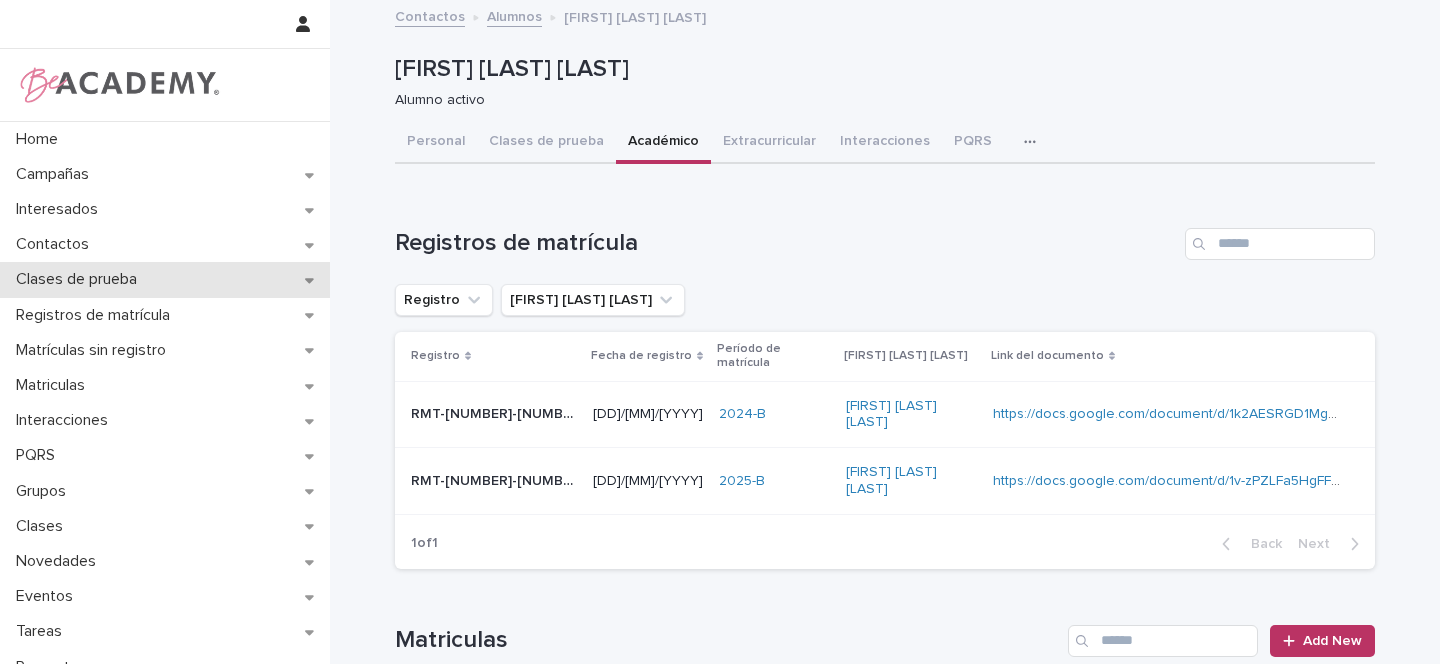 click on "Clases de prueba" at bounding box center (165, 279) 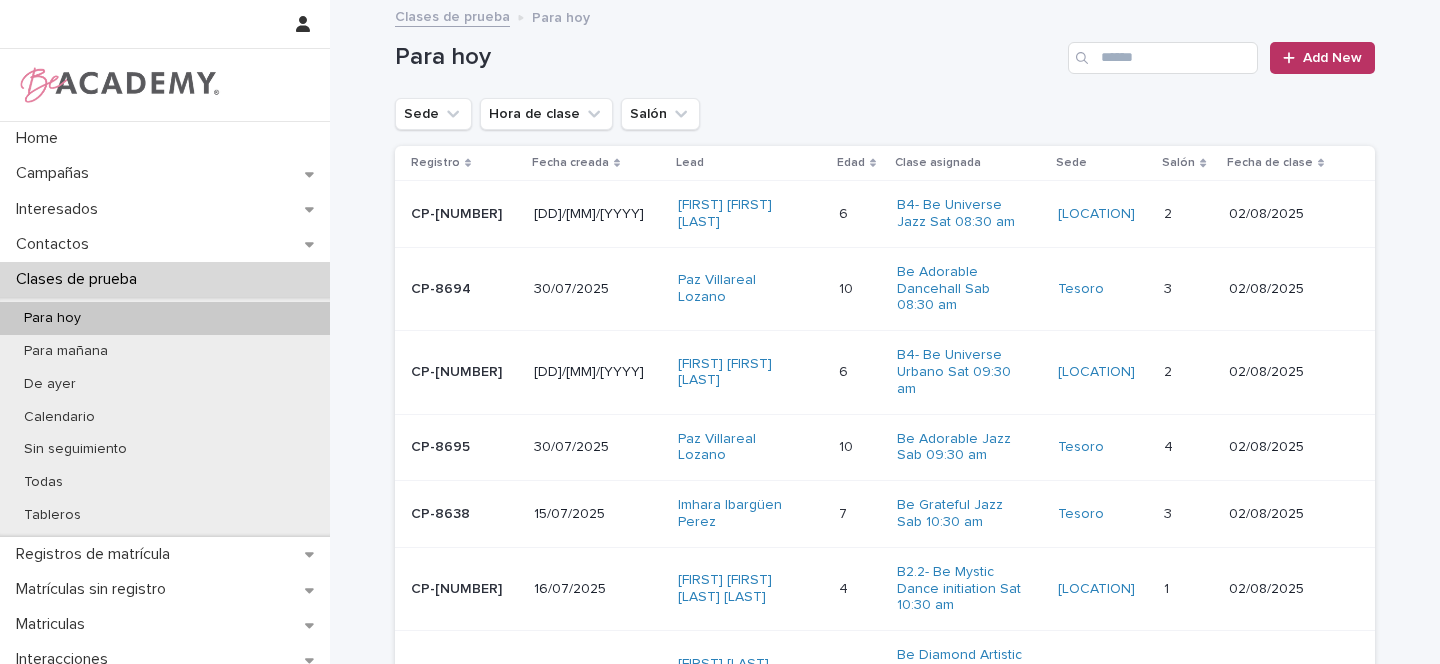 click on "Para hoy" at bounding box center (52, 318) 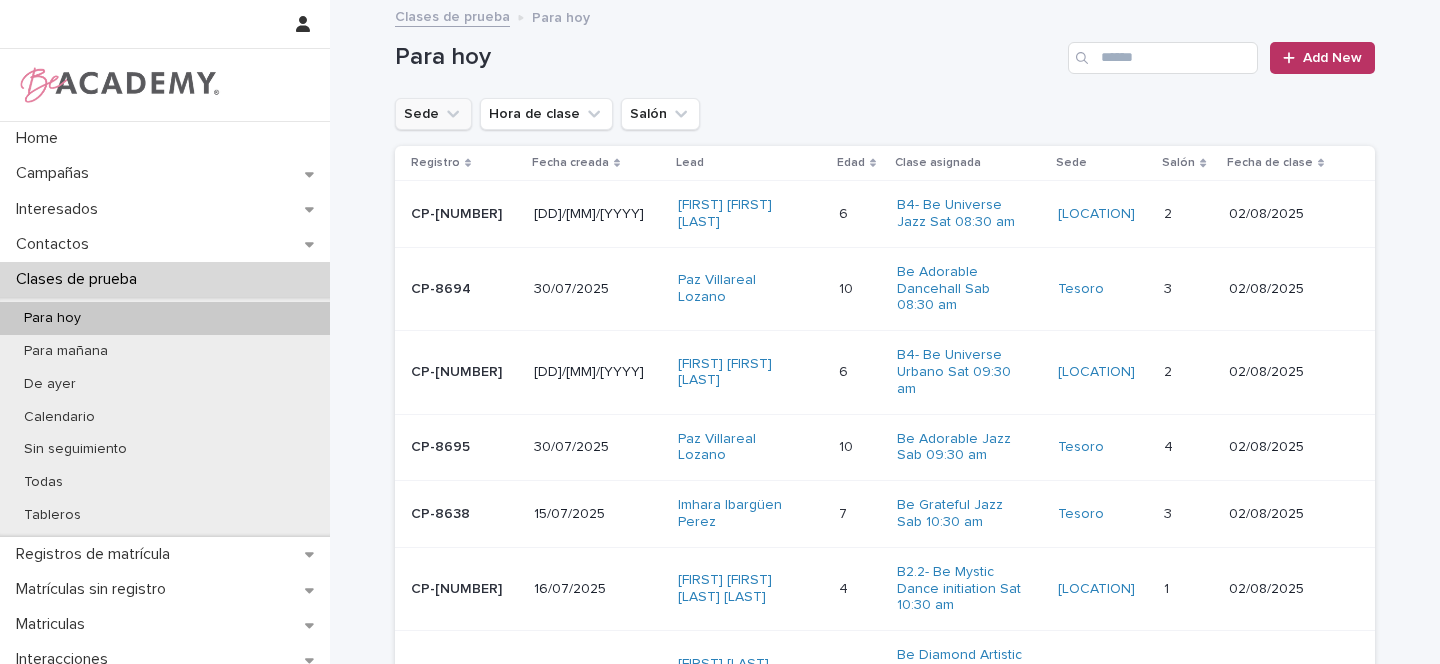 click on "Sede" at bounding box center [433, 114] 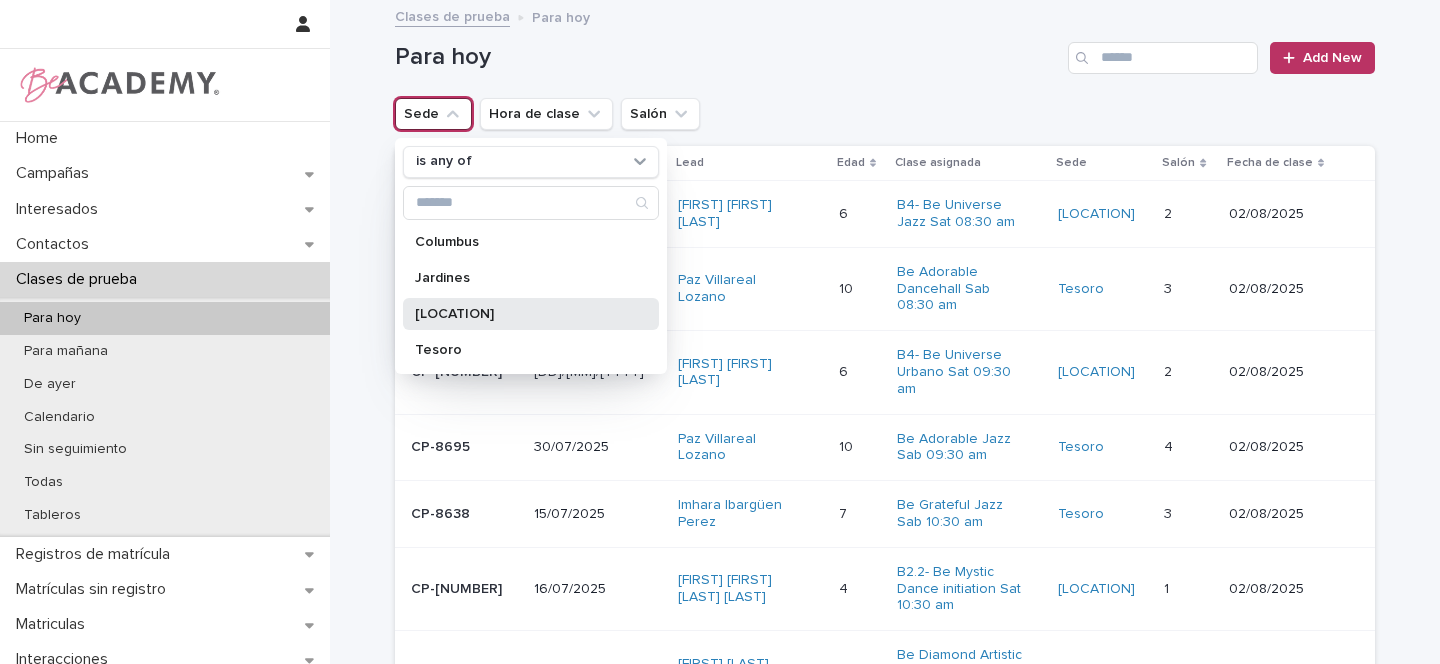 click on "Rosales" at bounding box center [521, 314] 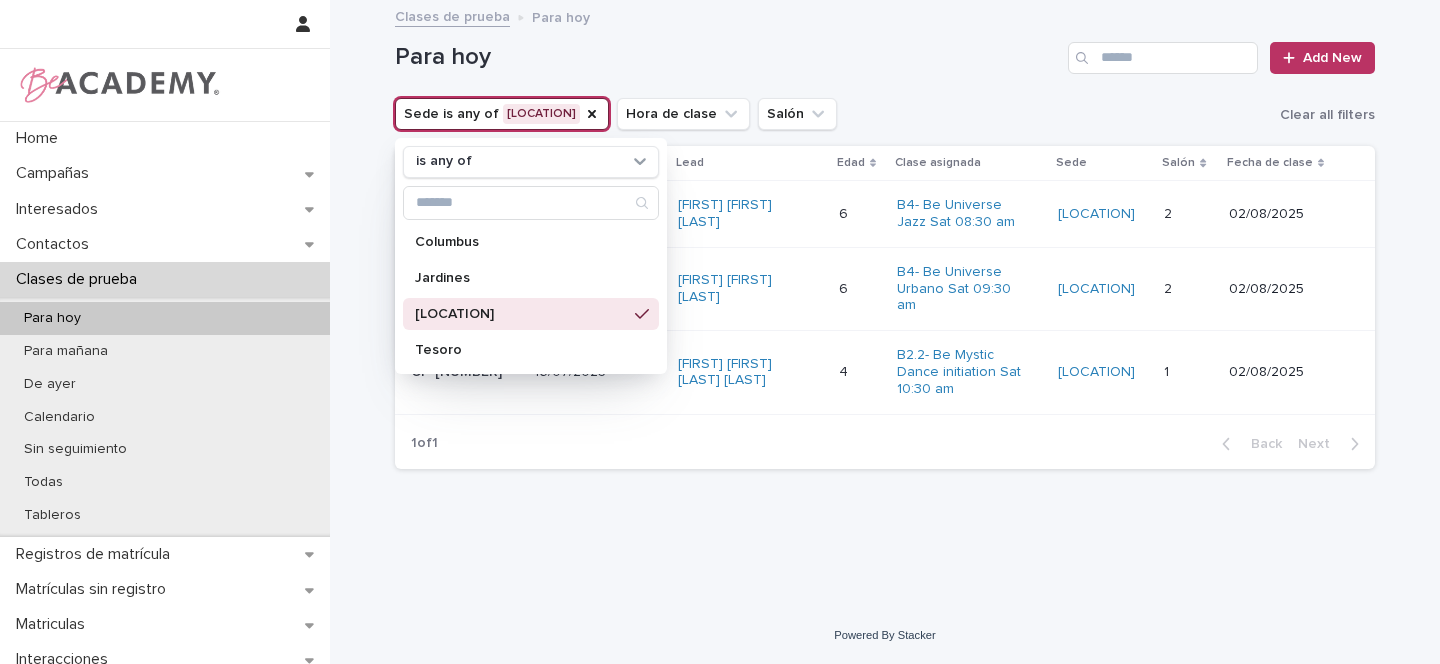 click on "Para hoy Add New" at bounding box center (885, 50) 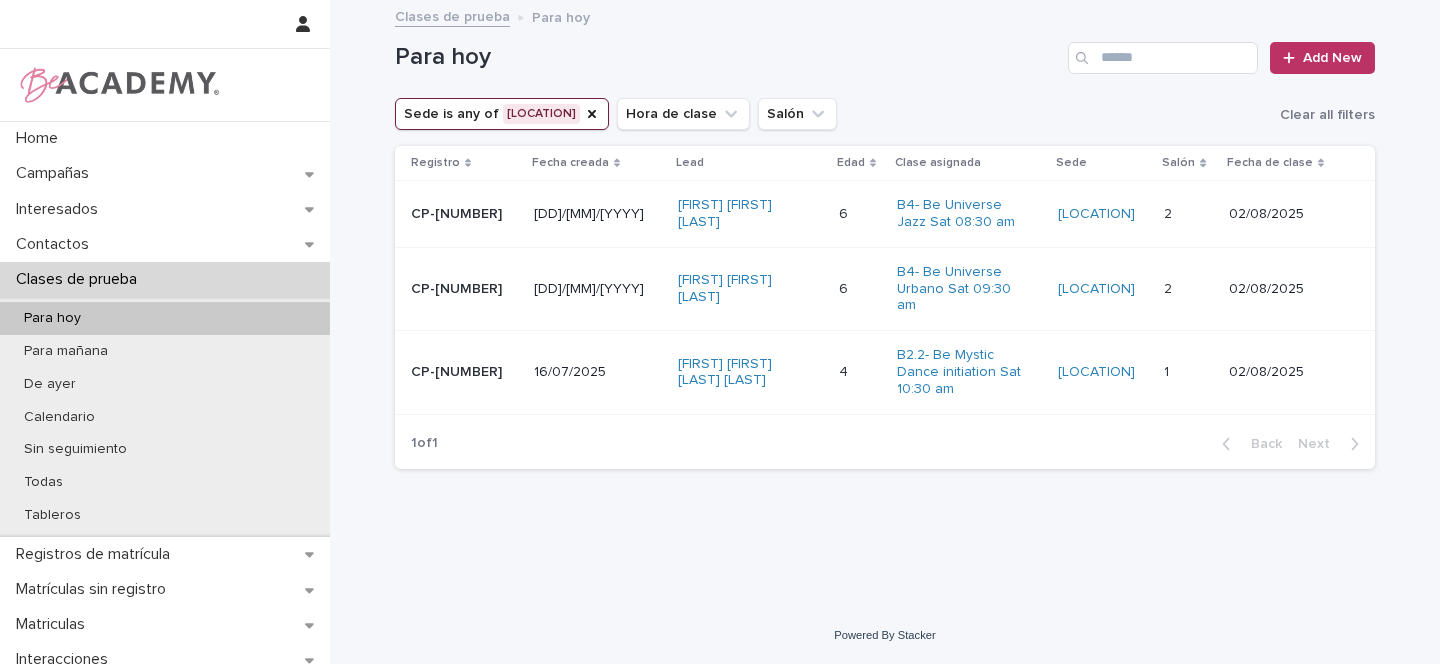 click on "[FIRST] [LAST]" at bounding box center [750, 214] 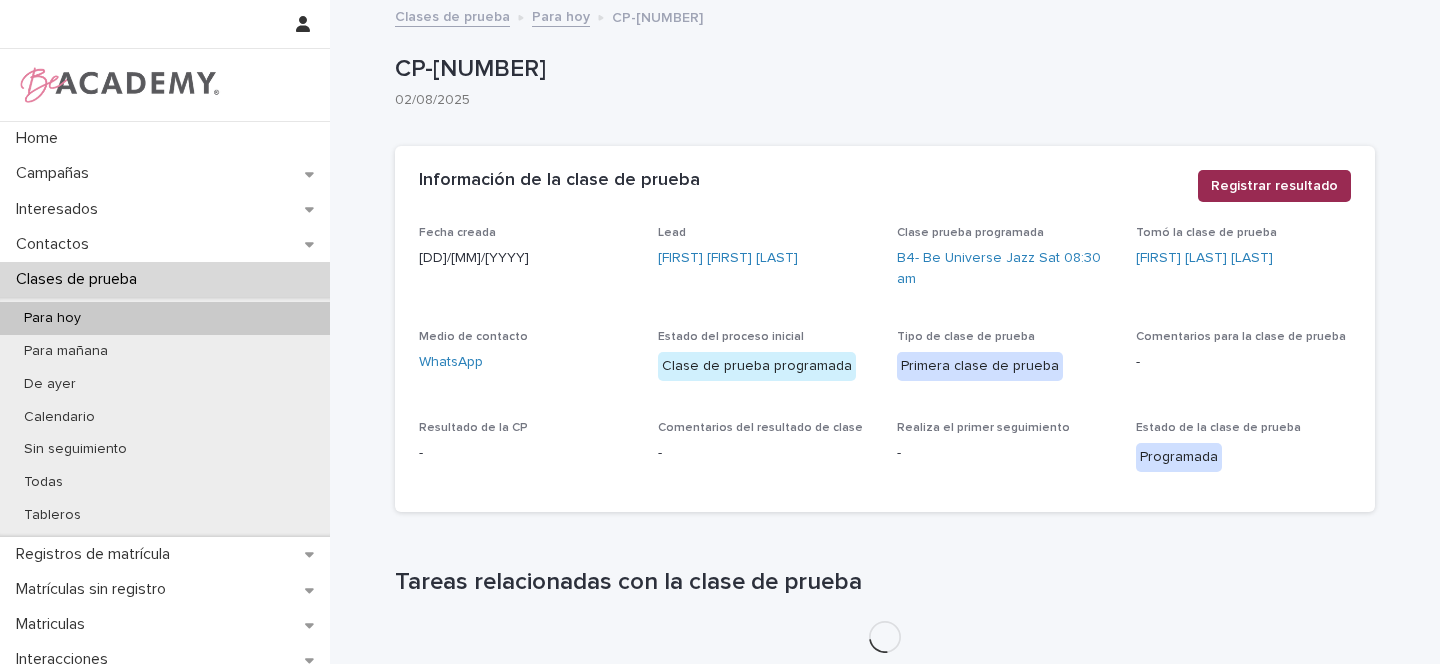 click on "Registrar resultado" at bounding box center (1274, 186) 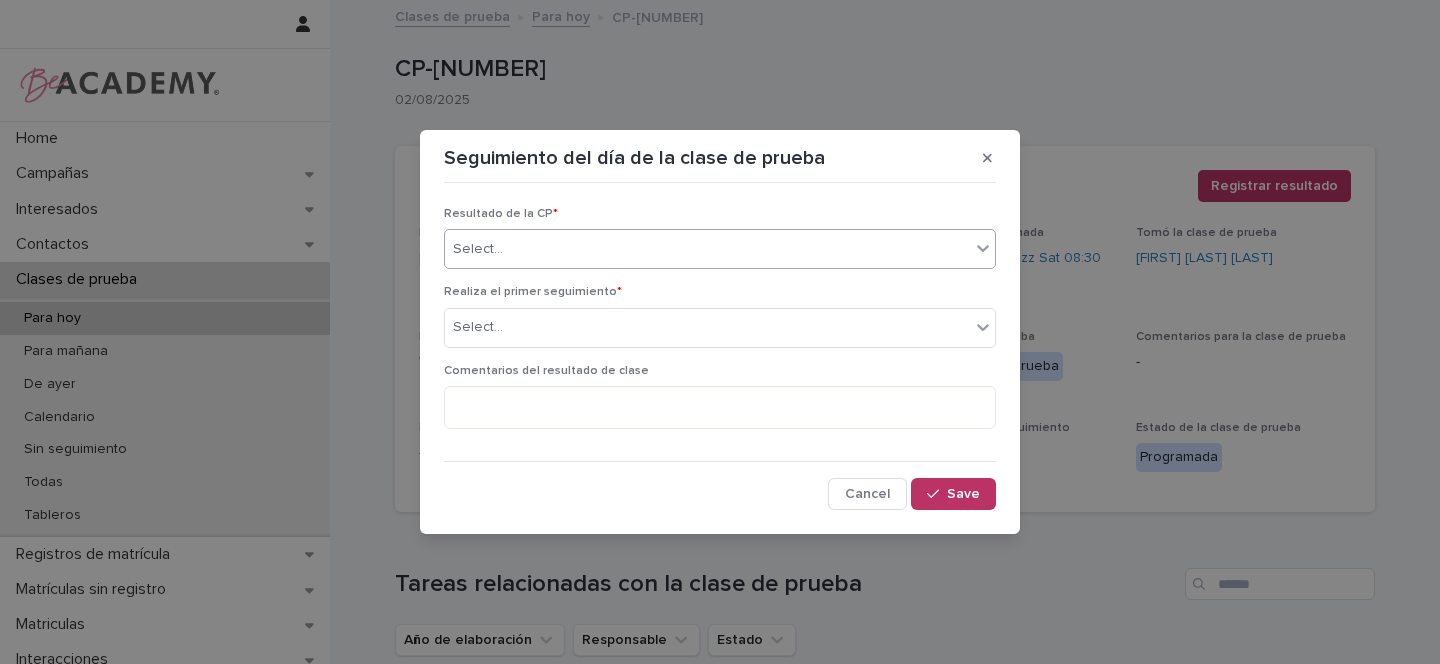 click on "Select..." at bounding box center (707, 249) 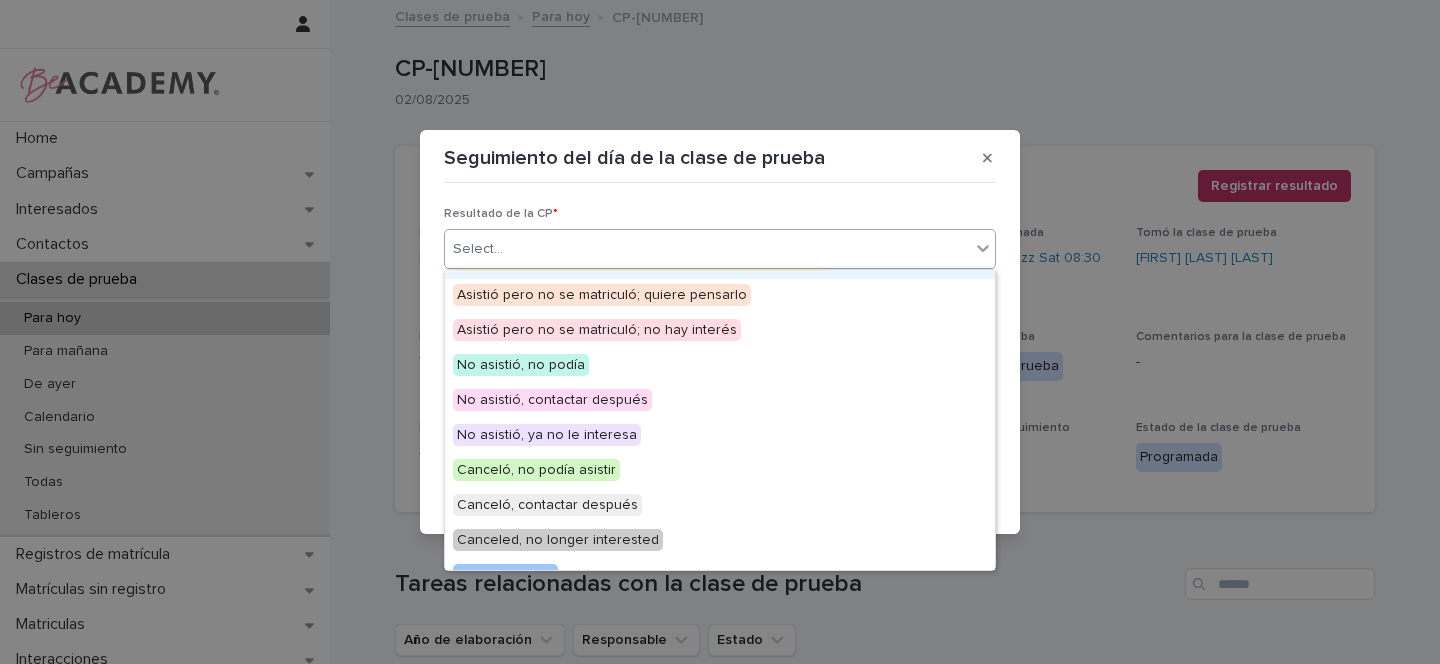 scroll, scrollTop: 132, scrollLeft: 0, axis: vertical 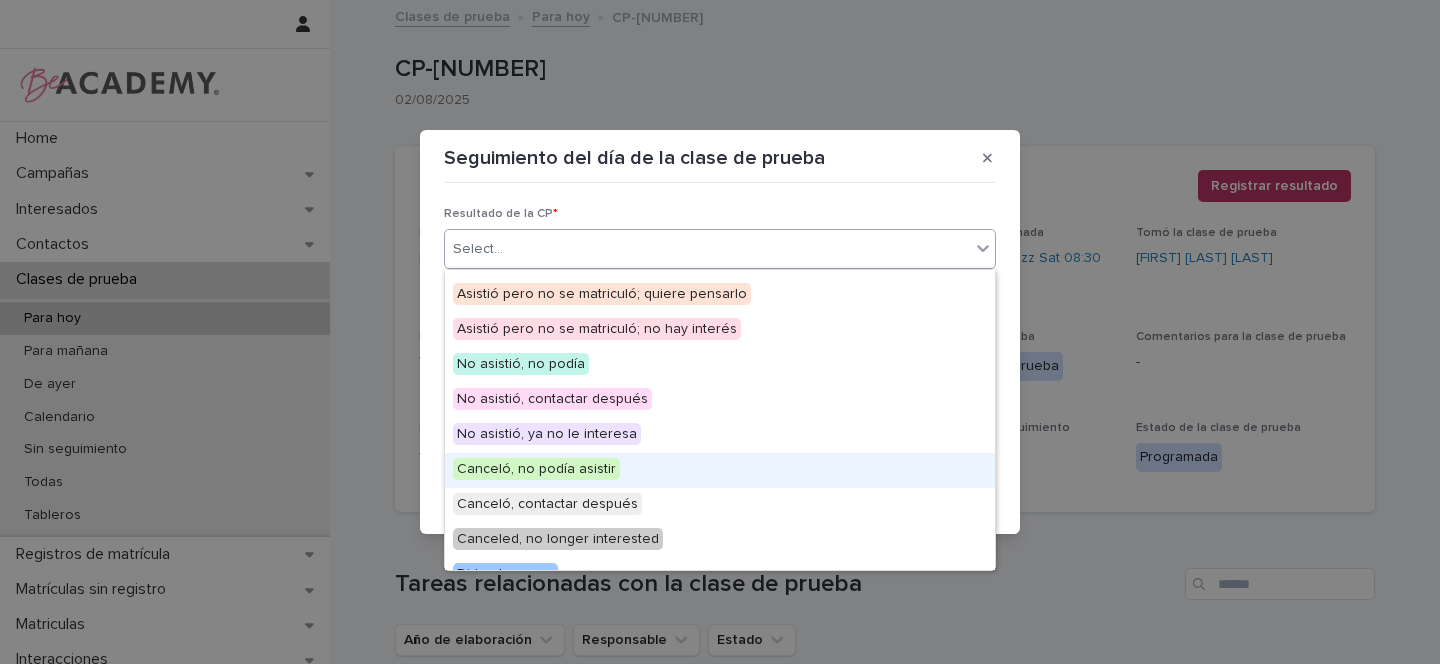 click on "Canceló, no podía asistir" at bounding box center (536, 469) 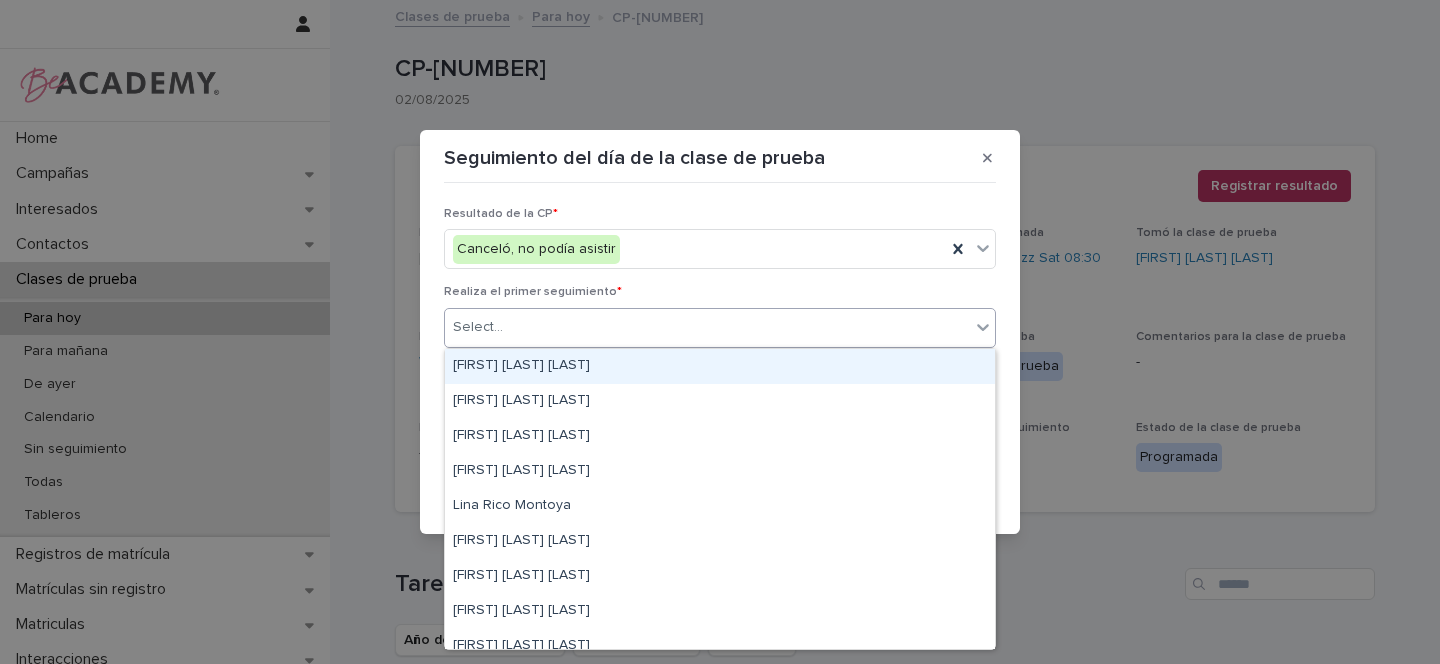 click on "Select..." at bounding box center (707, 327) 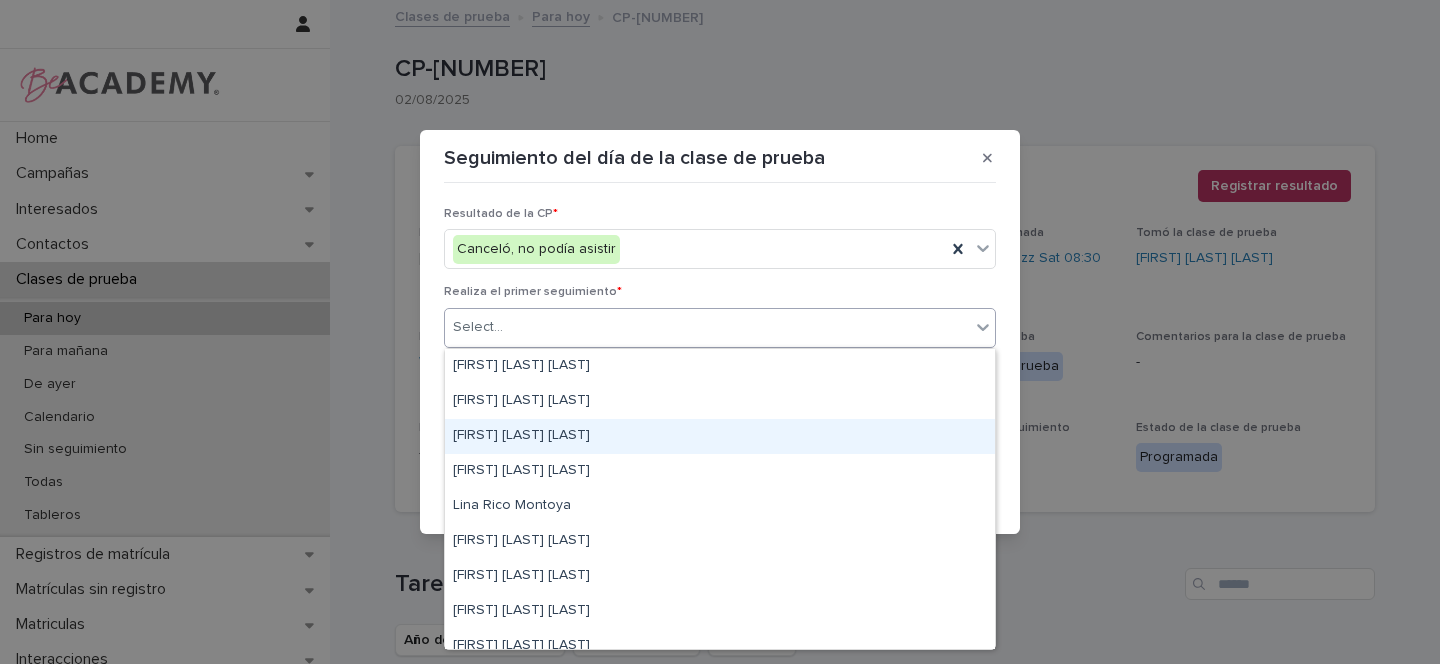 click on "[FIRST] [LAST]" at bounding box center [720, 436] 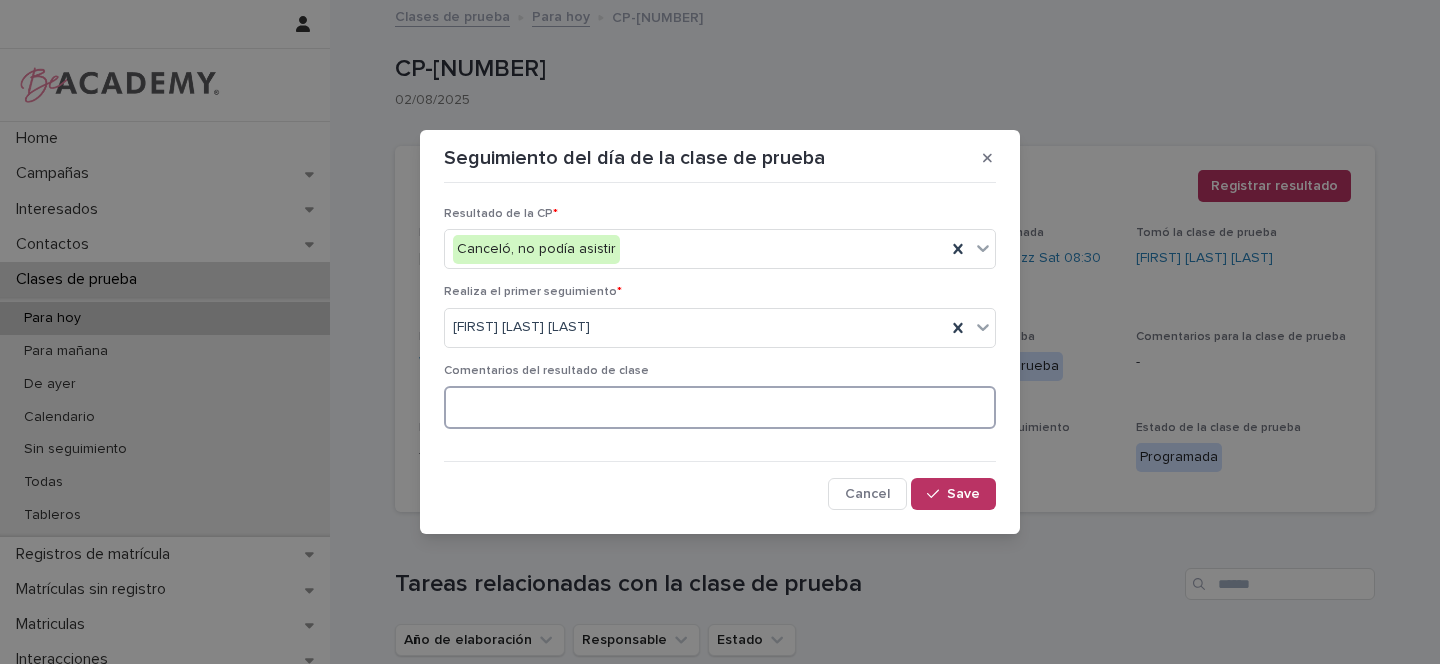 click at bounding box center (720, 407) 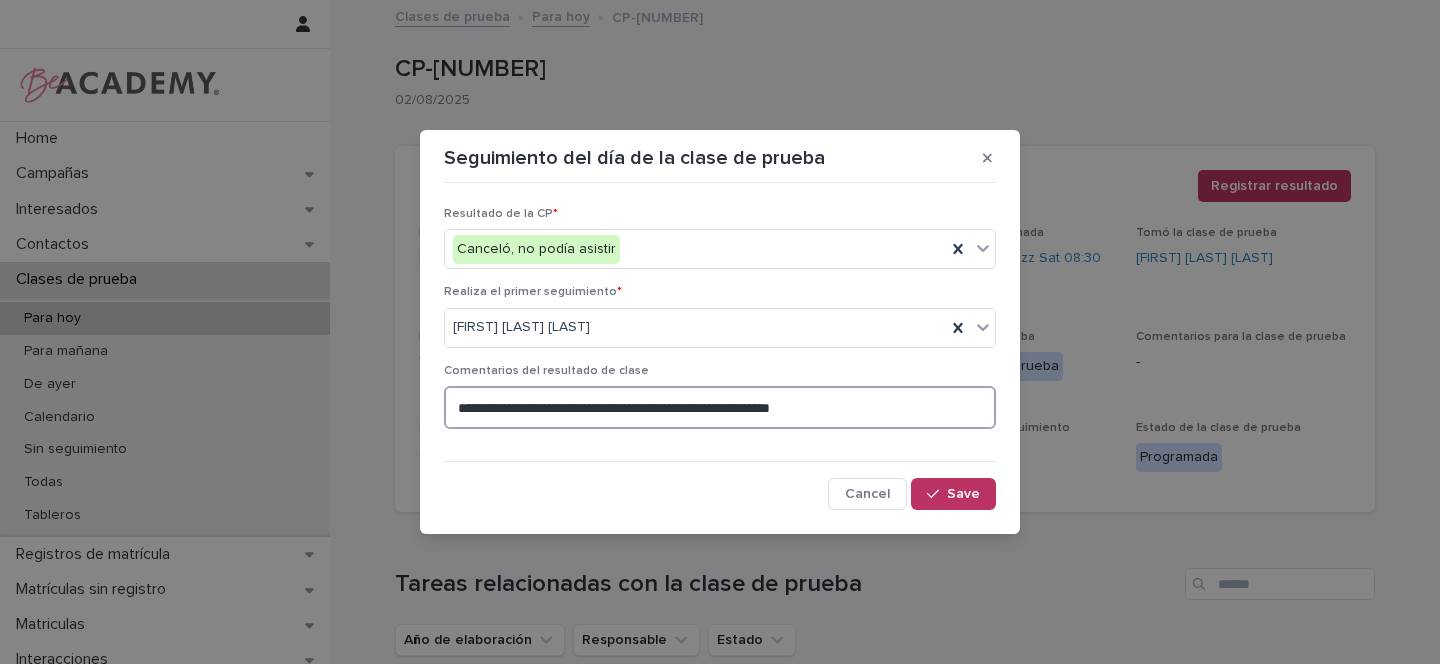 drag, startPoint x: 878, startPoint y: 406, endPoint x: 448, endPoint y: 402, distance: 430.01862 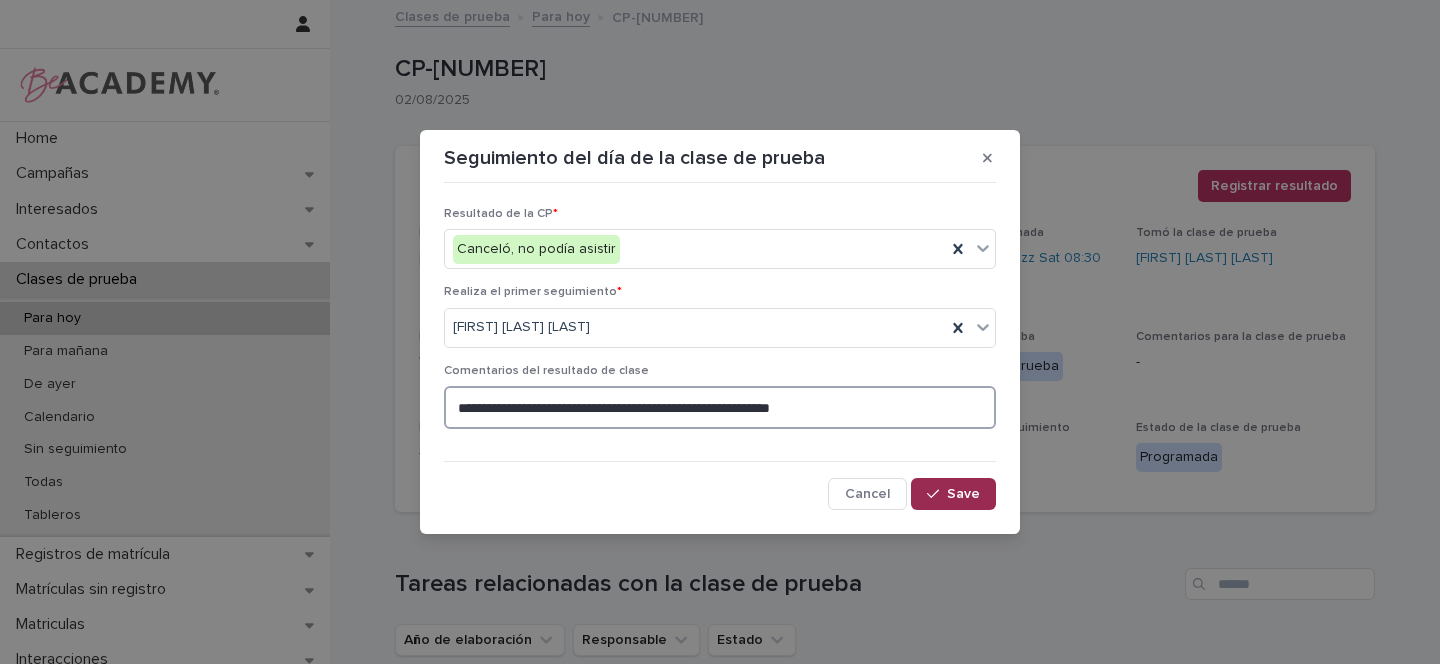 type on "**********" 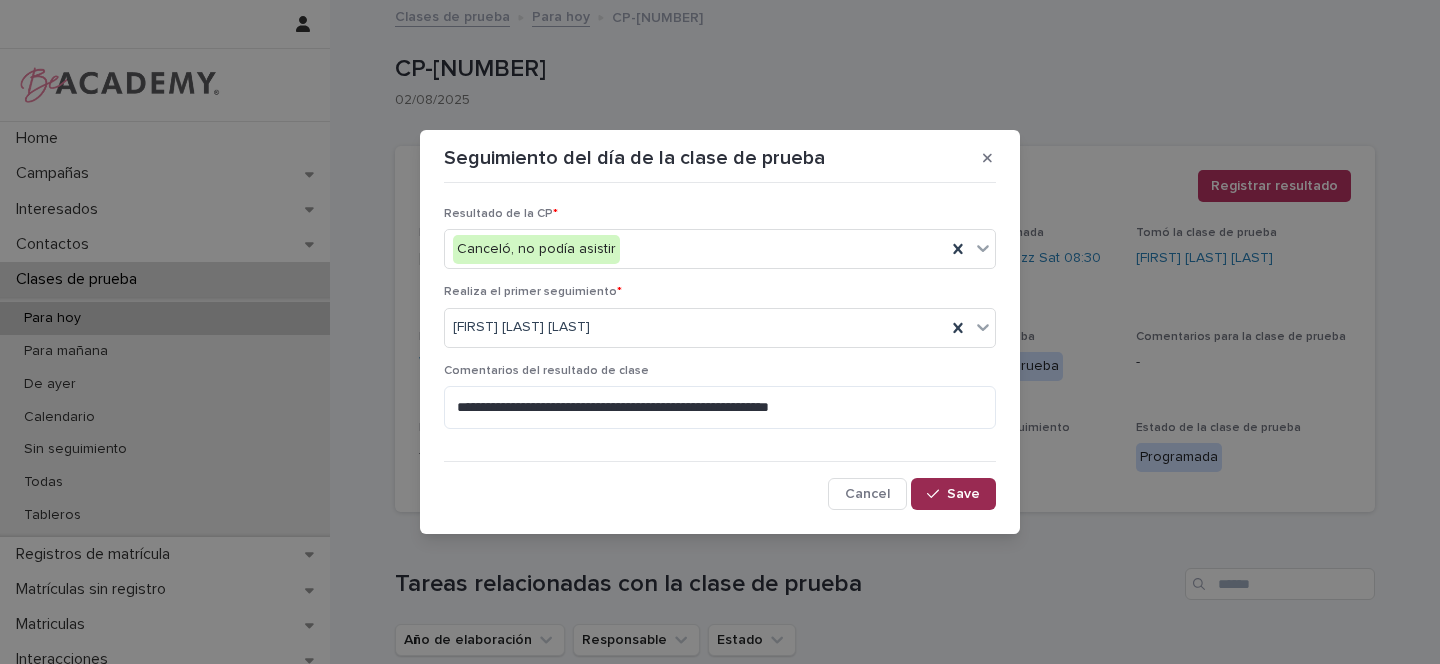 click on "Save" at bounding box center [963, 494] 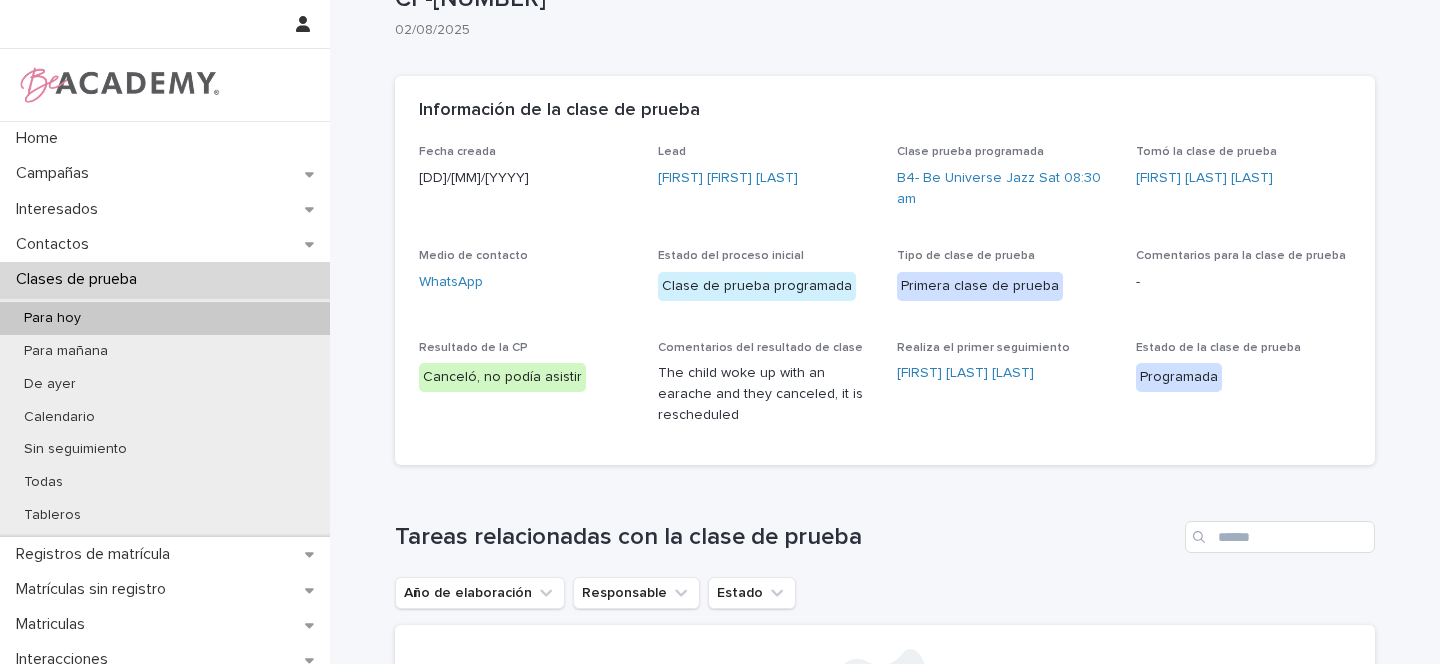 scroll, scrollTop: 66, scrollLeft: 0, axis: vertical 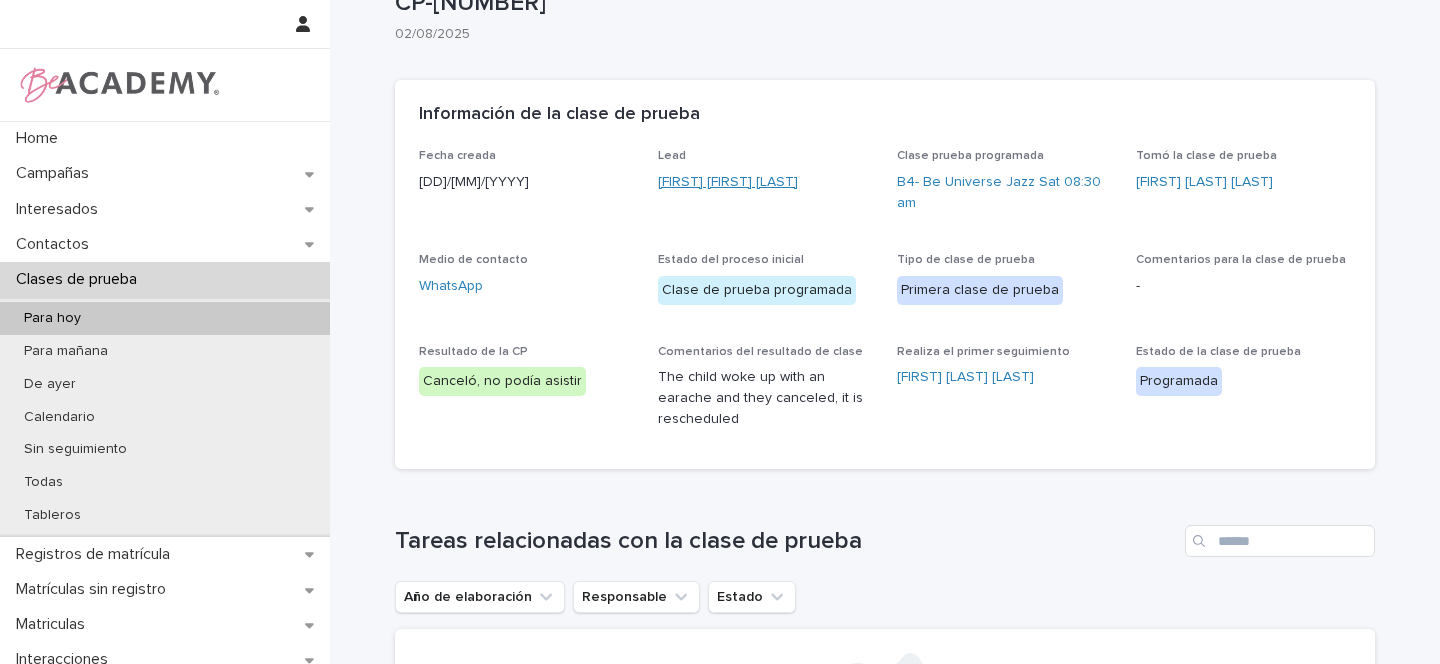 click on "[FIRST] [LAST]" at bounding box center (728, 182) 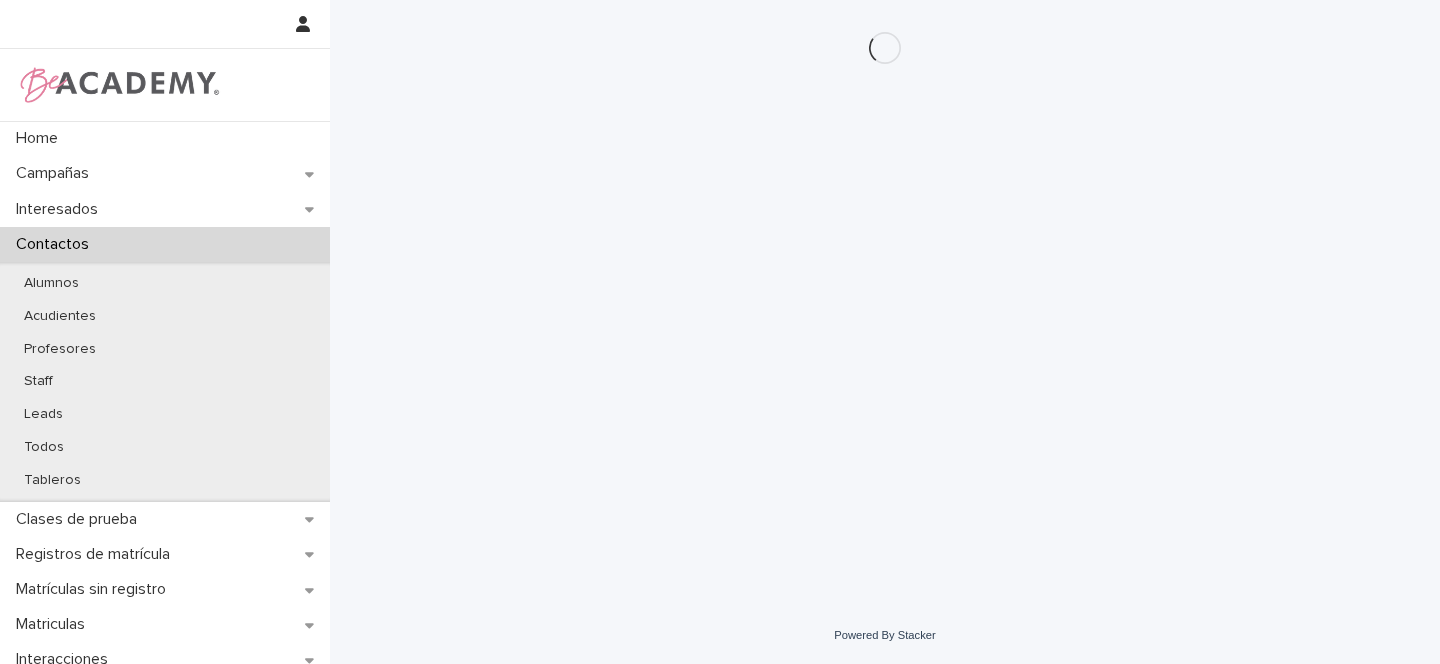 scroll, scrollTop: 0, scrollLeft: 0, axis: both 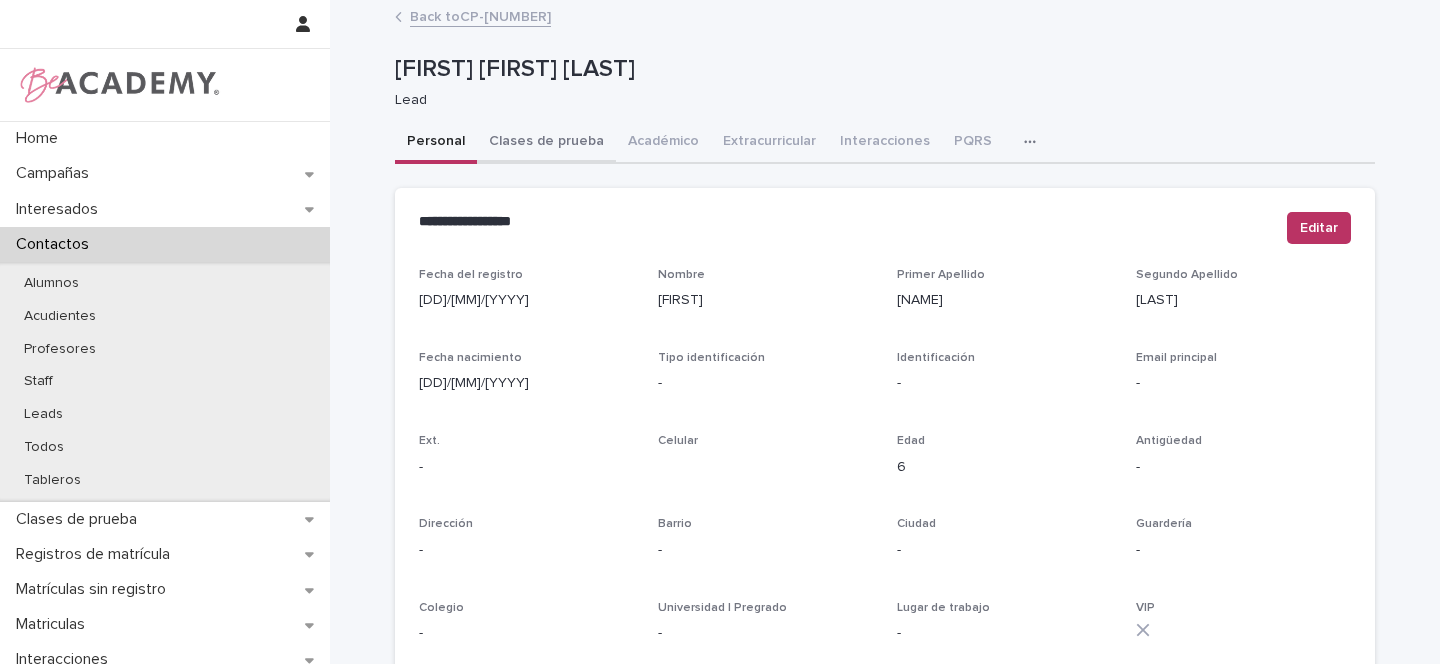 click on "Clases de prueba" at bounding box center (546, 143) 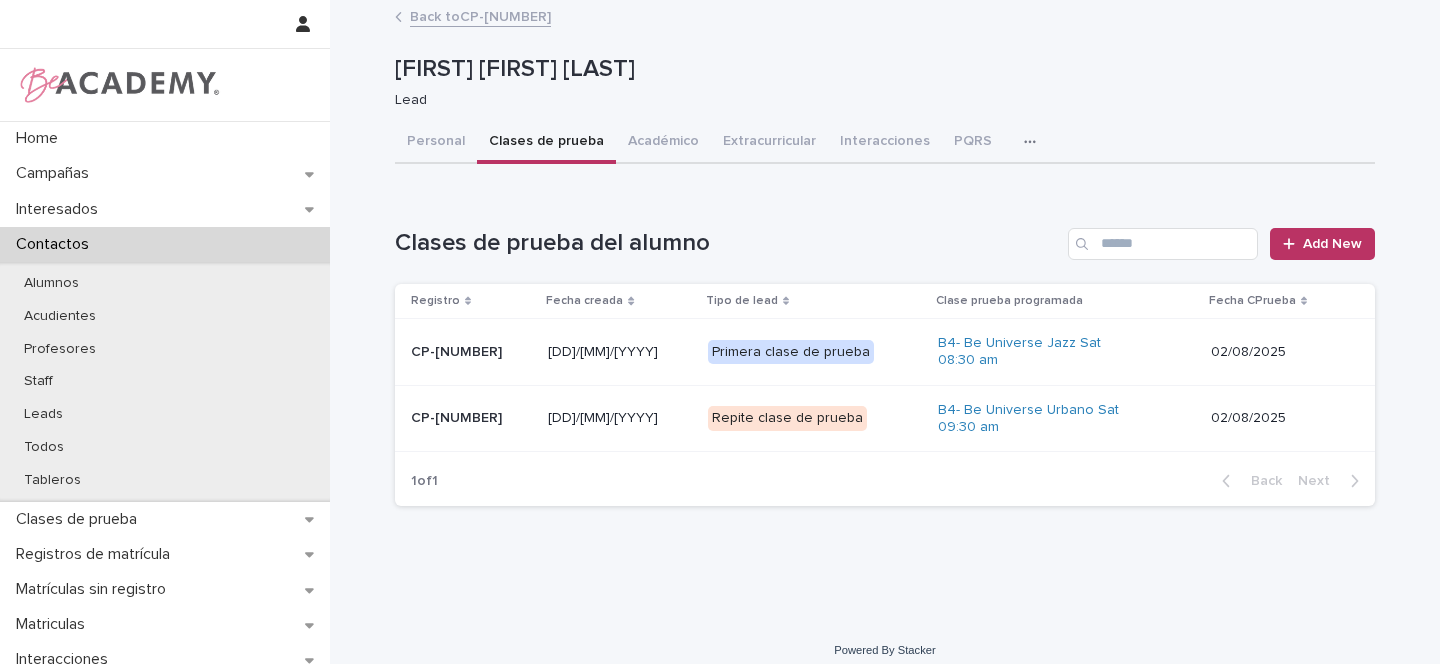 click on "Repite clase de prueba" at bounding box center (808, 416) 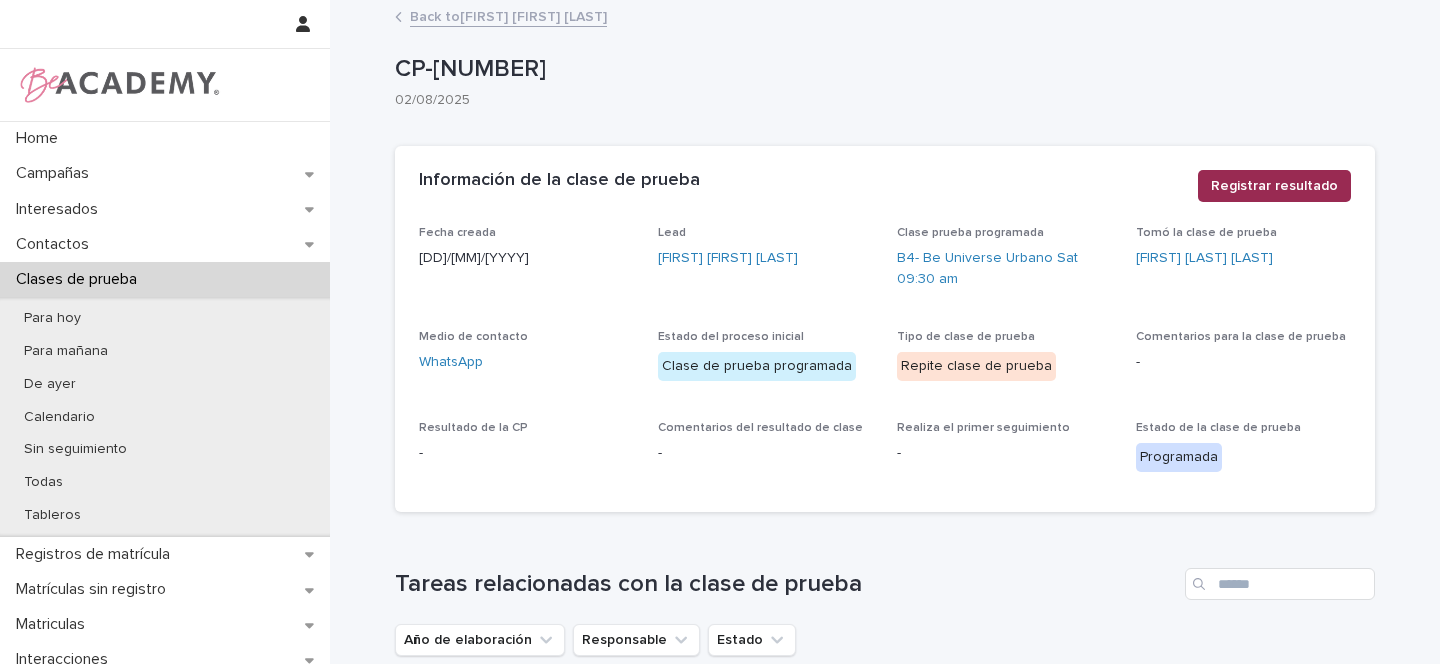 click on "Registrar resultado" at bounding box center (1274, 186) 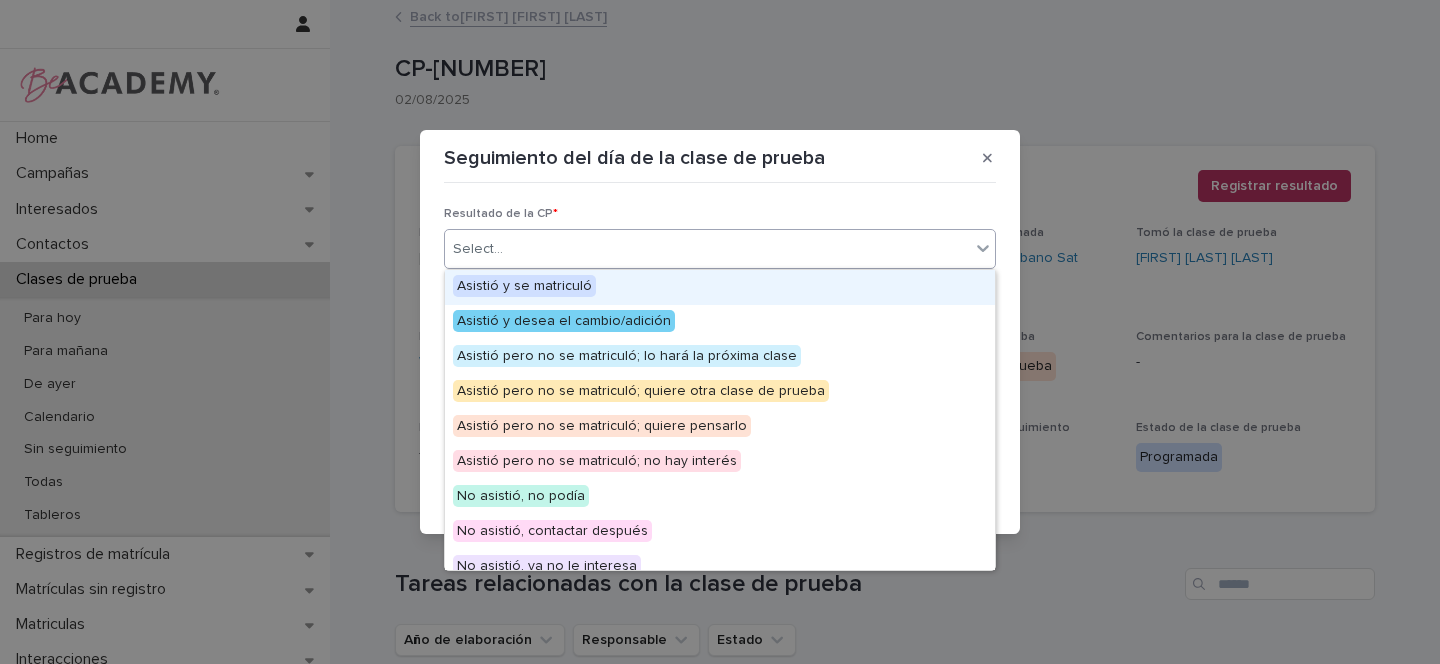 click on "Select..." at bounding box center [707, 249] 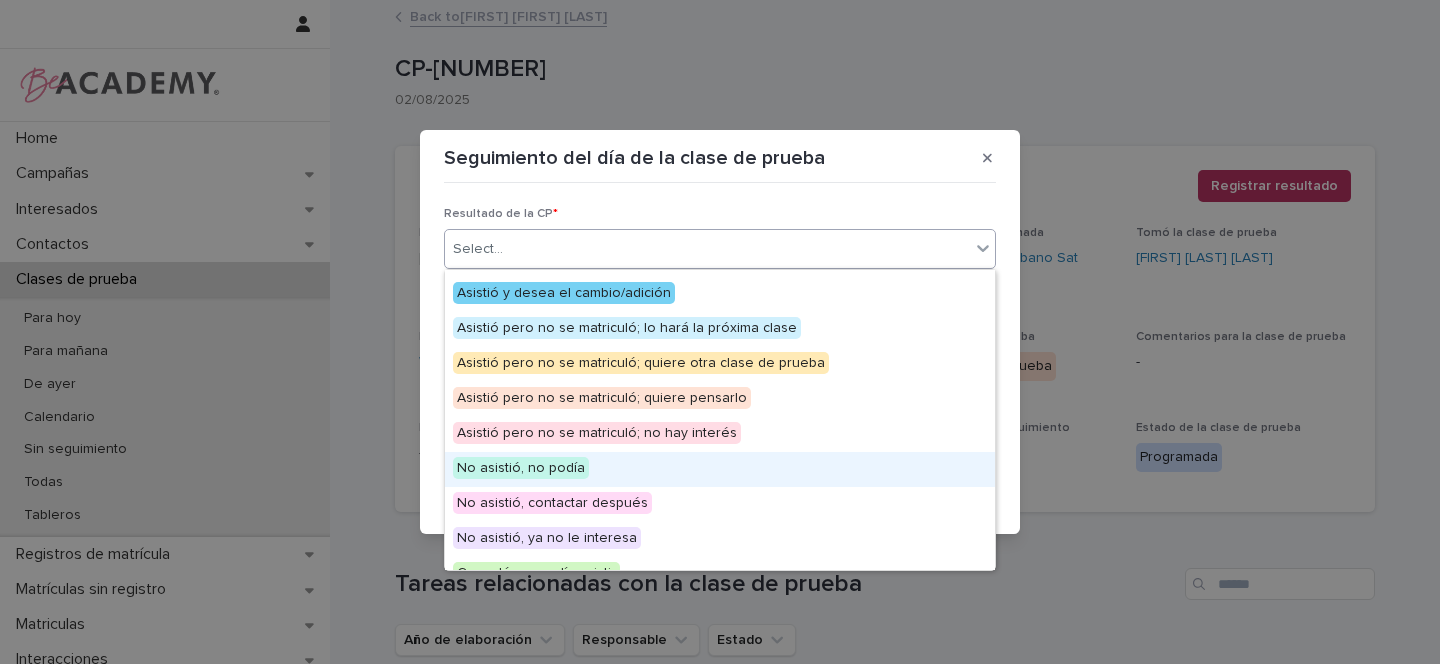 scroll, scrollTop: 116, scrollLeft: 0, axis: vertical 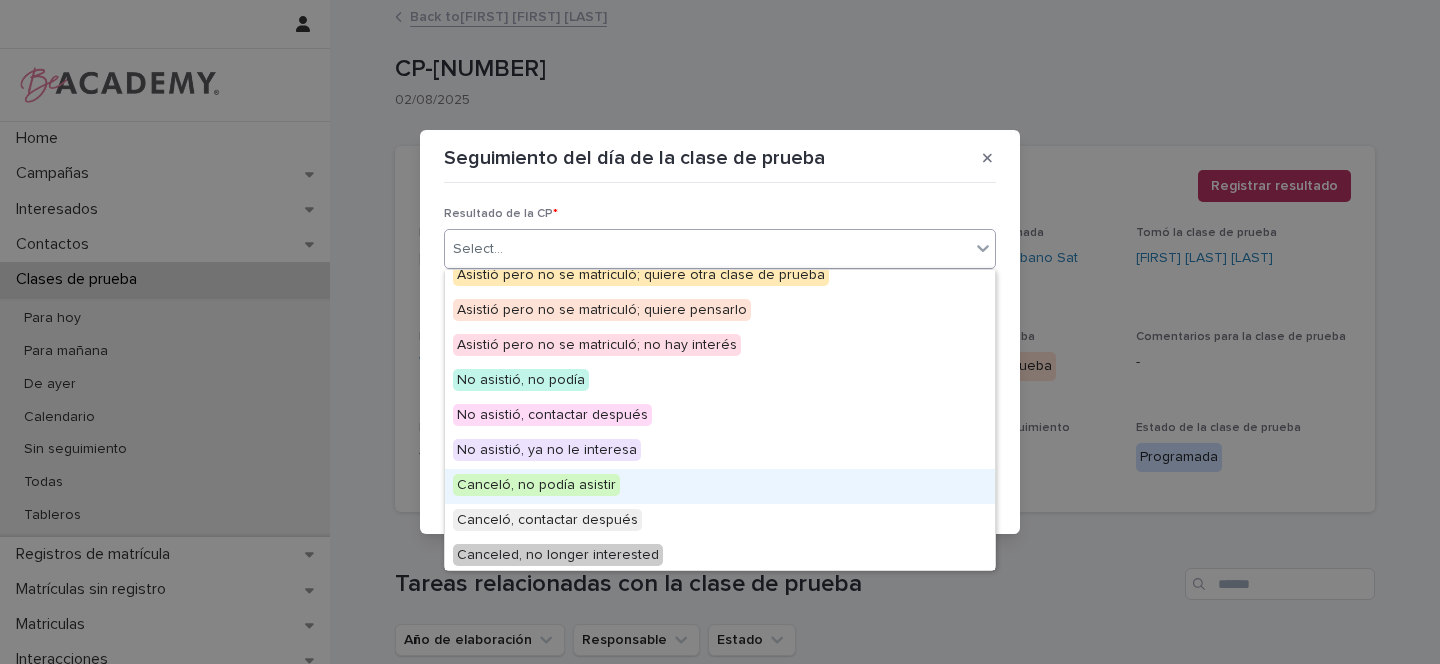 drag, startPoint x: 525, startPoint y: 489, endPoint x: 517, endPoint y: 439, distance: 50.635956 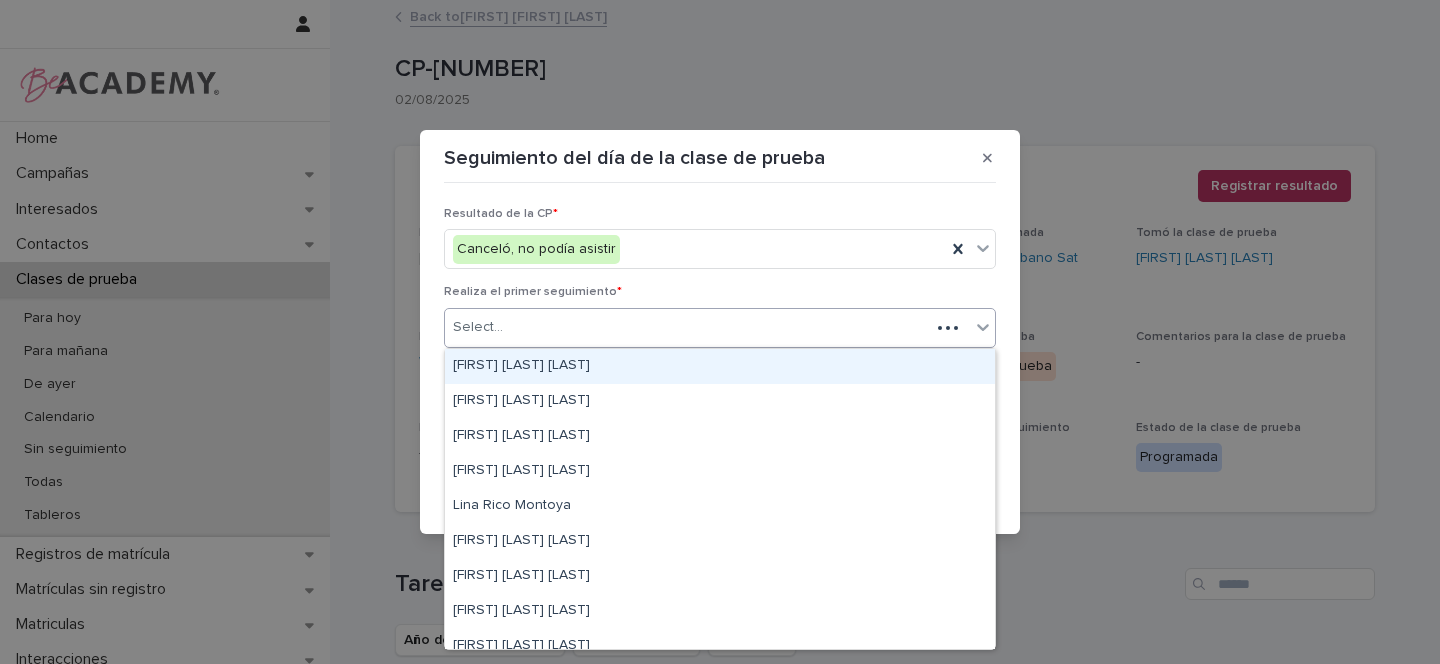 click on "Select..." at bounding box center (478, 327) 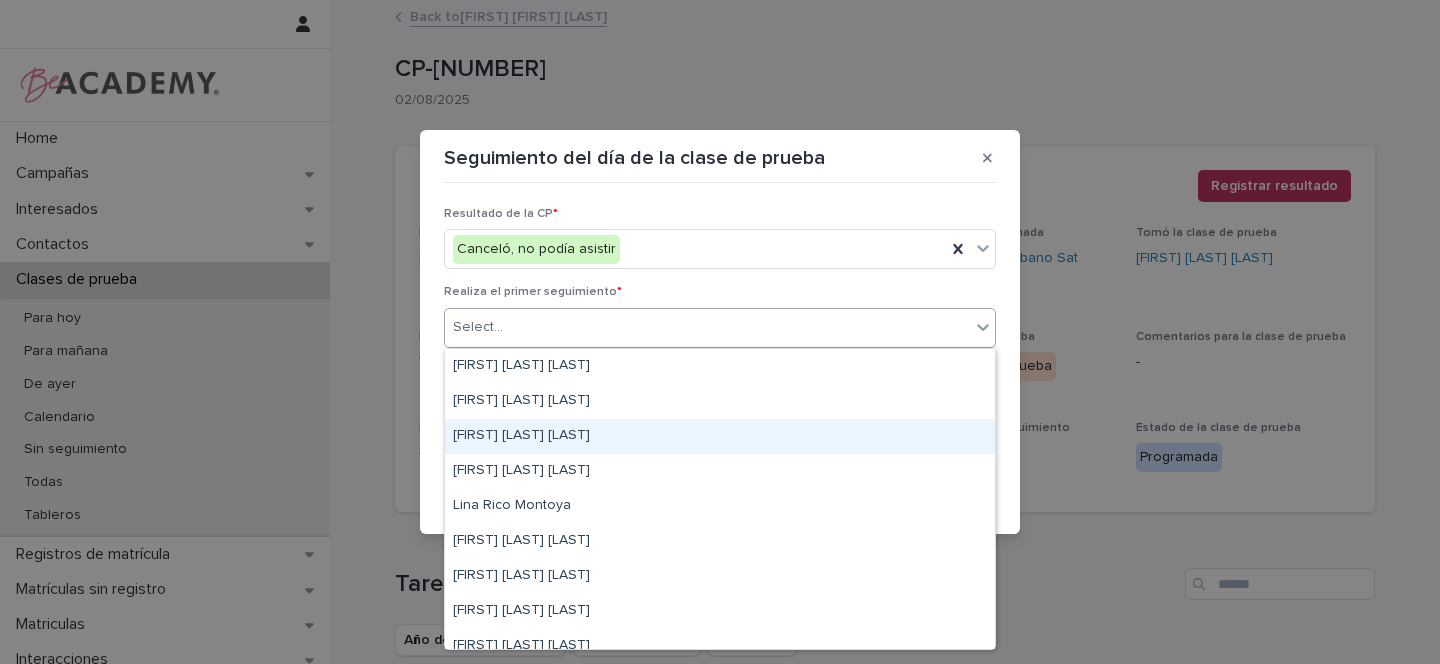 click on "Gina Orjuela Cortes" at bounding box center [720, 436] 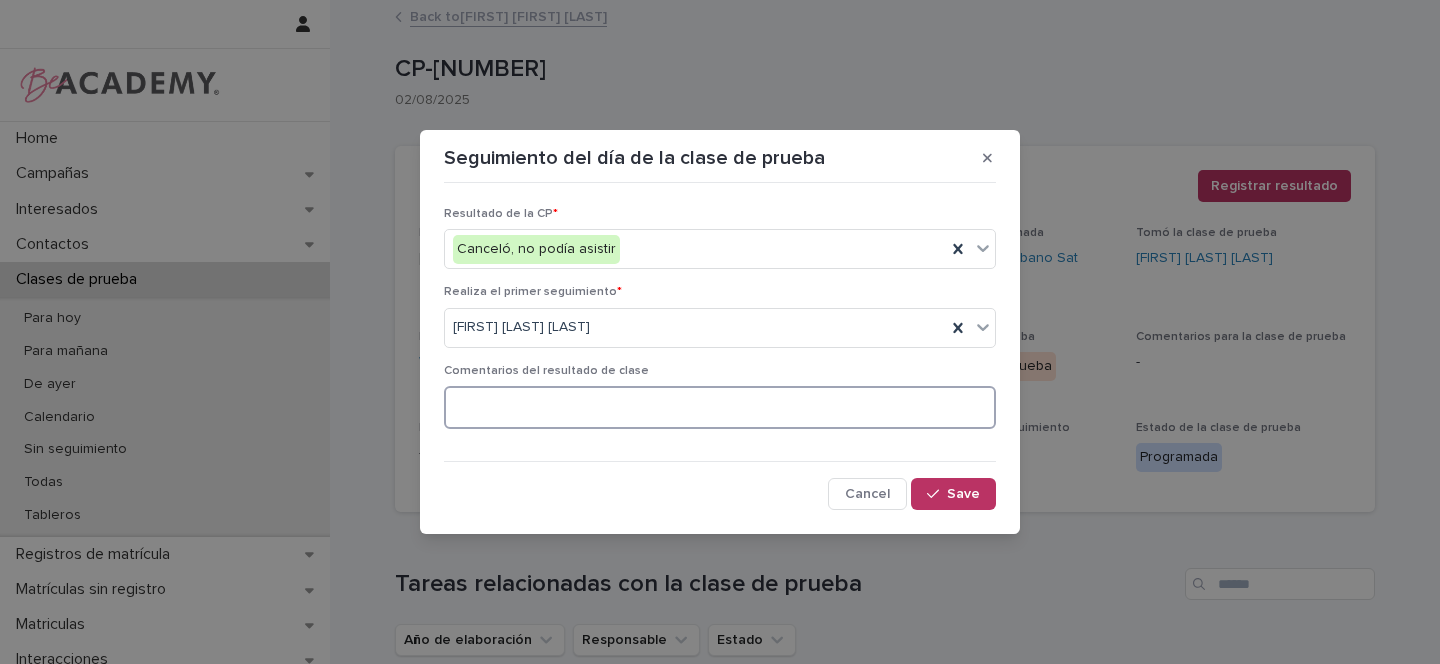 click at bounding box center (720, 407) 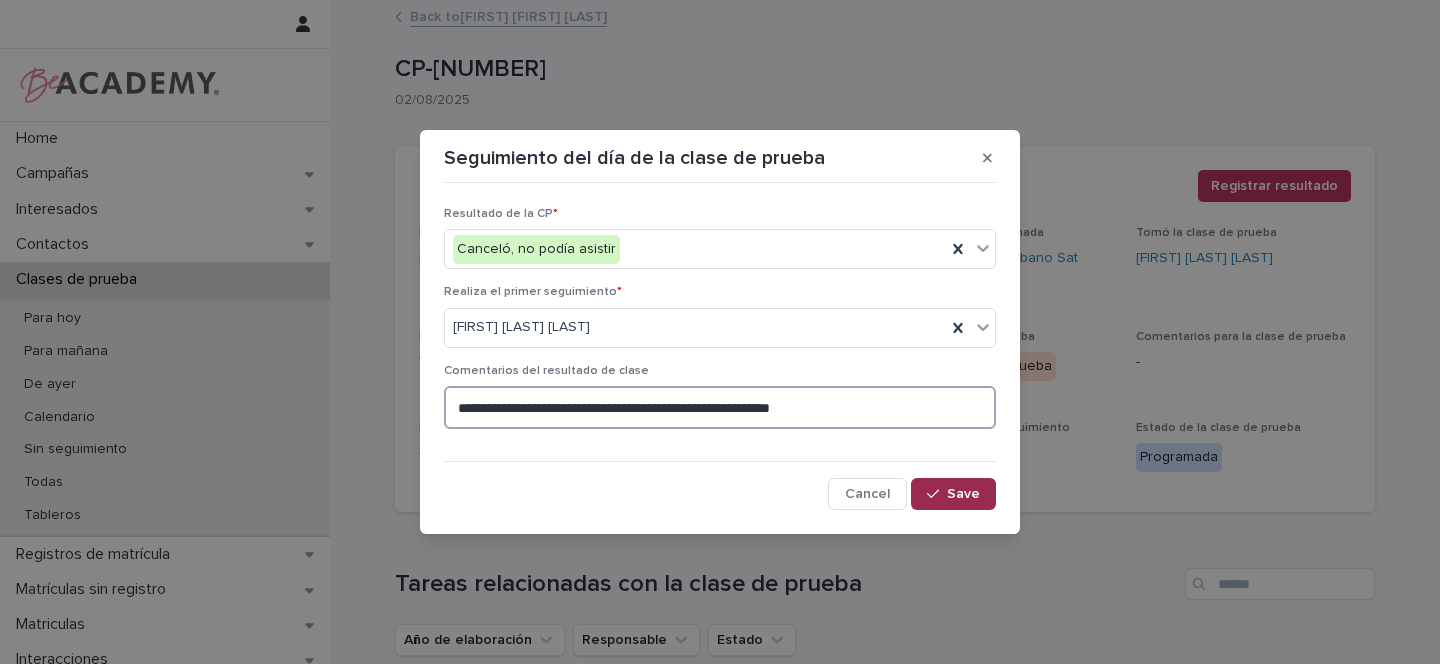 type on "**********" 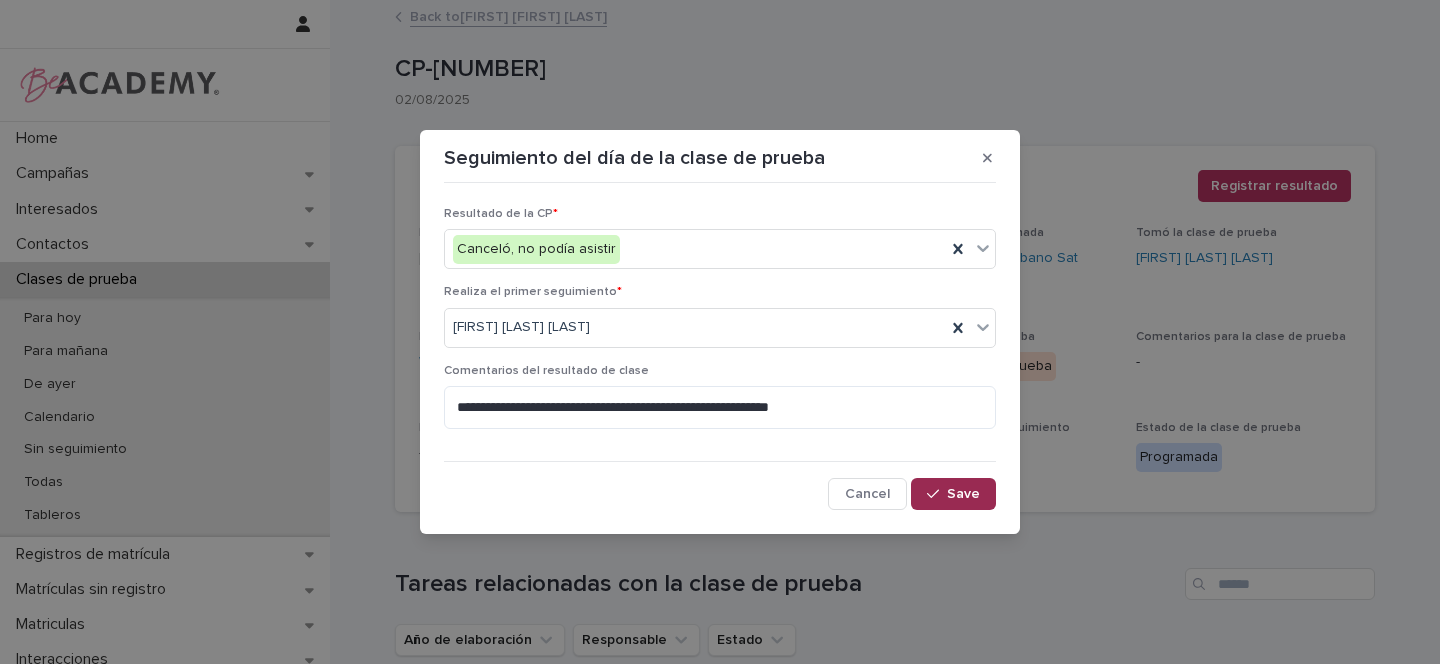 click at bounding box center [937, 494] 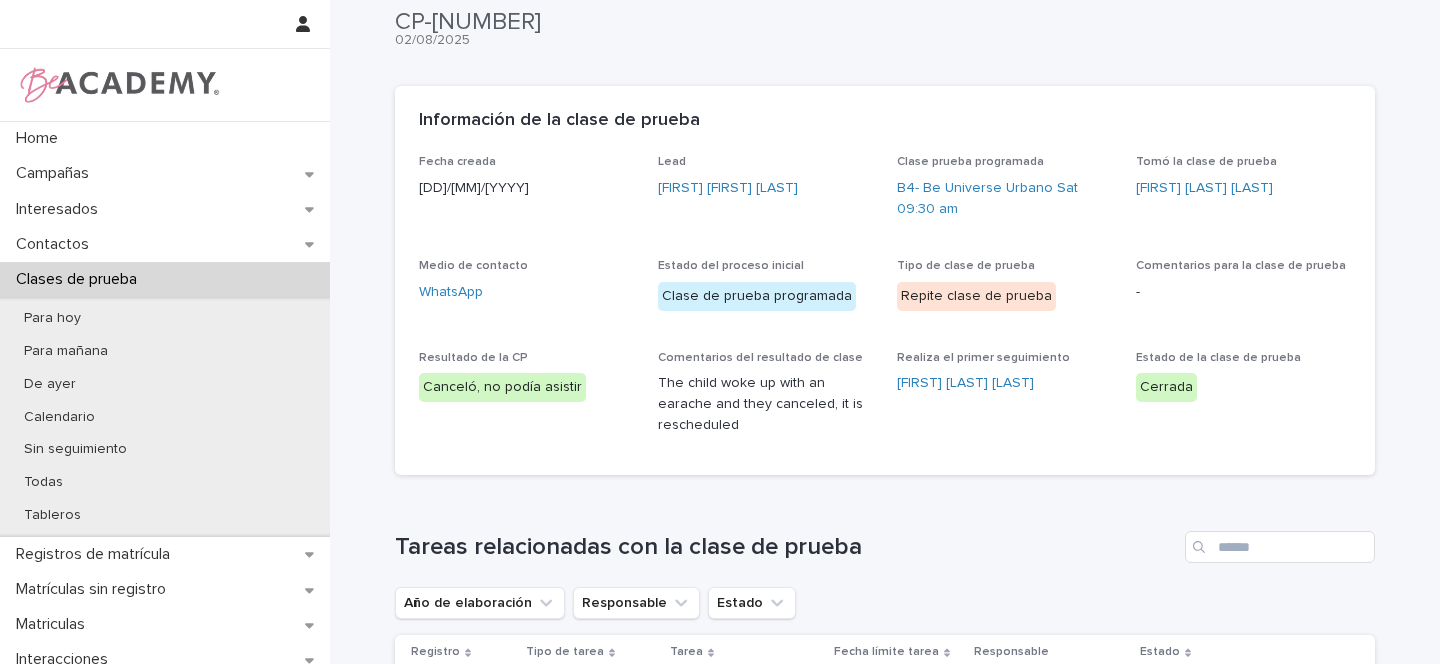 scroll, scrollTop: 0, scrollLeft: 0, axis: both 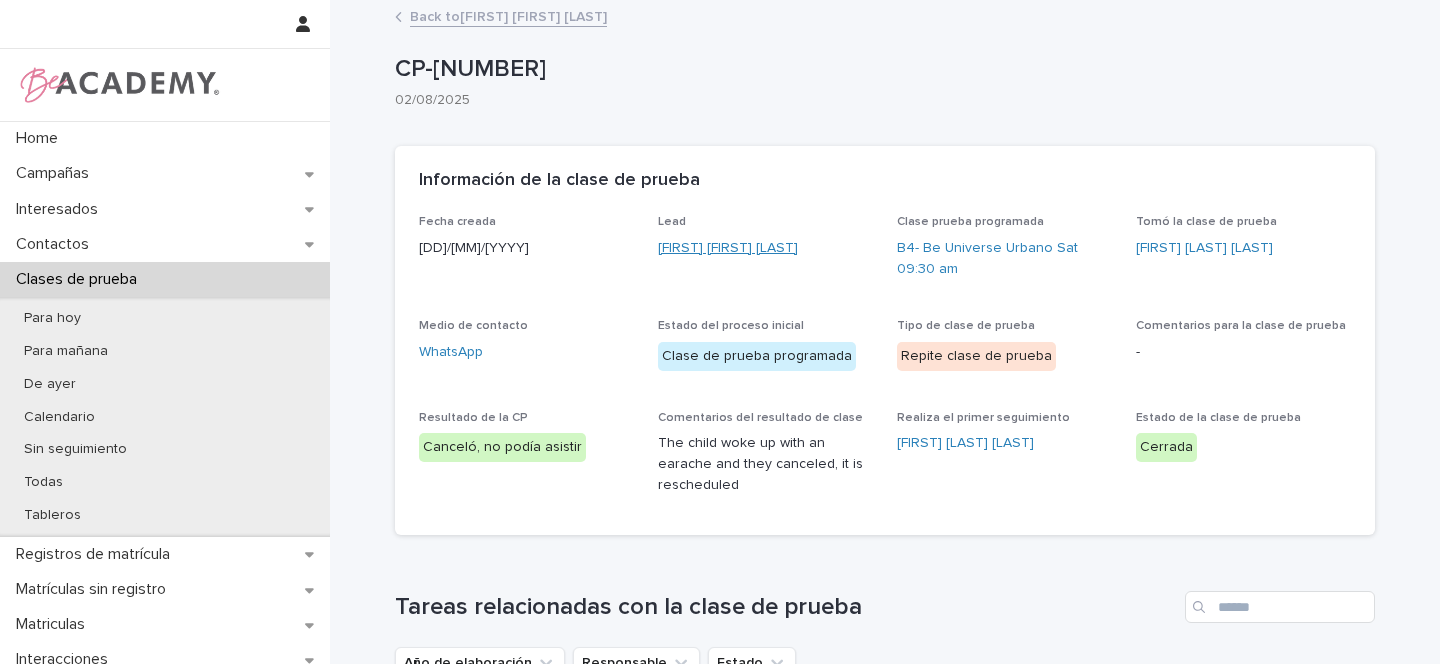 click on "Valentina Neva Silva" at bounding box center [728, 248] 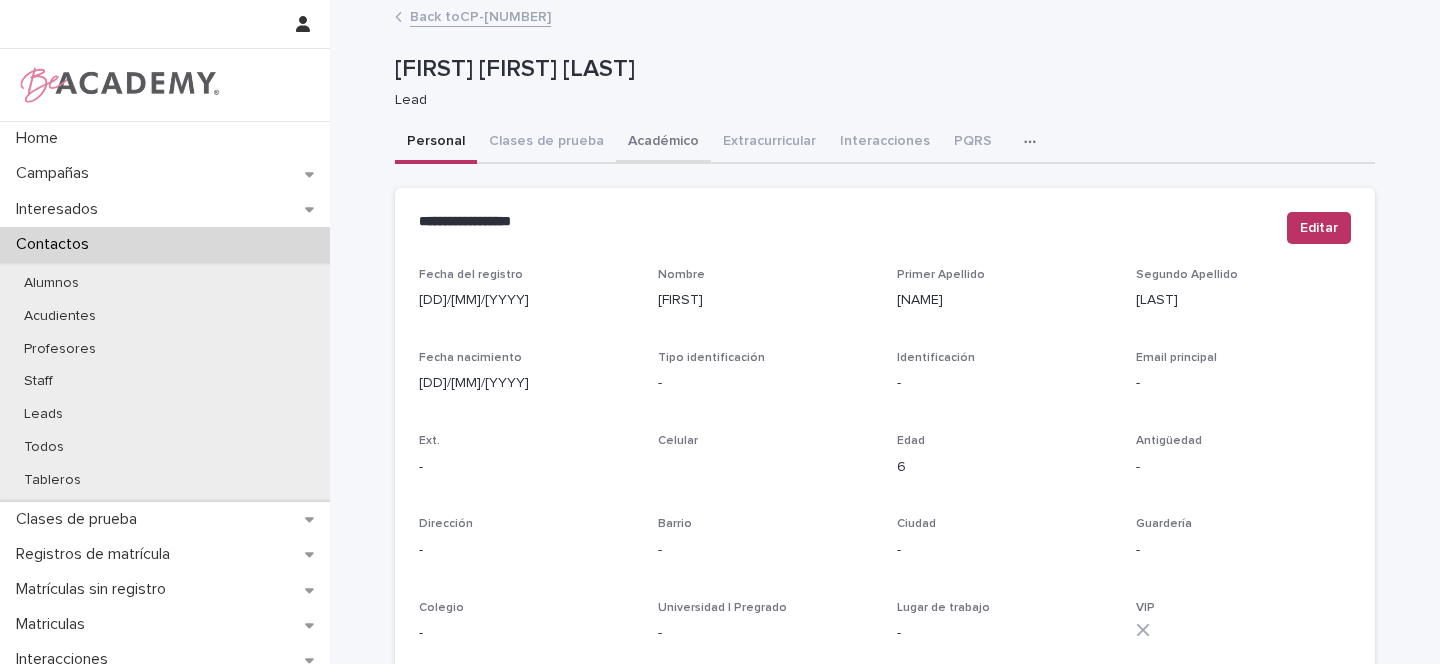 click on "Académico" at bounding box center [663, 143] 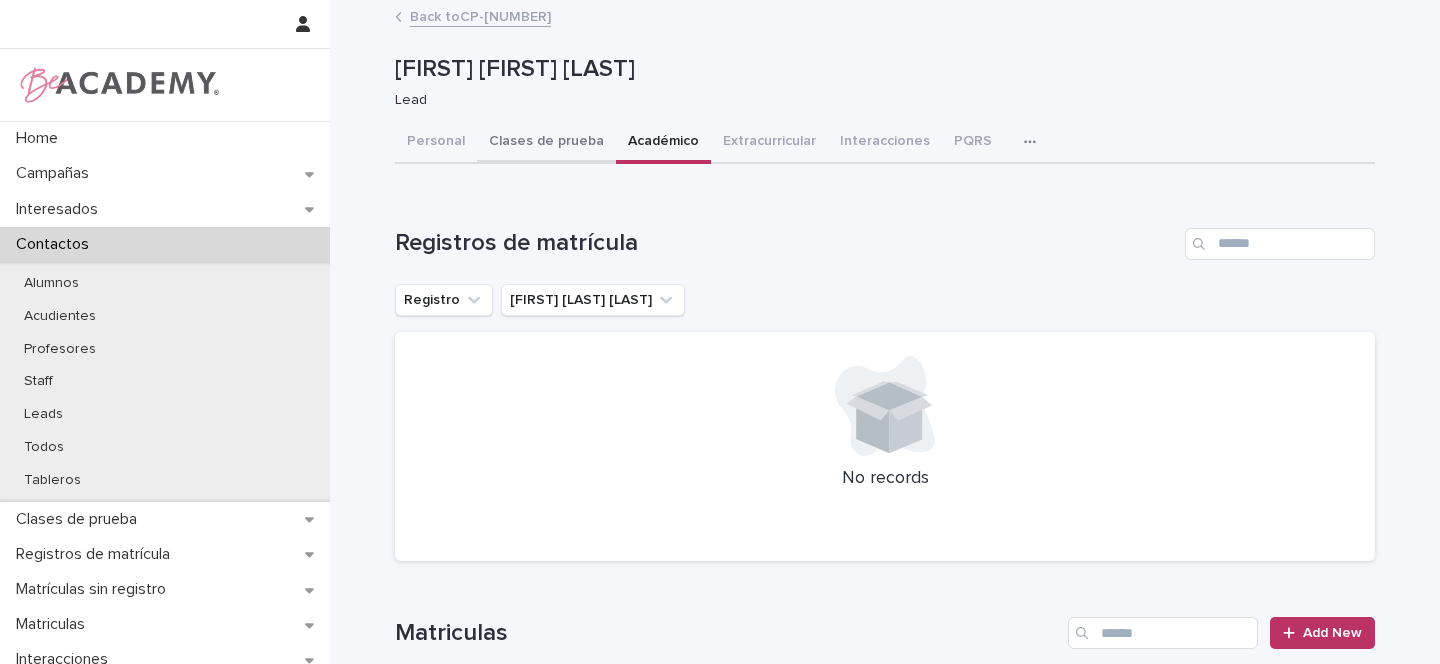 click on "Clases de prueba" at bounding box center [546, 143] 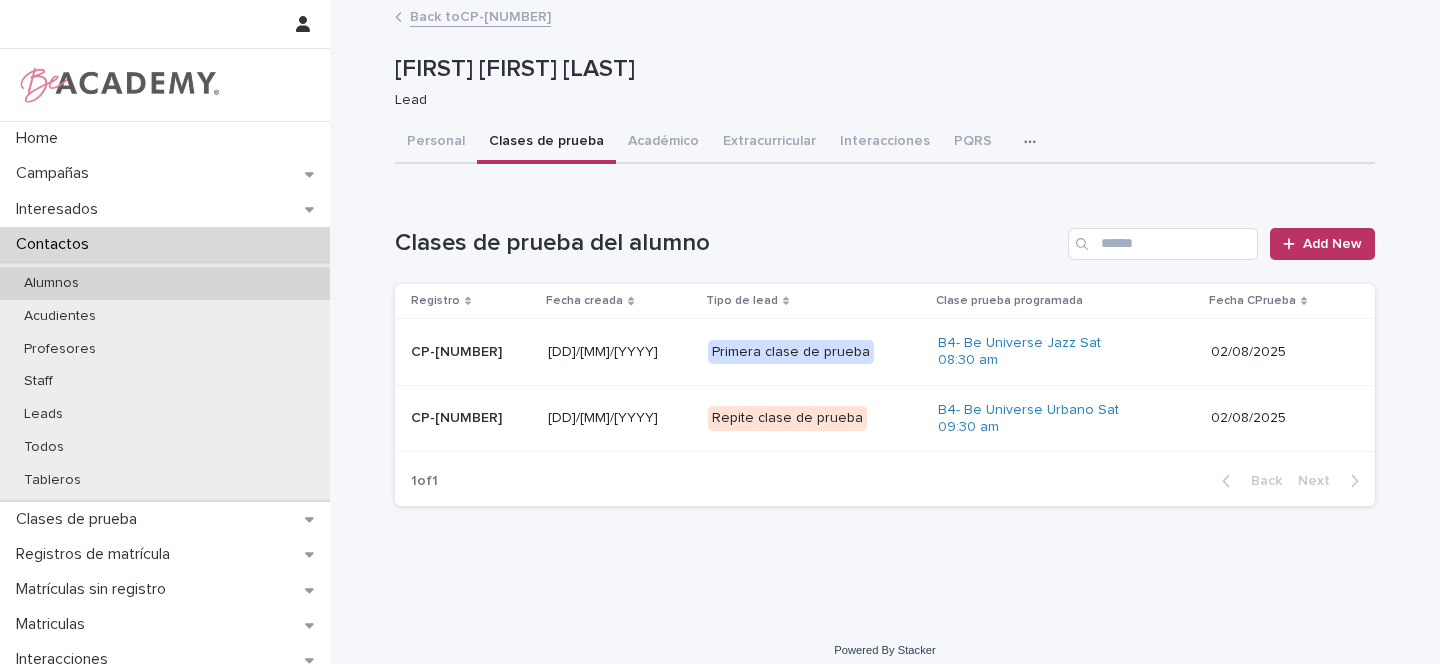 click on "Alumnos" at bounding box center (165, 283) 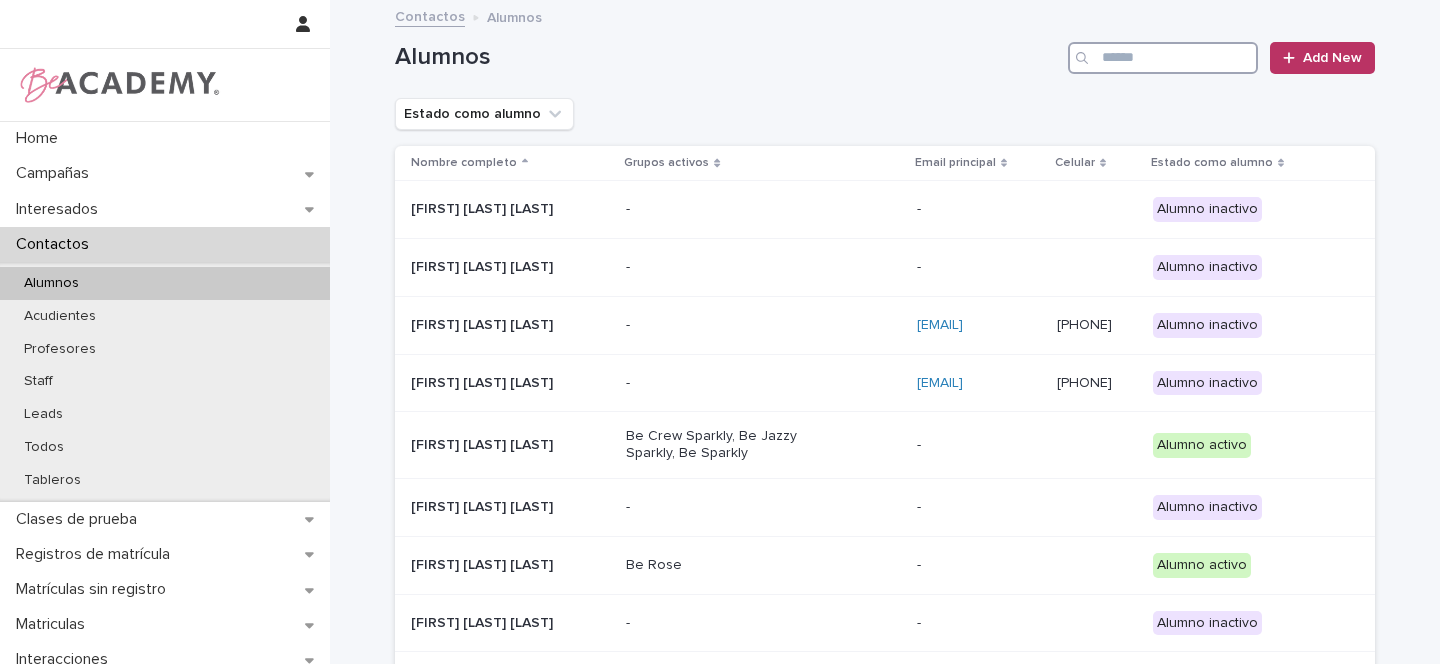 click at bounding box center (1163, 58) 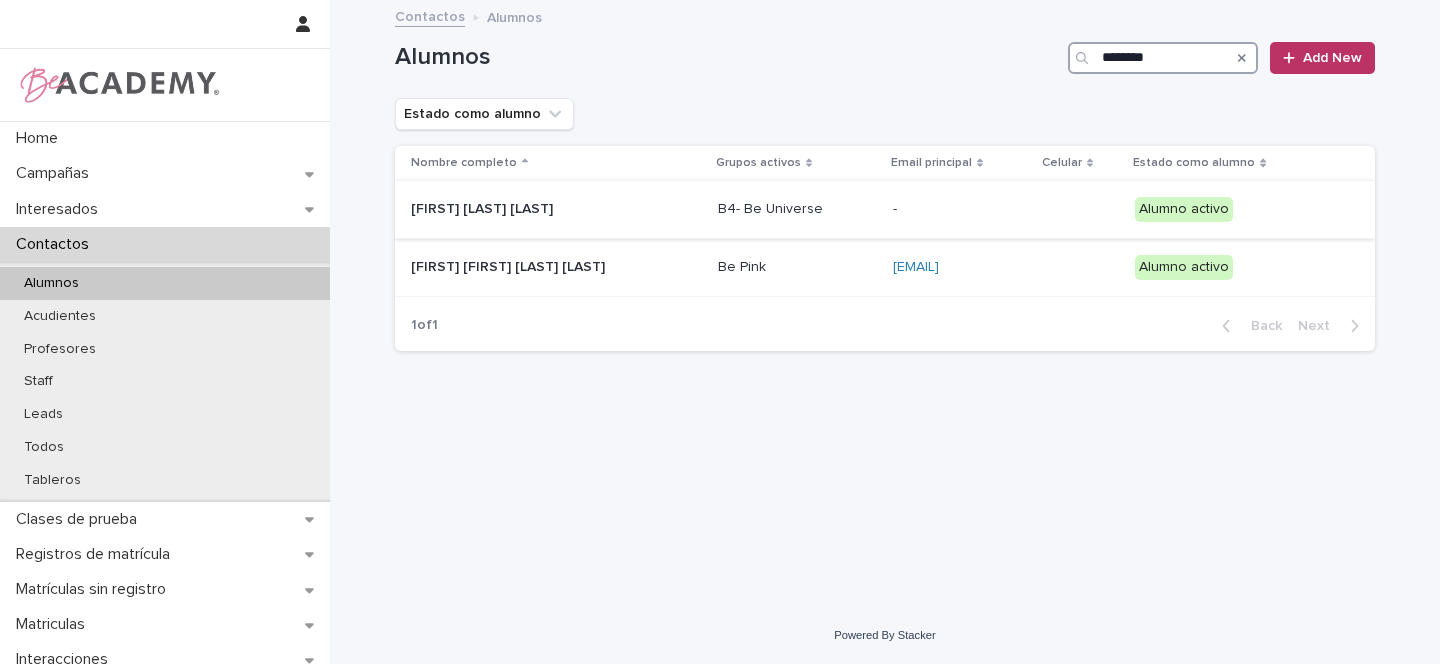 type on "********" 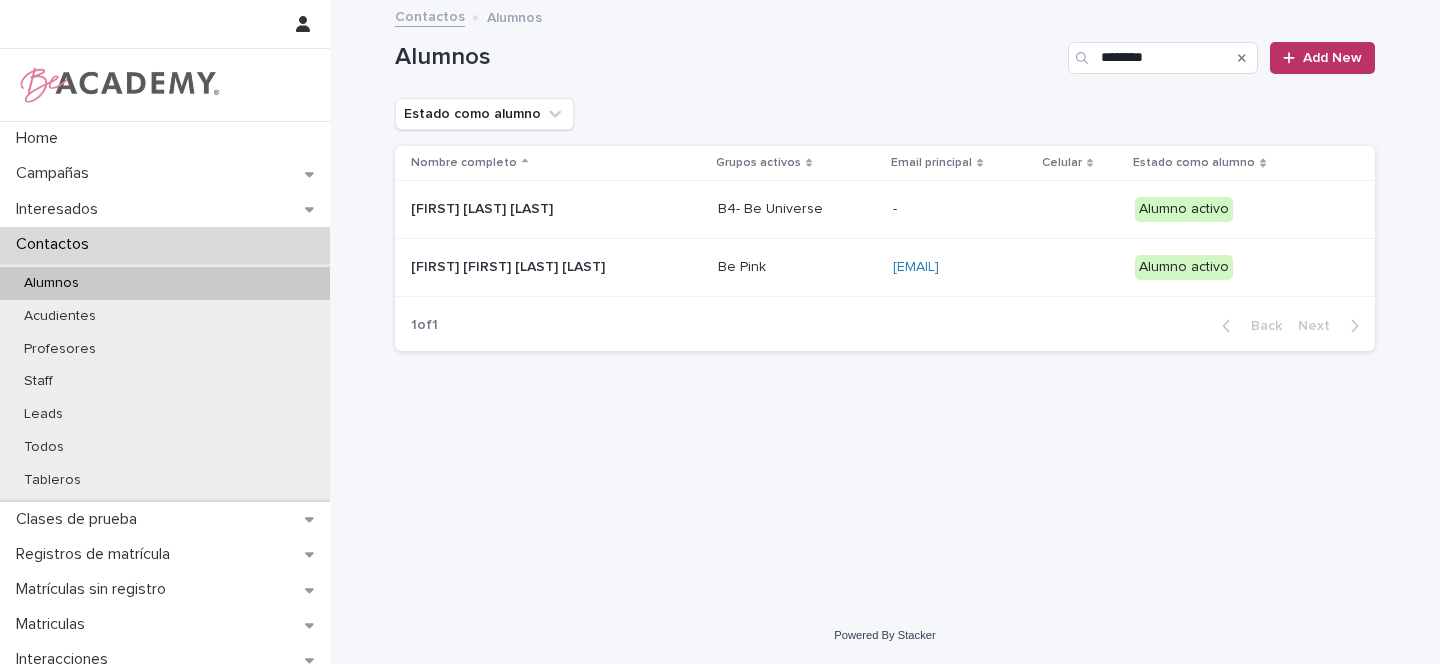 click on "[FIRST] [LAST]" at bounding box center [511, 207] 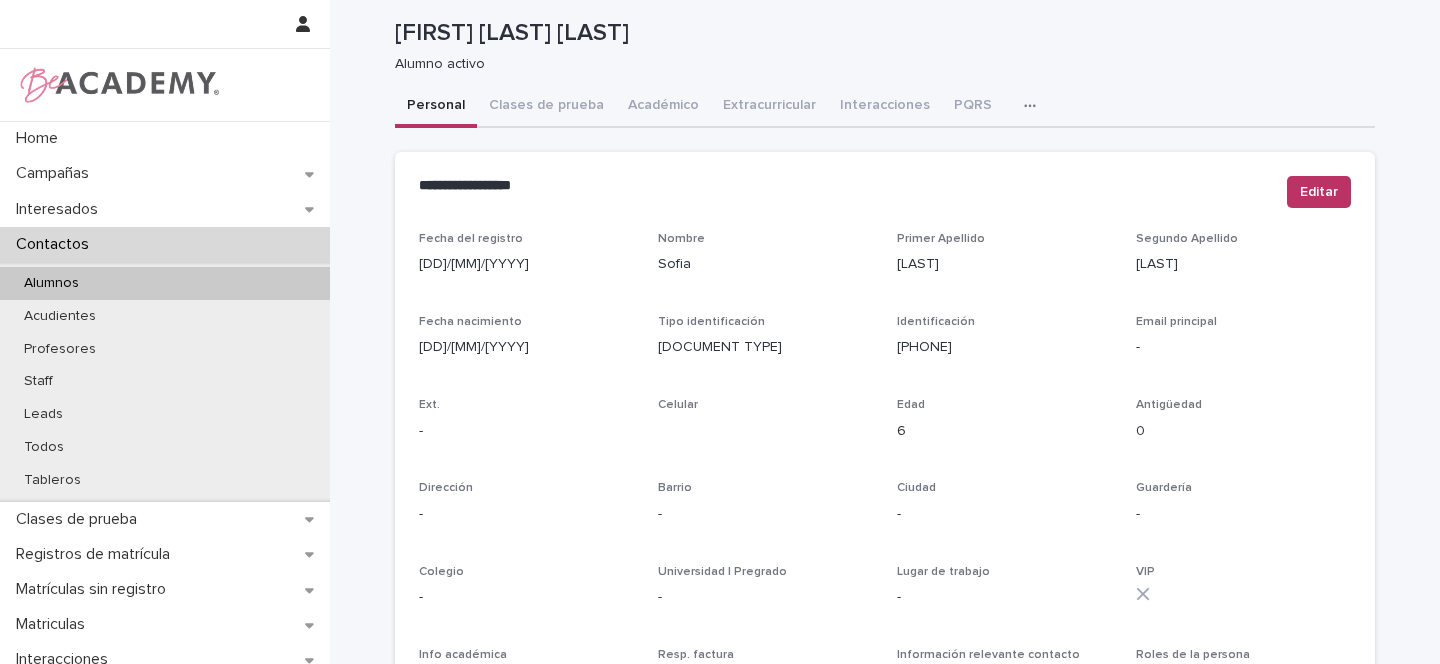 scroll, scrollTop: 0, scrollLeft: 0, axis: both 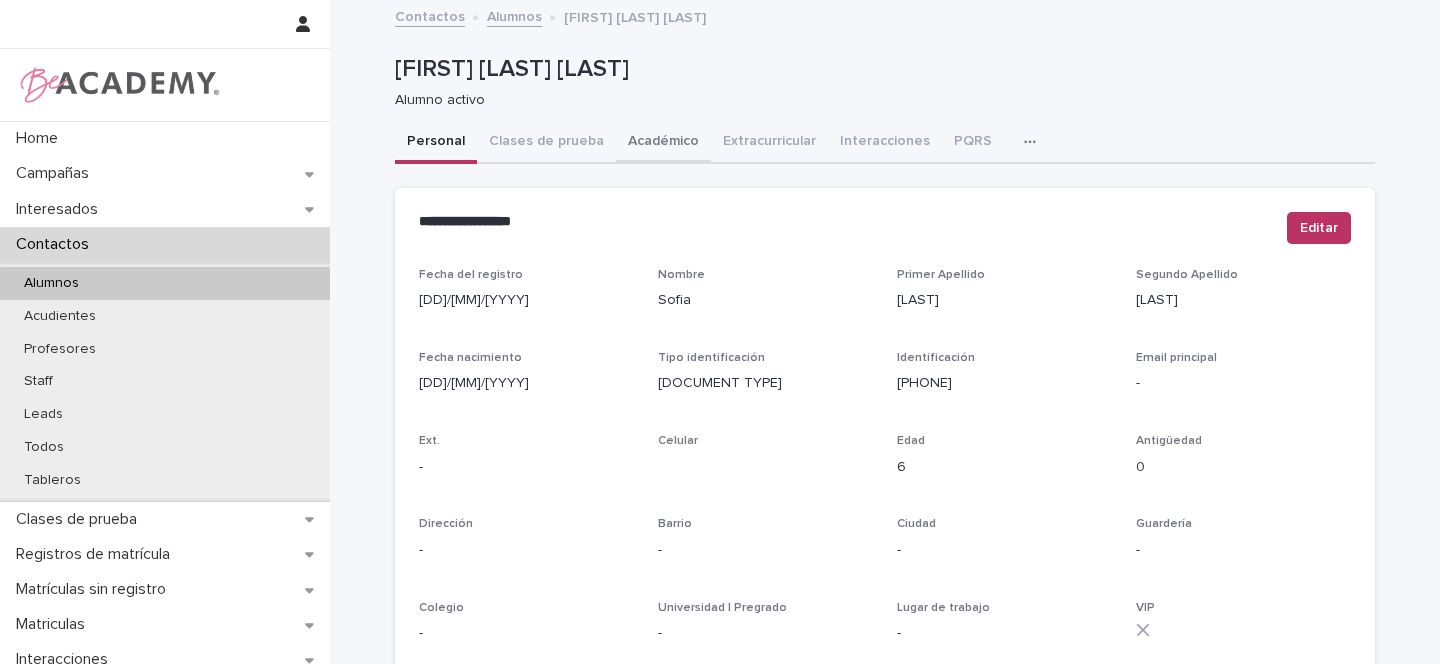 click on "Académico" at bounding box center [663, 143] 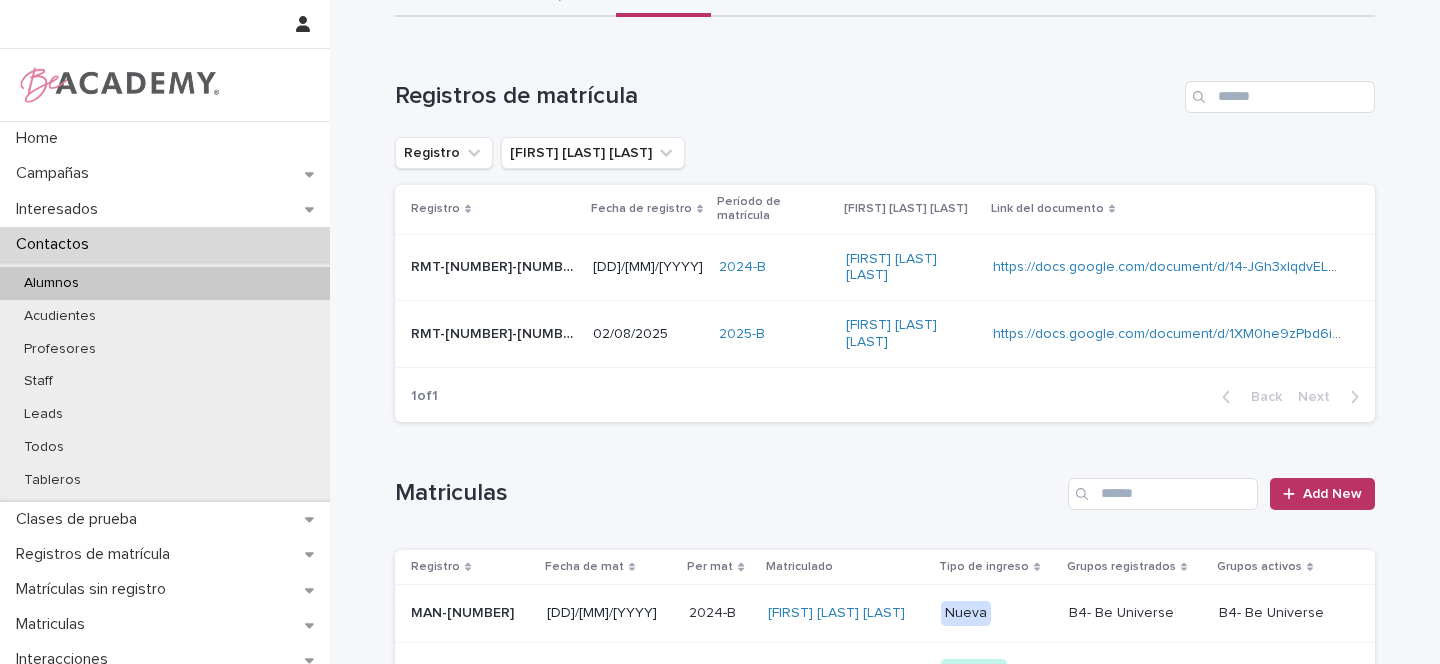 scroll, scrollTop: 180, scrollLeft: 0, axis: vertical 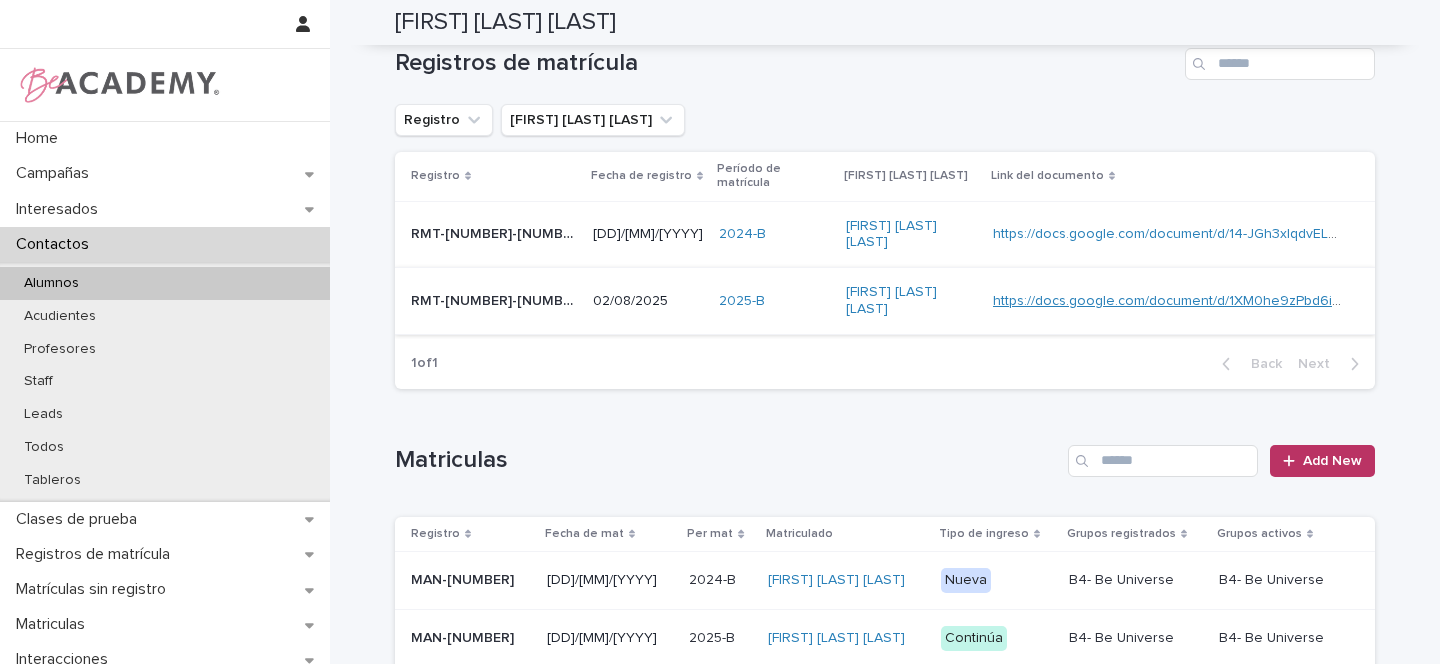 click on "https://docs.google.com/document/d/1XM0he9zPbd6im7UKKt81Ydxd6k_6shD0_vF-KTay-qk" at bounding box center (1278, 301) 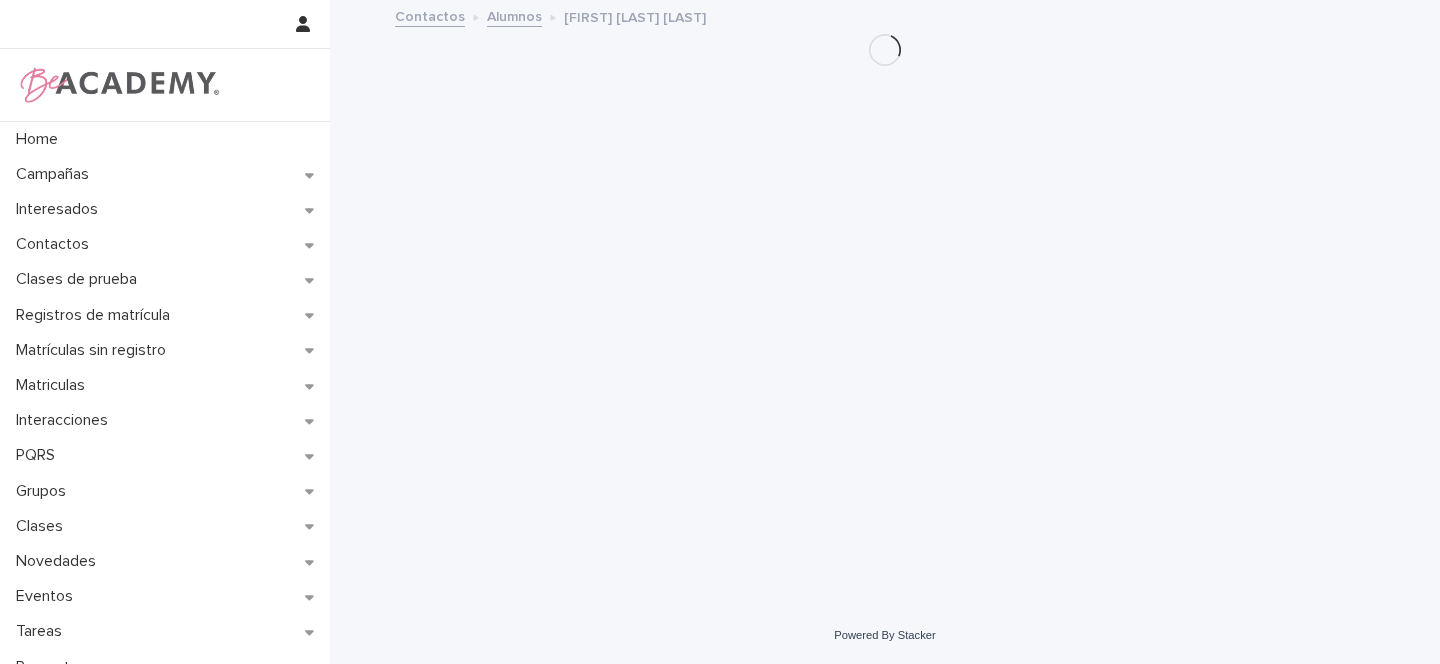 scroll, scrollTop: 0, scrollLeft: 0, axis: both 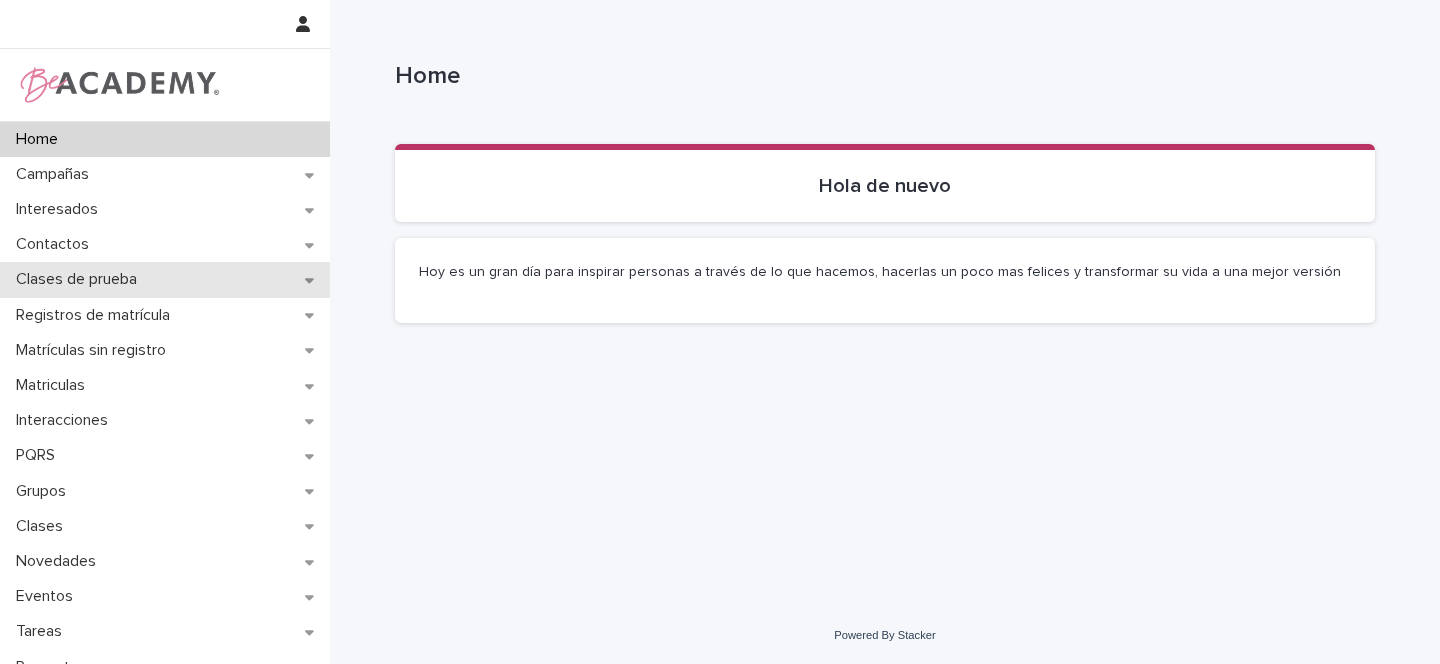 click on "Clases de prueba" at bounding box center (165, 279) 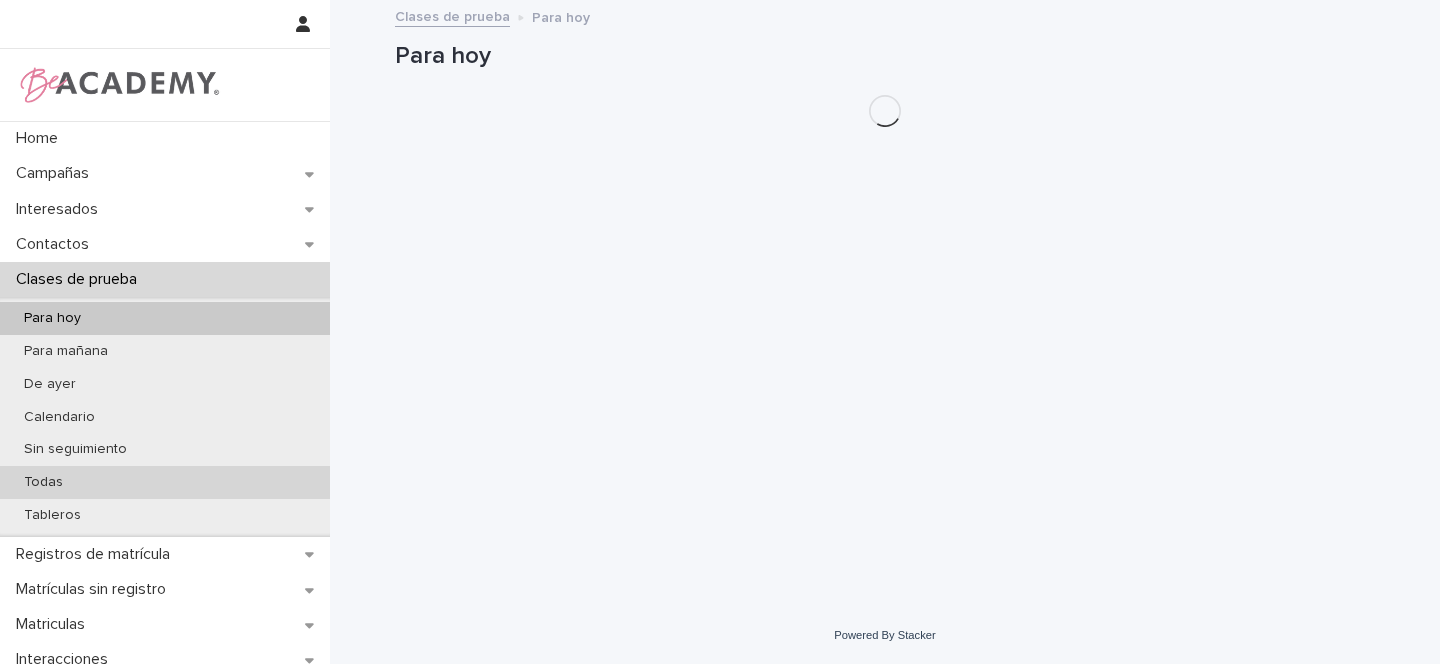 click on "Para hoy" at bounding box center (52, 318) 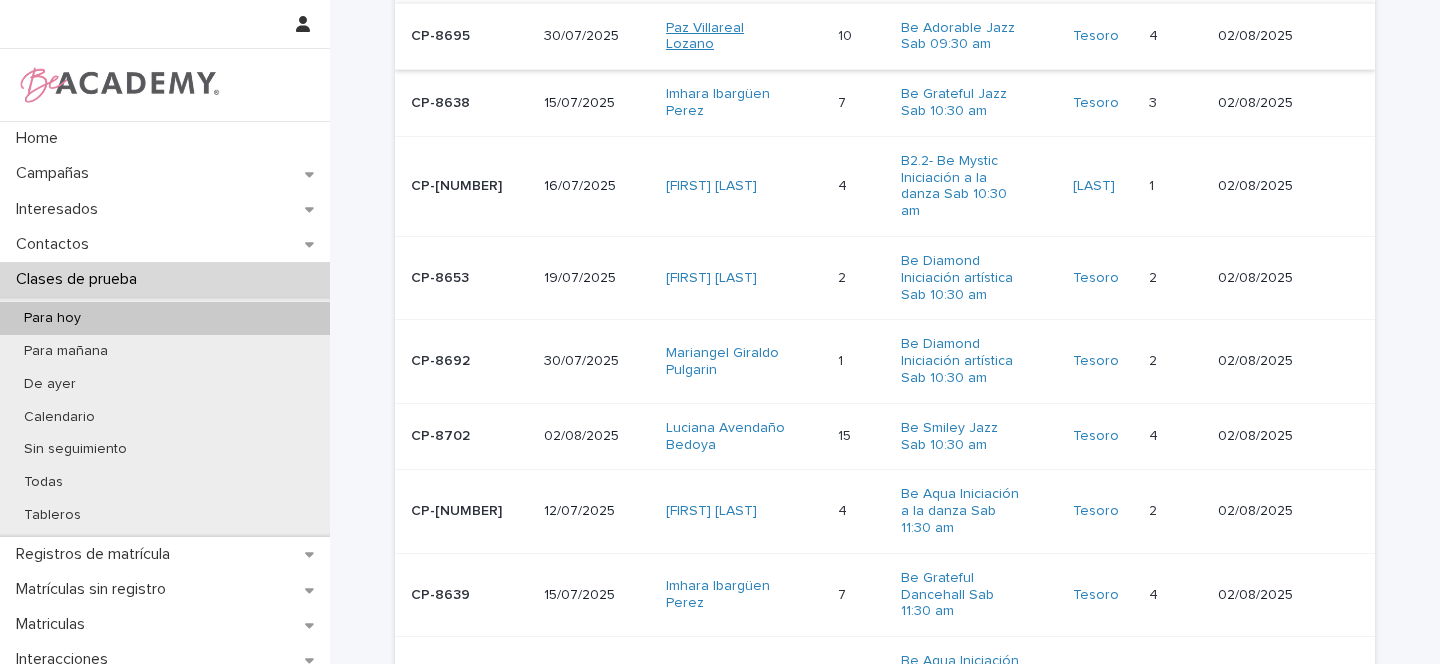 scroll, scrollTop: 259, scrollLeft: 0, axis: vertical 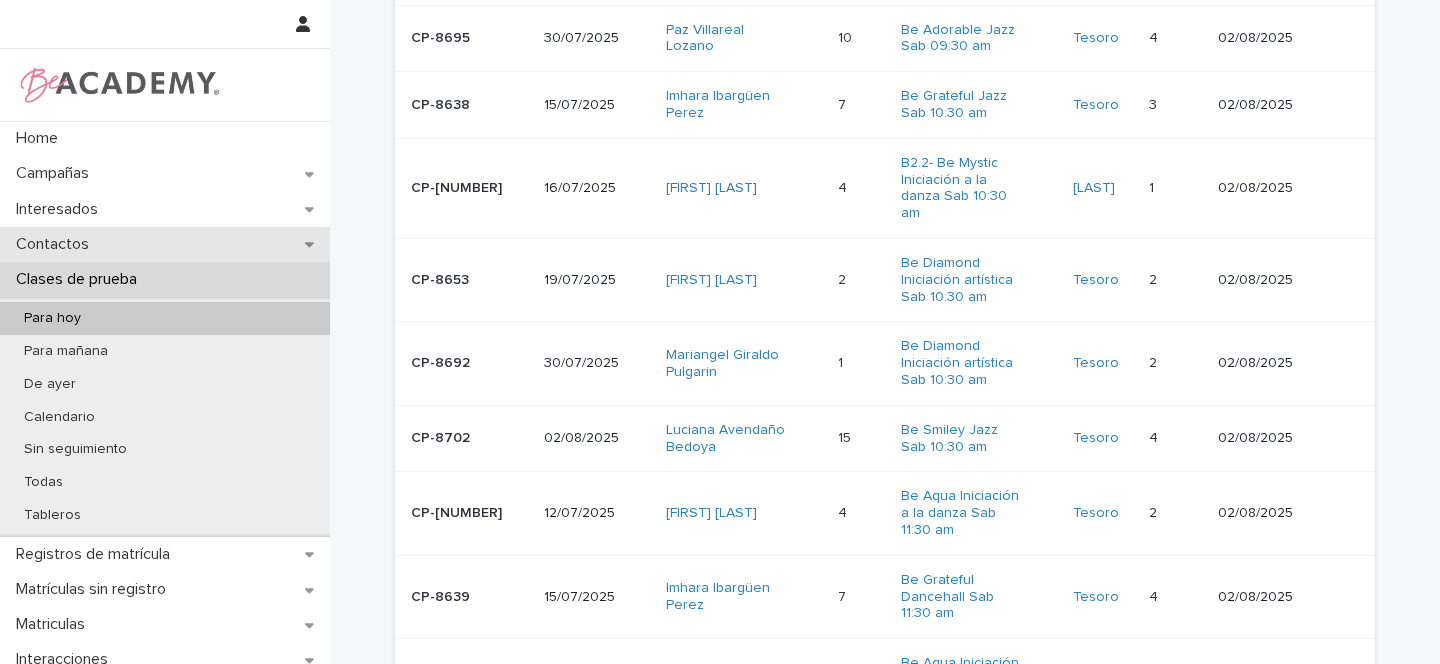 click on "Contactos" at bounding box center [165, 244] 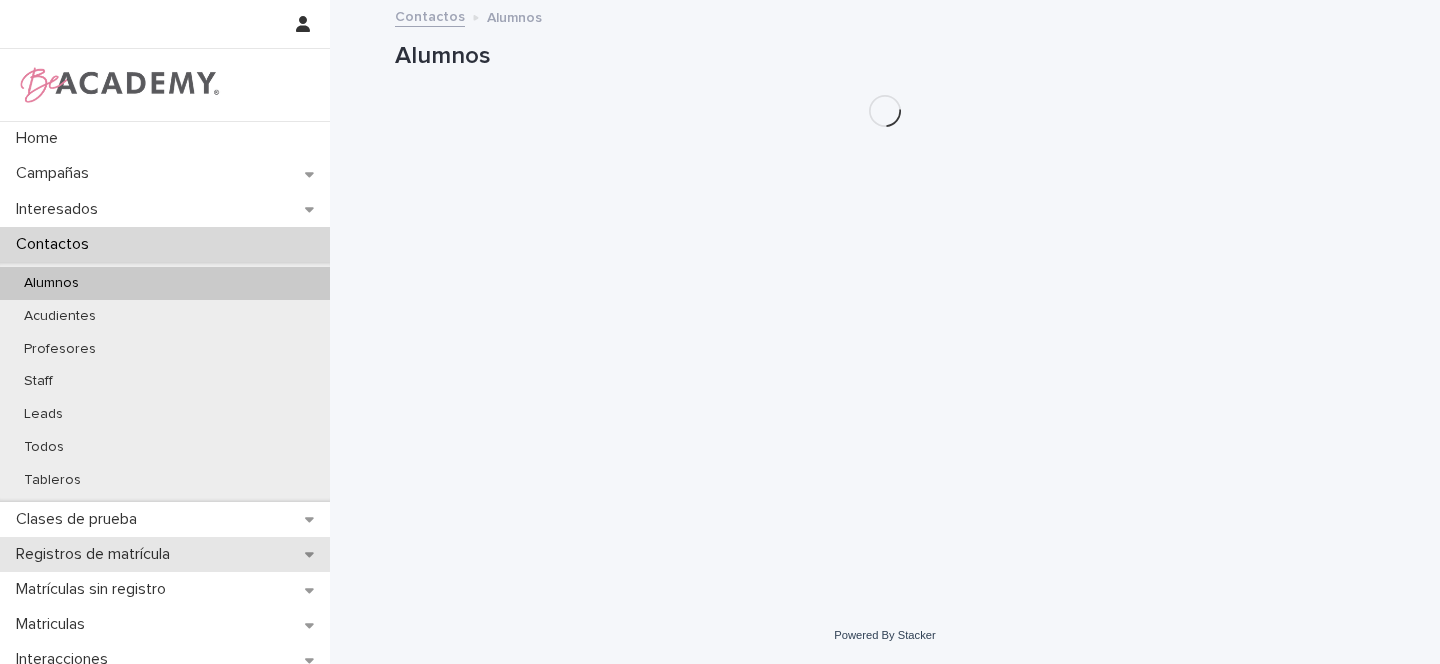 scroll, scrollTop: 0, scrollLeft: 0, axis: both 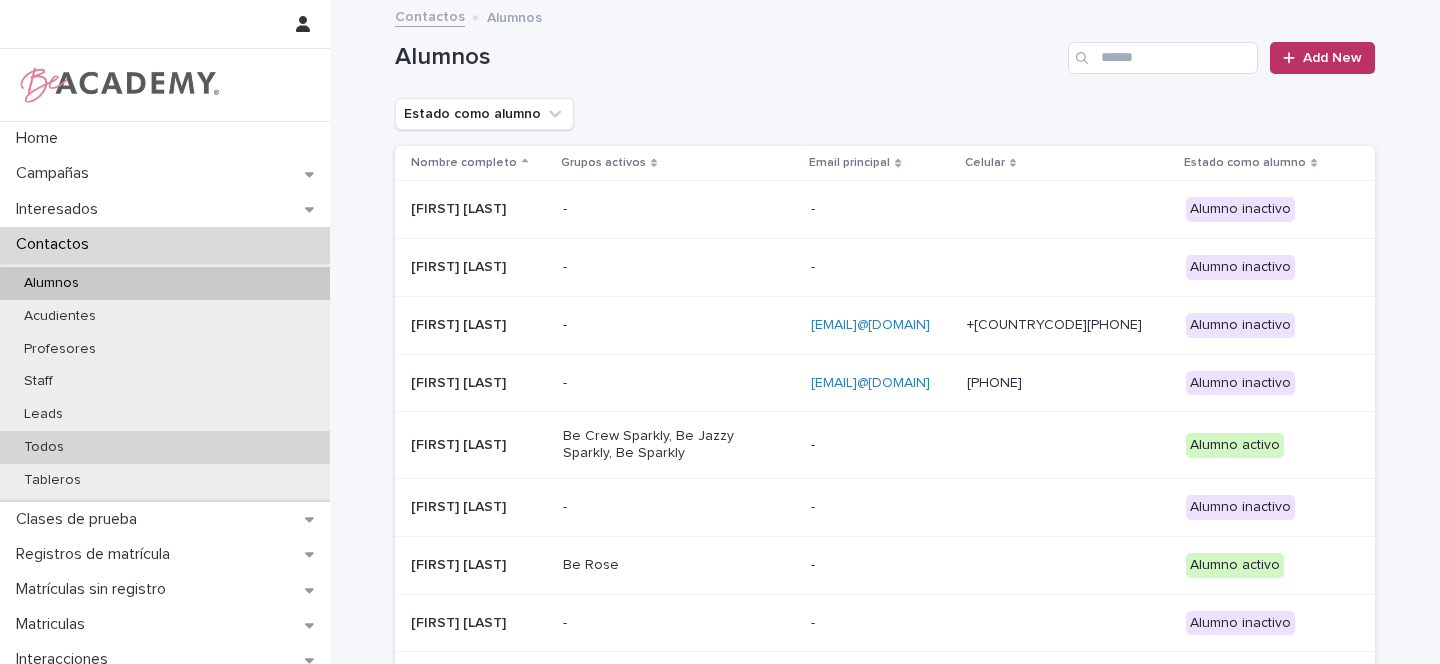 click on "Todos" at bounding box center (165, 447) 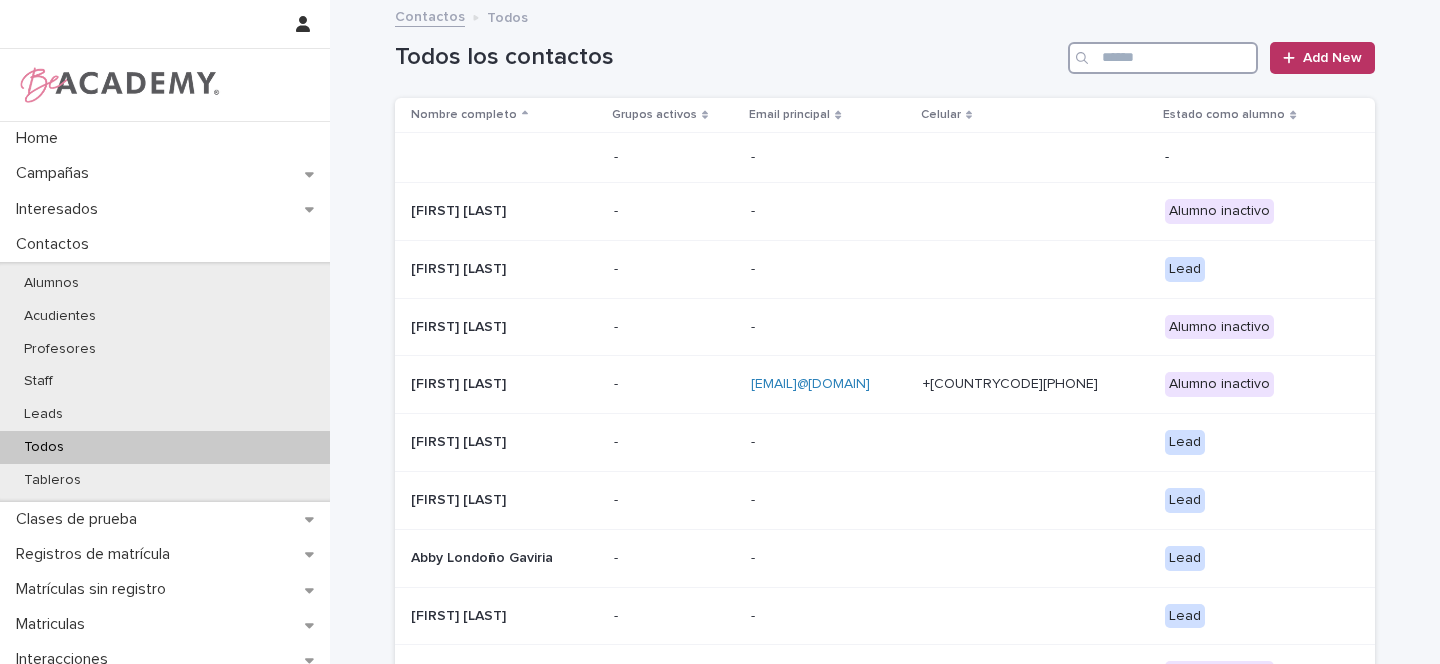 click at bounding box center (1163, 58) 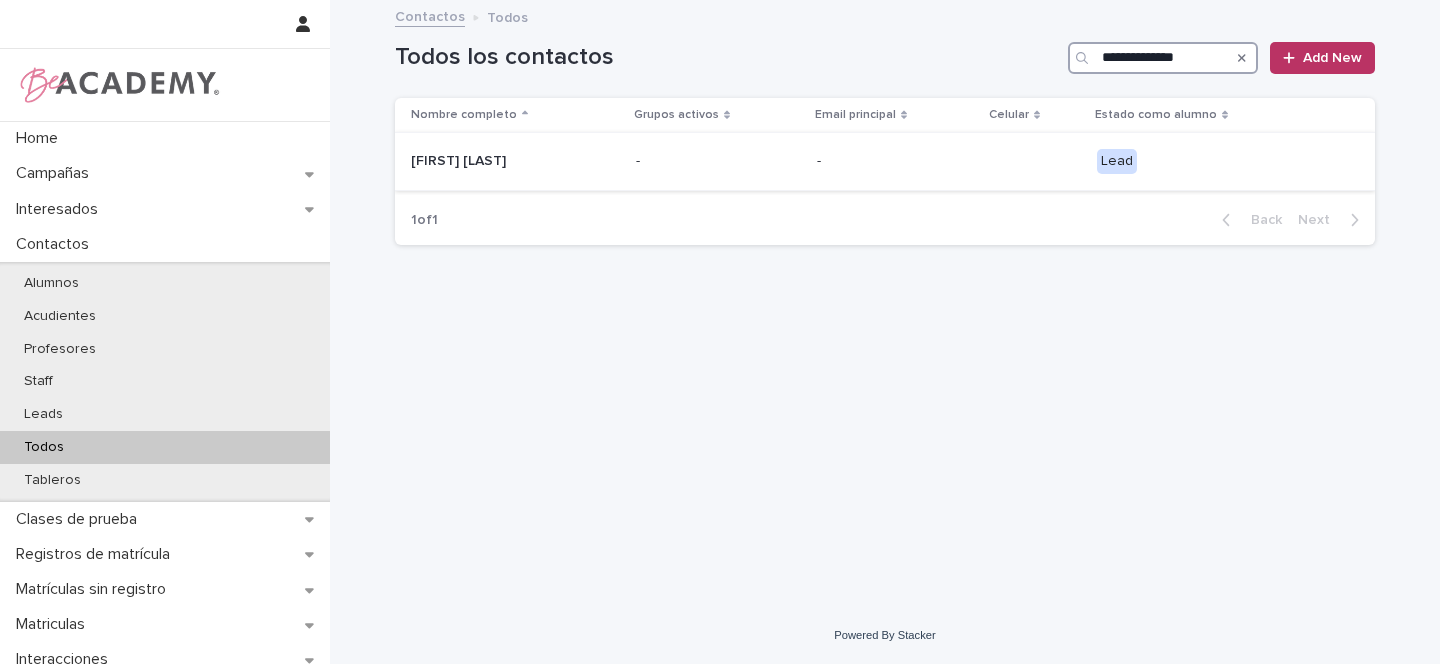 type on "**********" 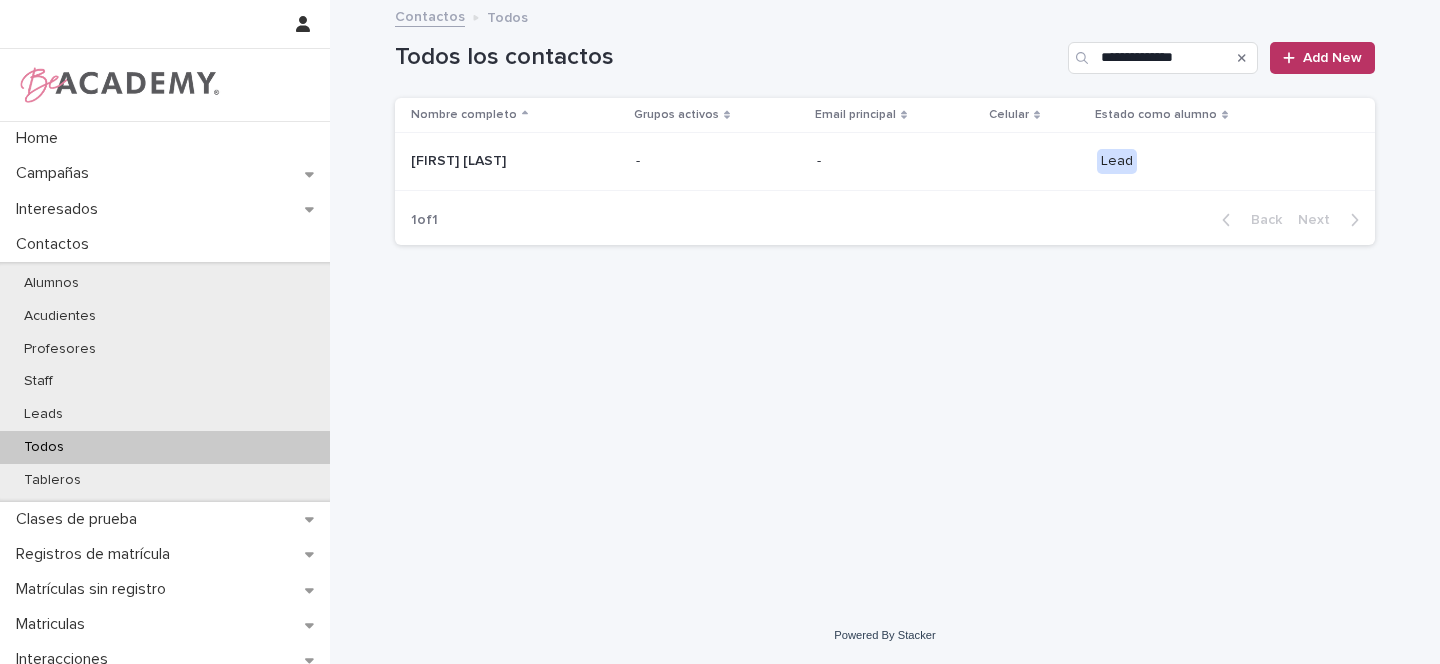 click on "Valentina Neva Silva" at bounding box center (511, 161) 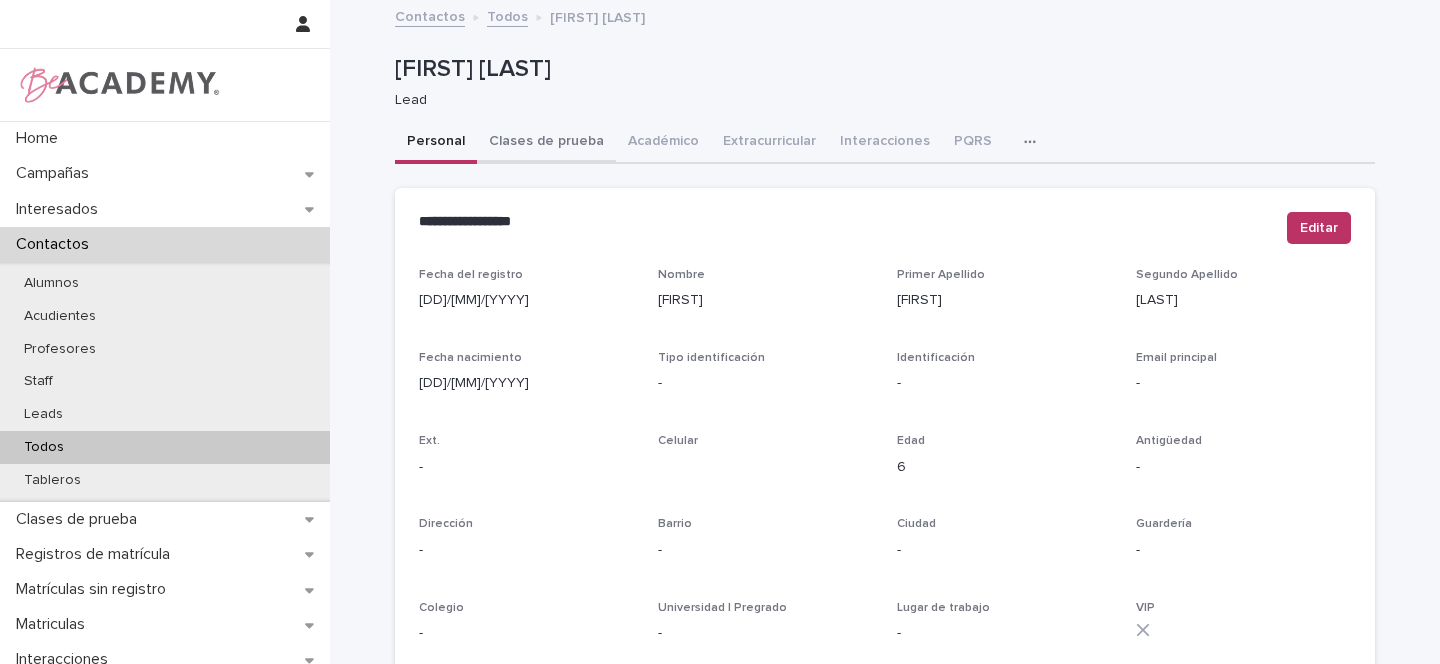 click on "Clases de prueba" at bounding box center (546, 143) 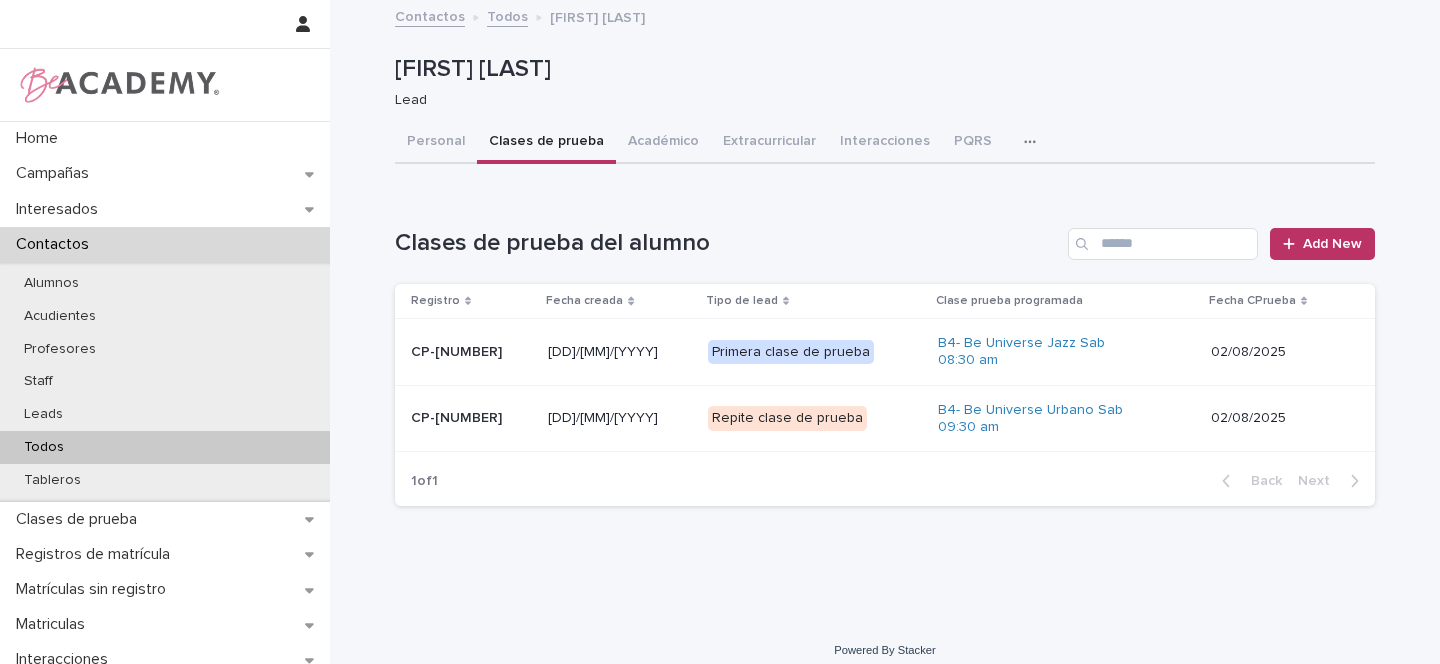 click on "Repite clase de prueba" at bounding box center [815, 418] 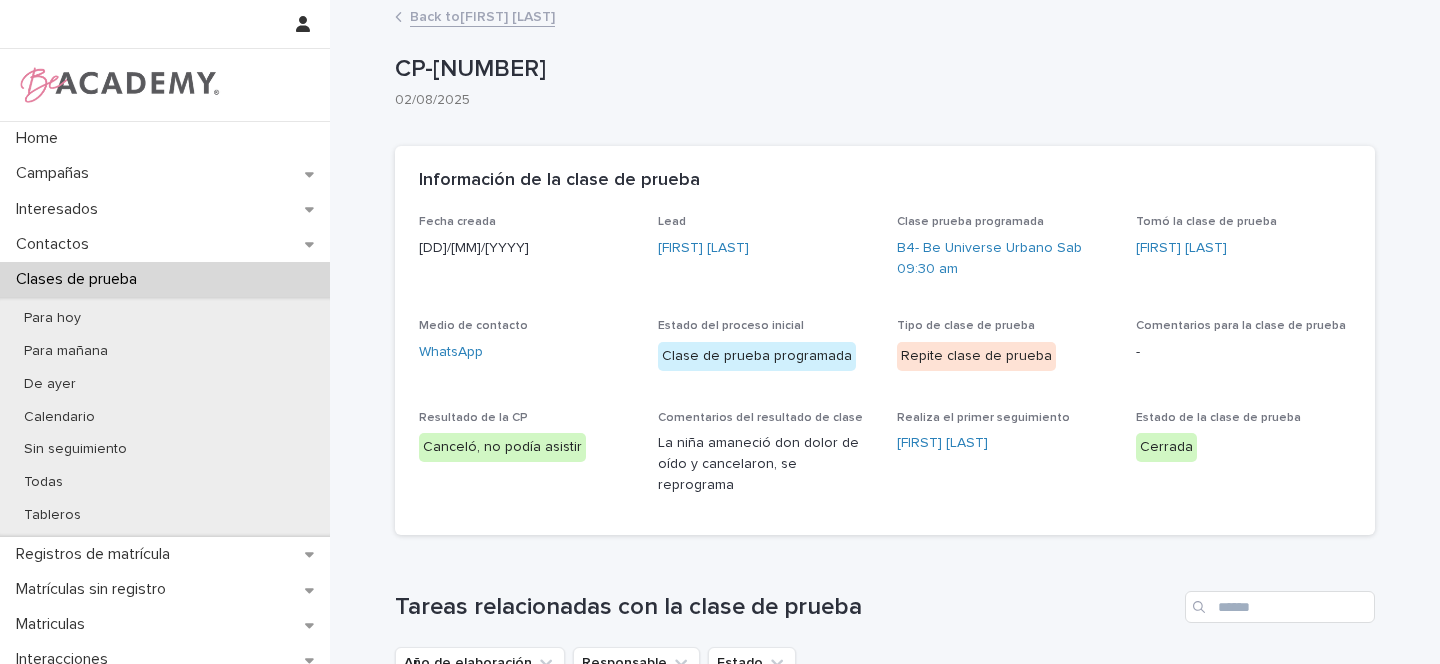 click on "Back to  Valentina Neva Silva" at bounding box center [482, 15] 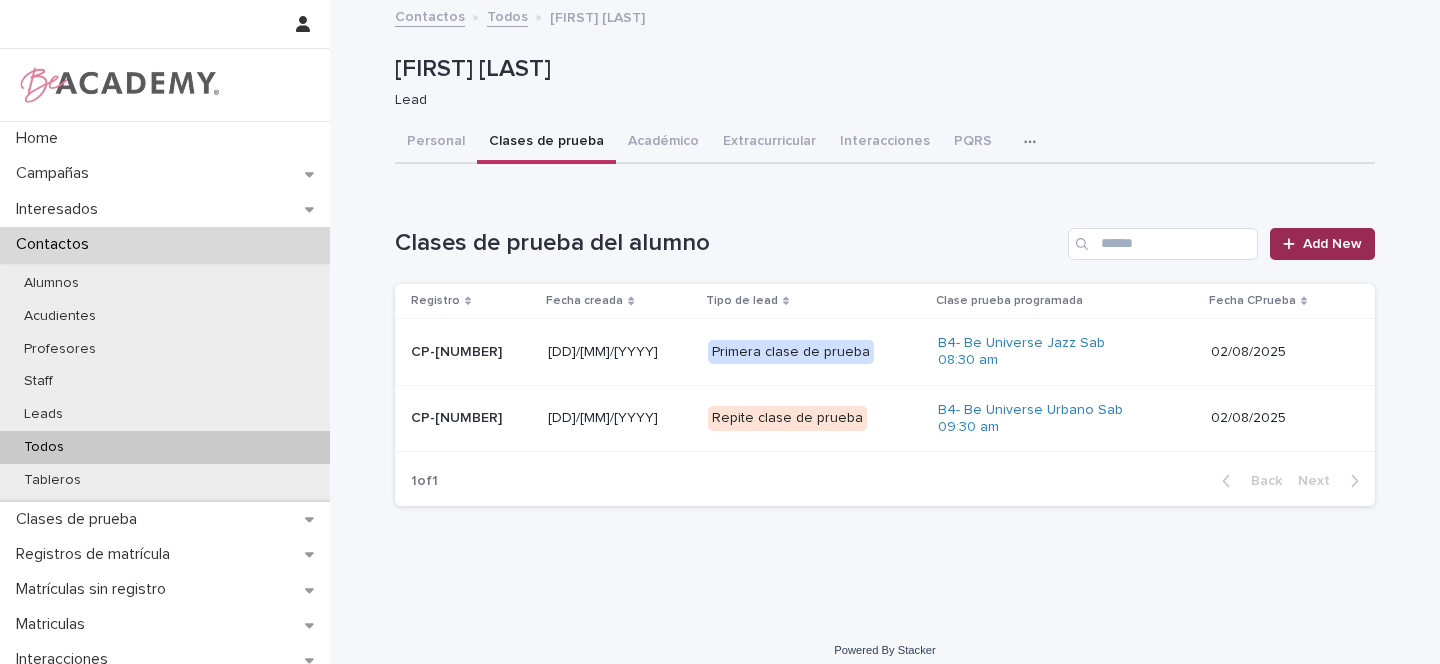 click on "Add New" at bounding box center (1332, 244) 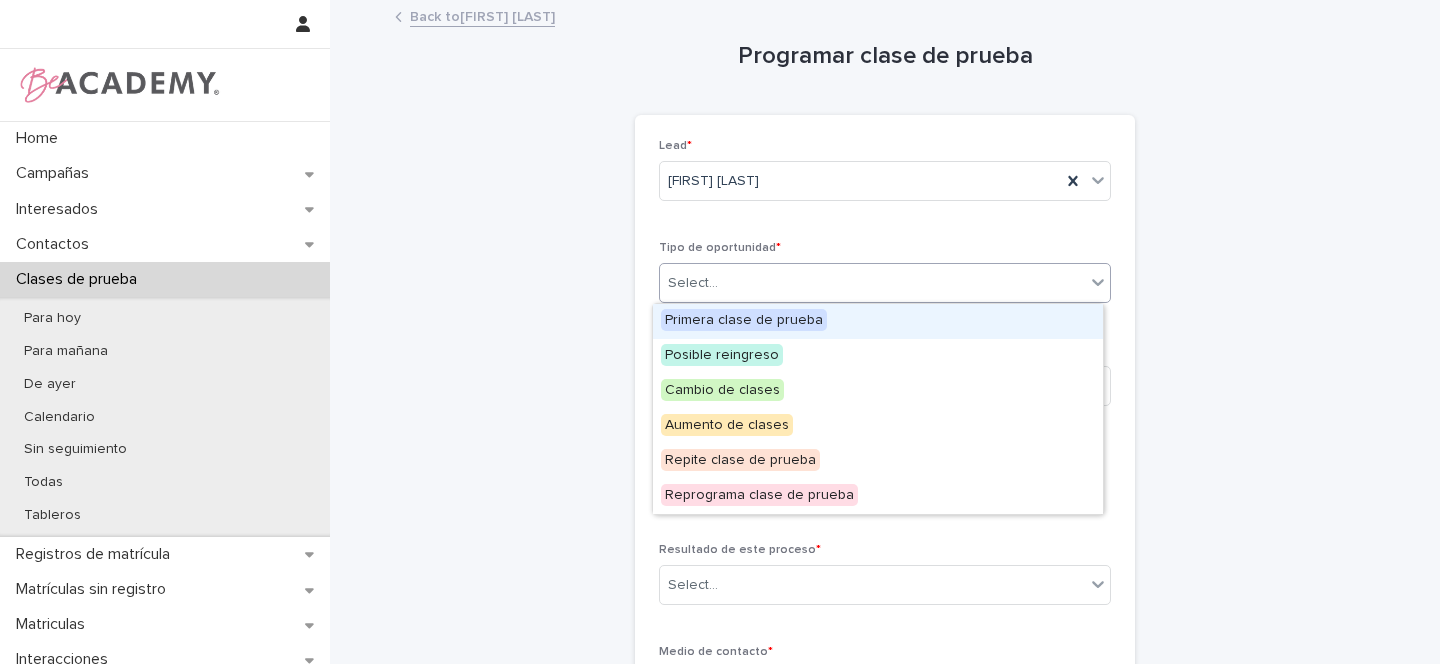 click on "Select..." at bounding box center [872, 283] 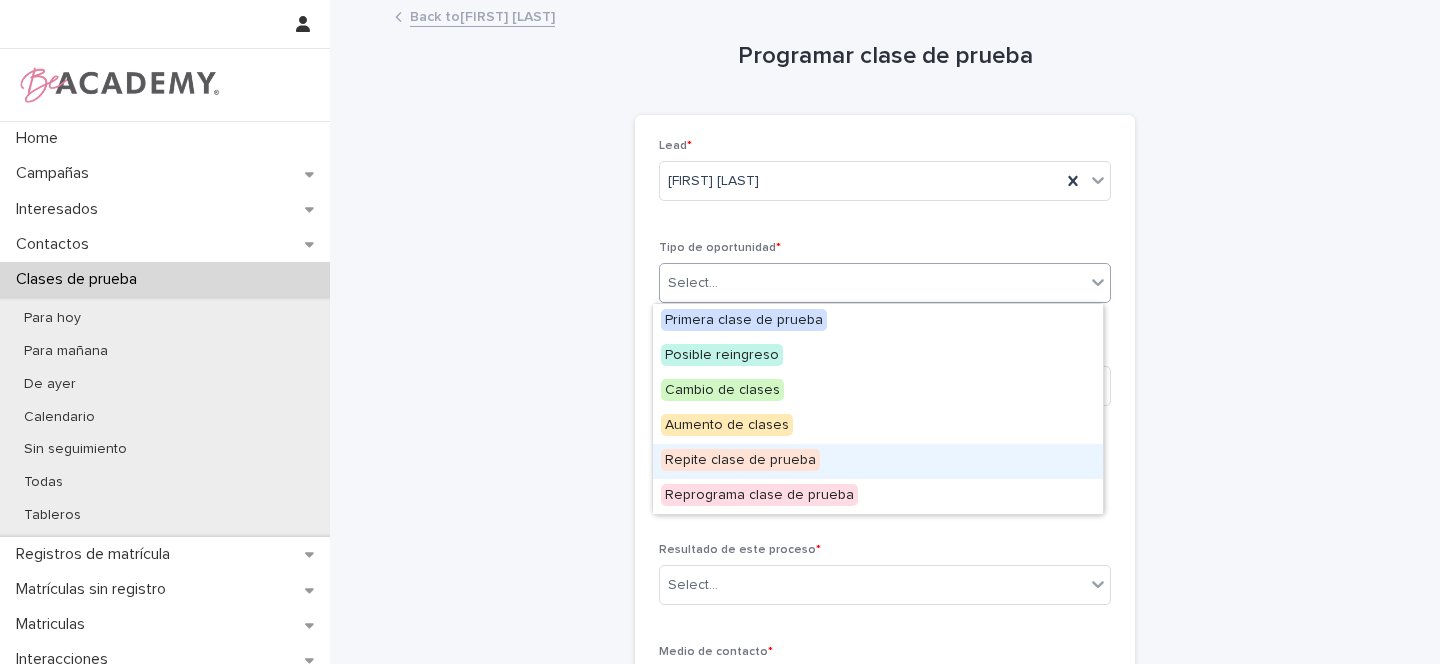 click on "Repite clase de prueba" at bounding box center [740, 460] 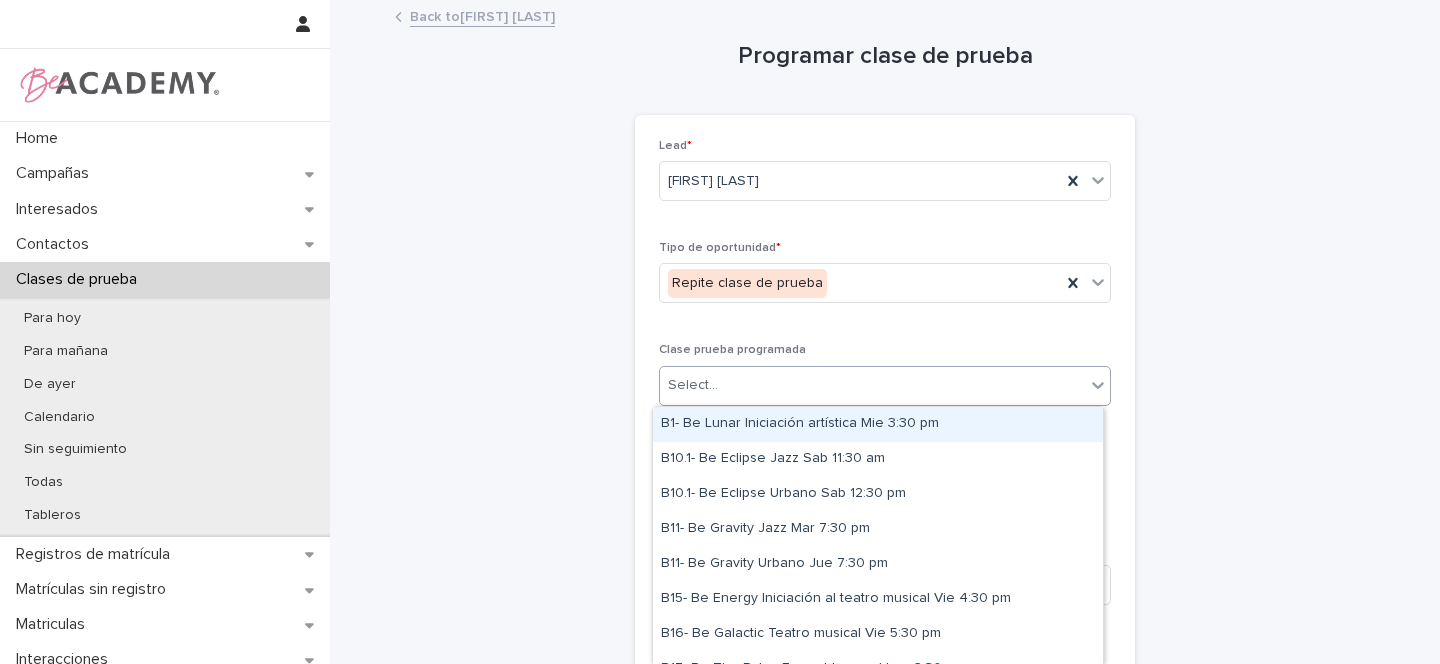 click on "Select..." at bounding box center (872, 385) 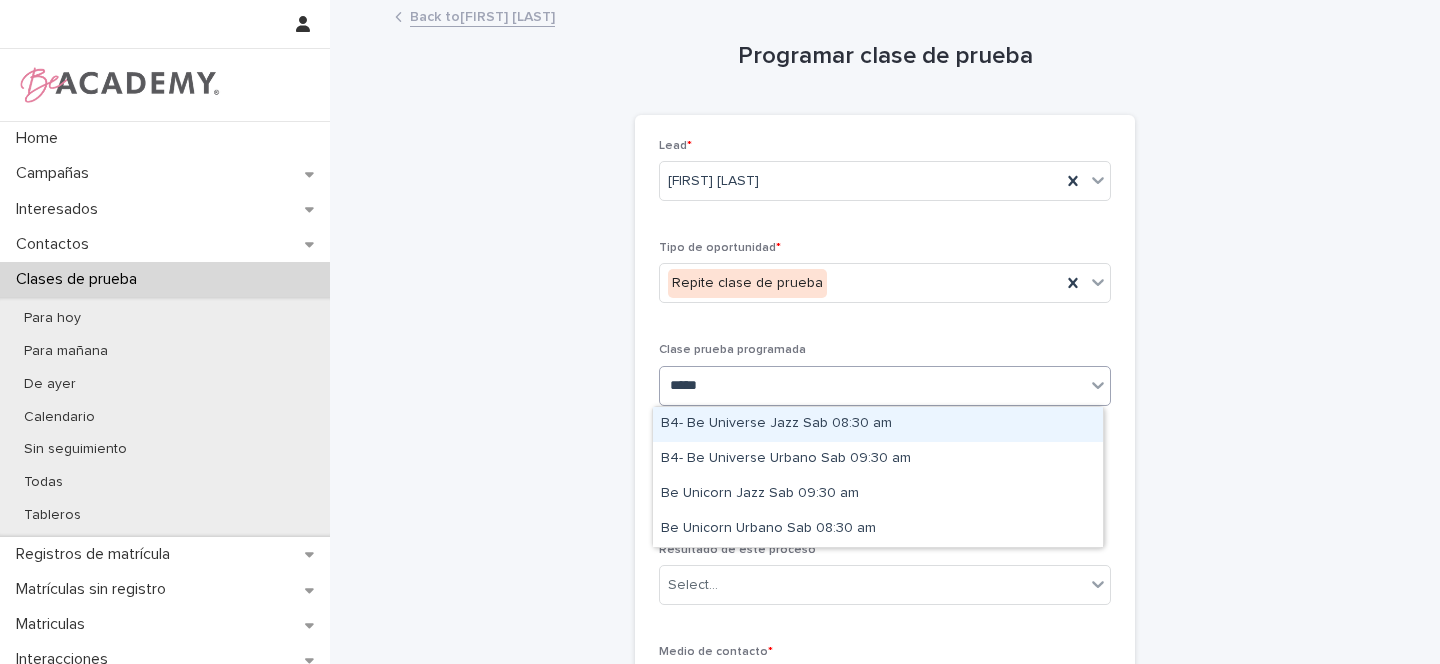 type on "******" 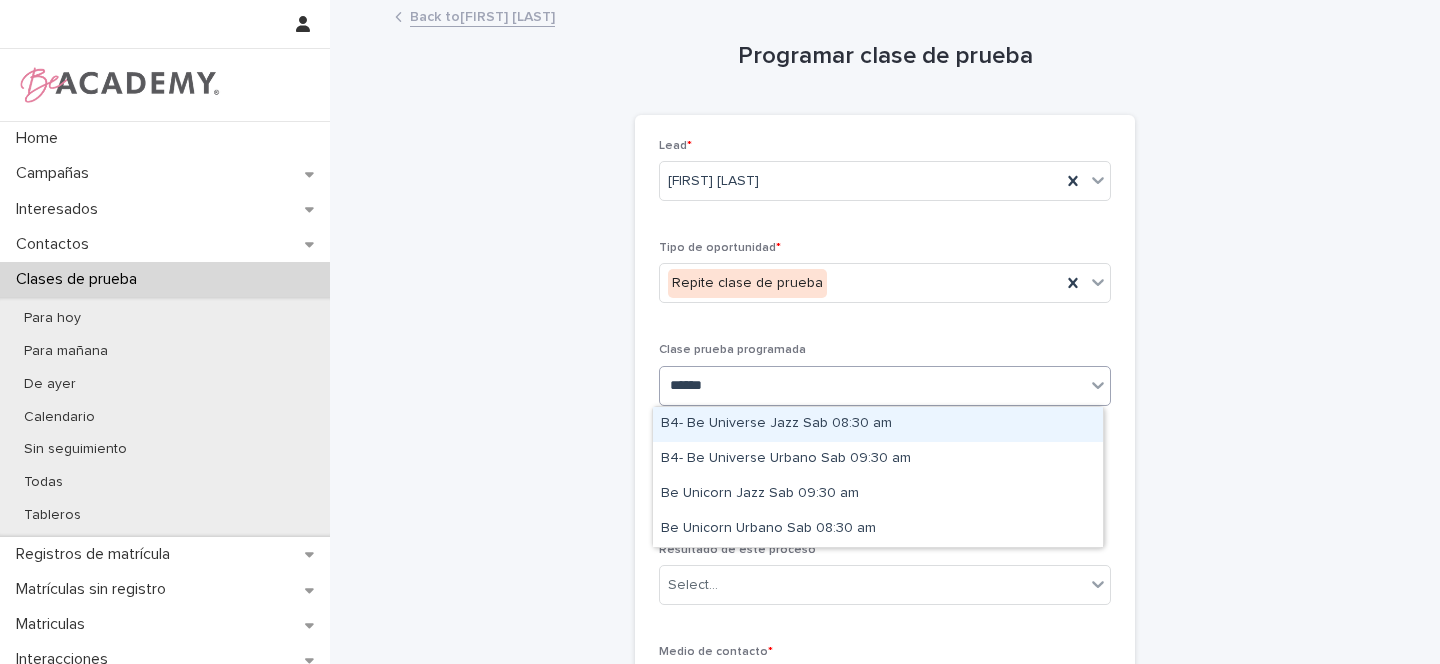 click on "B4- Be Universe Jazz Sab 08:30 am" at bounding box center [878, 424] 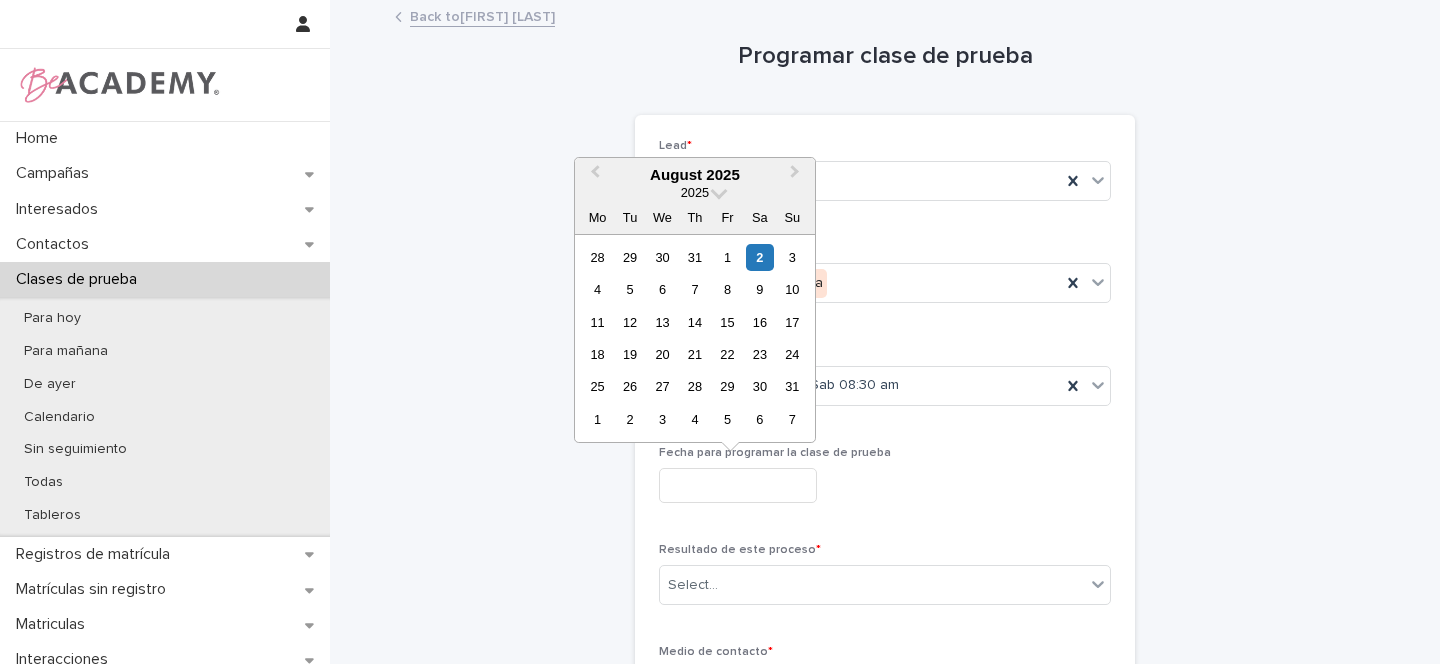 click at bounding box center (738, 485) 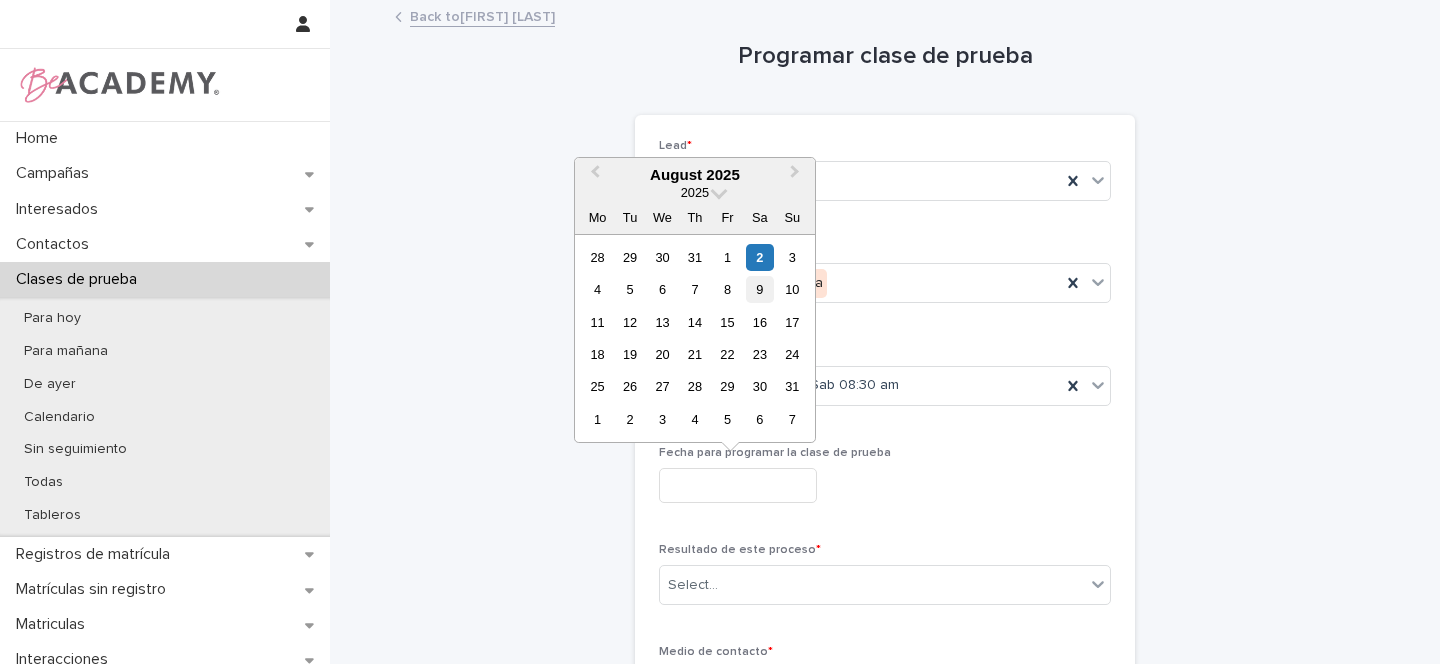 click on "9" at bounding box center [759, 289] 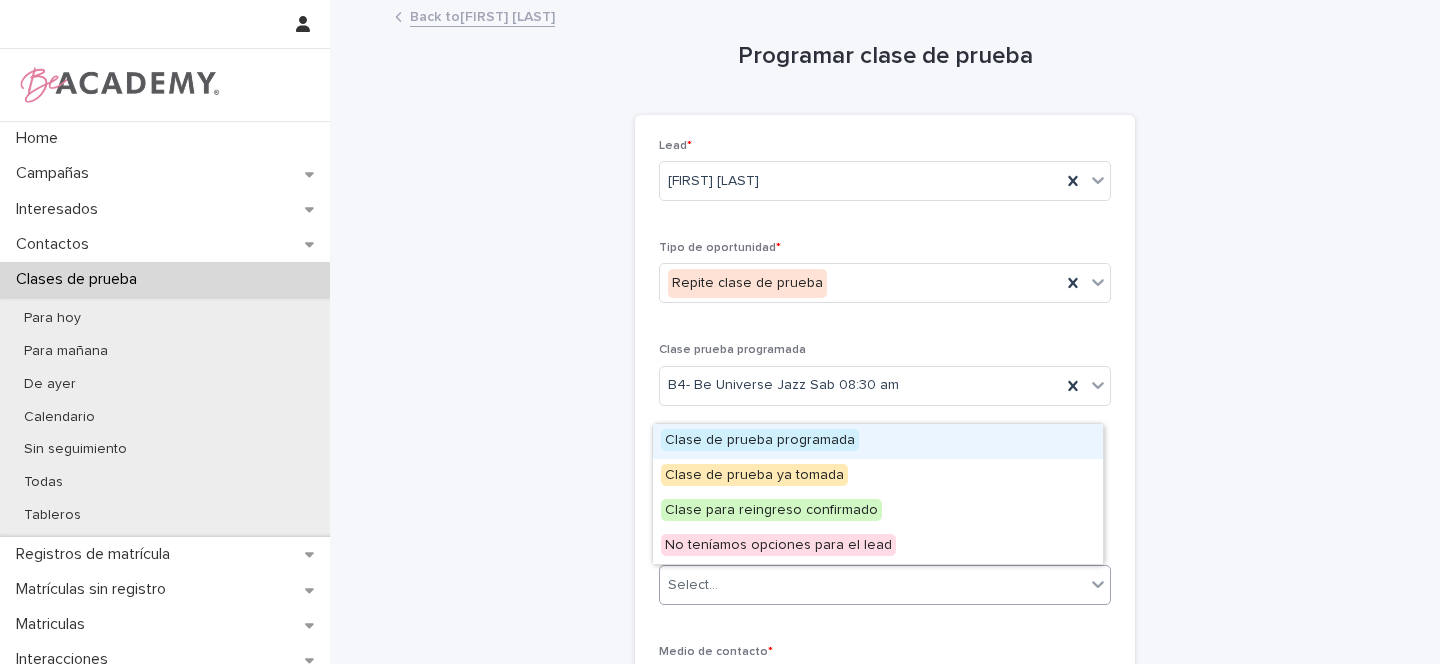 click on "Select..." at bounding box center [872, 585] 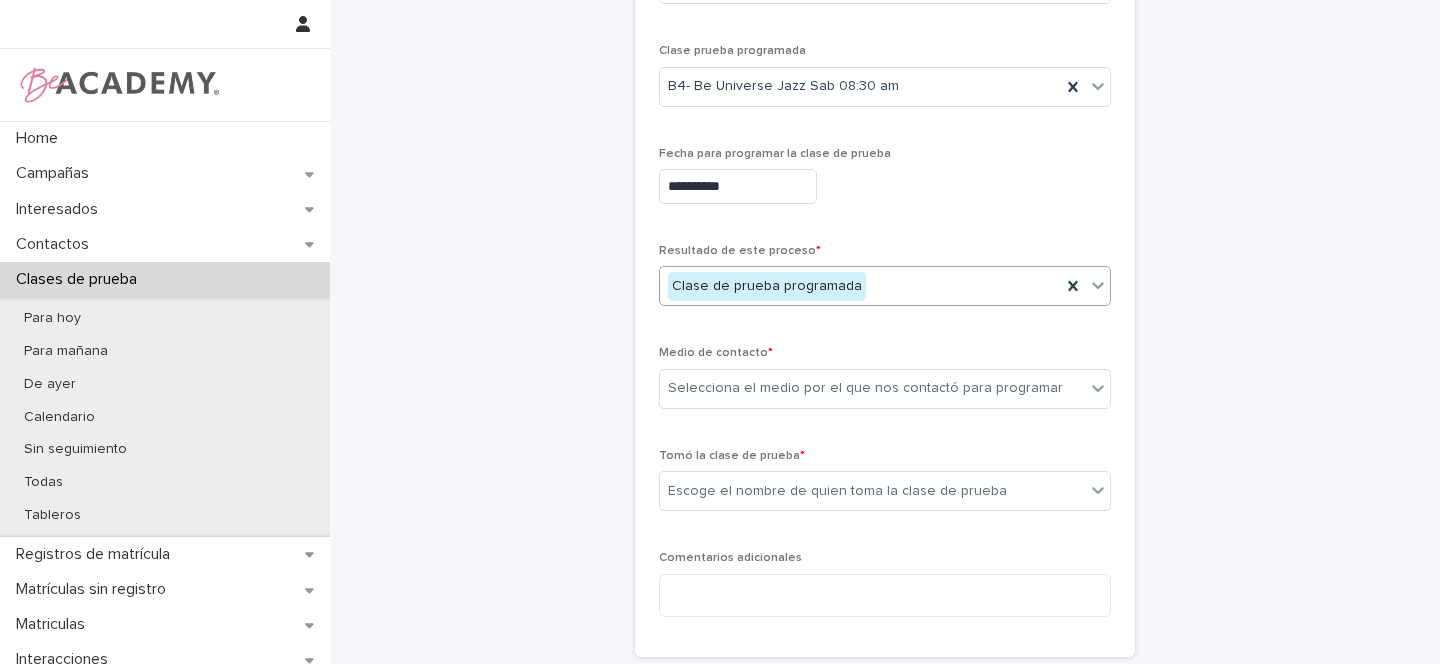 scroll, scrollTop: 310, scrollLeft: 0, axis: vertical 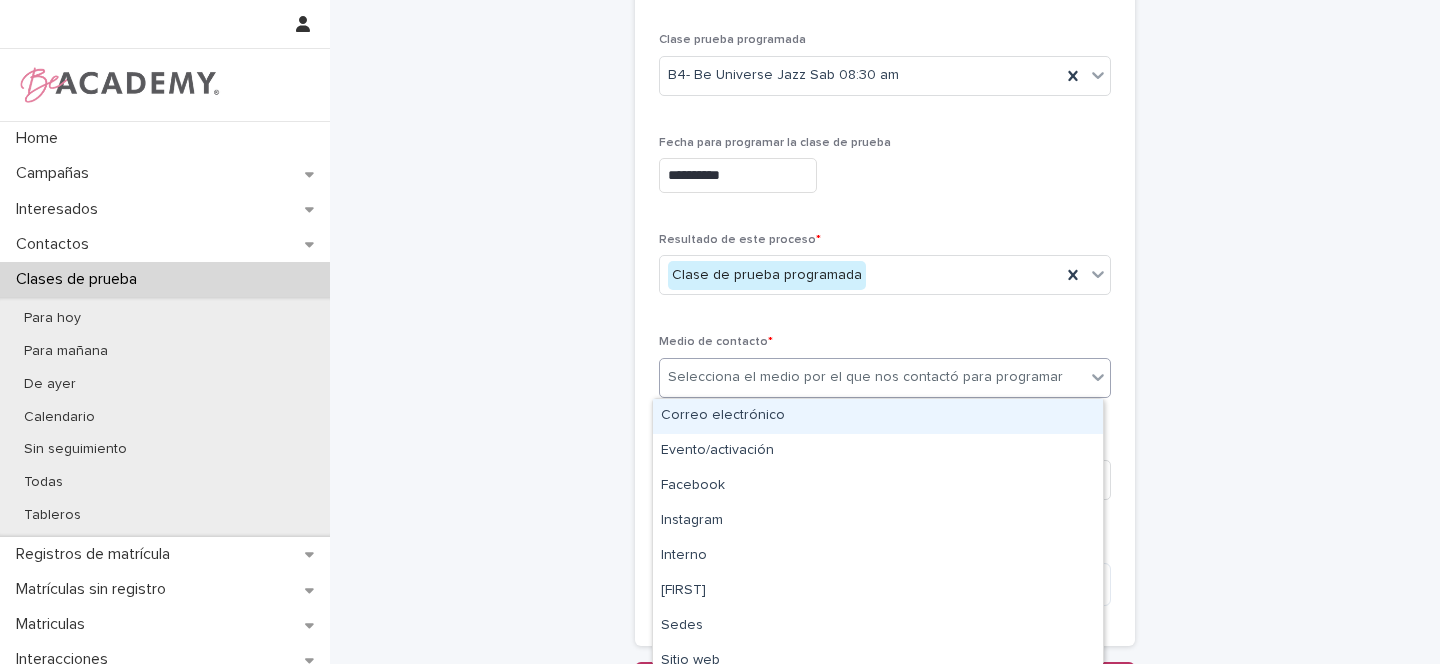 click on "Selecciona el medio por el que nos contactó para programar" at bounding box center (865, 377) 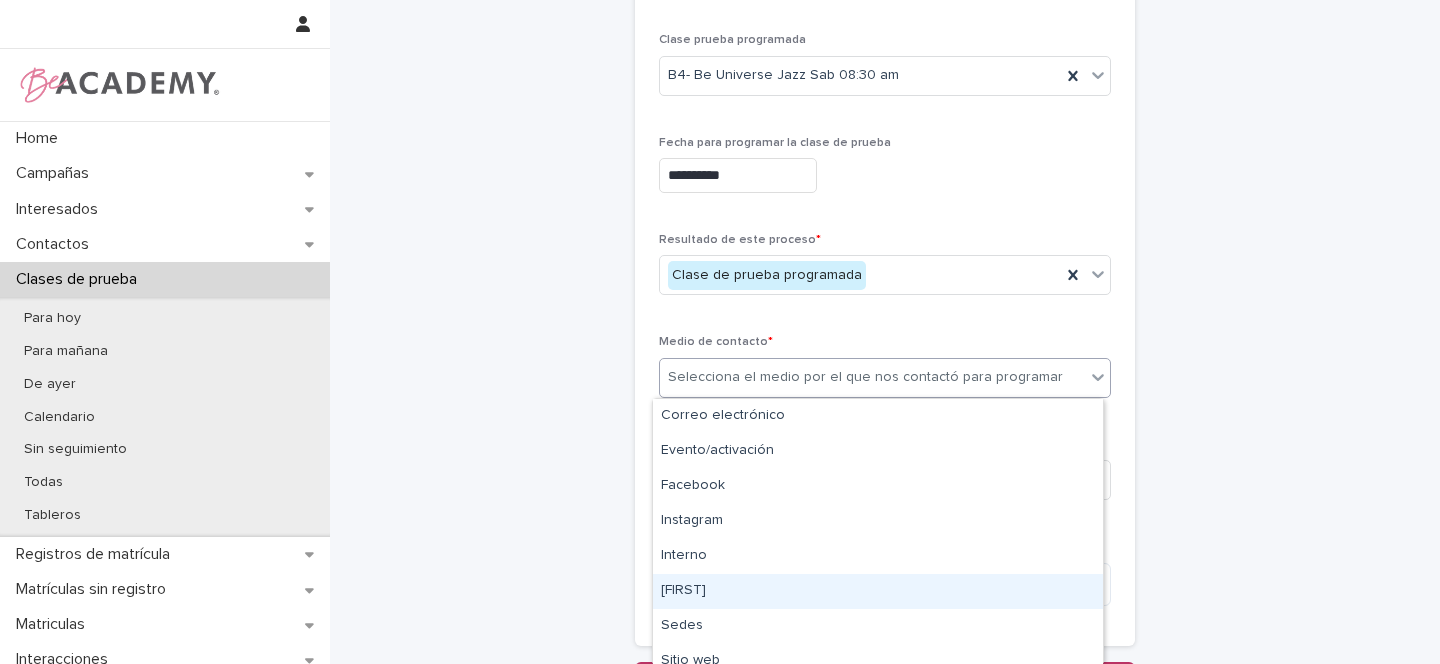 scroll, scrollTop: 119, scrollLeft: 0, axis: vertical 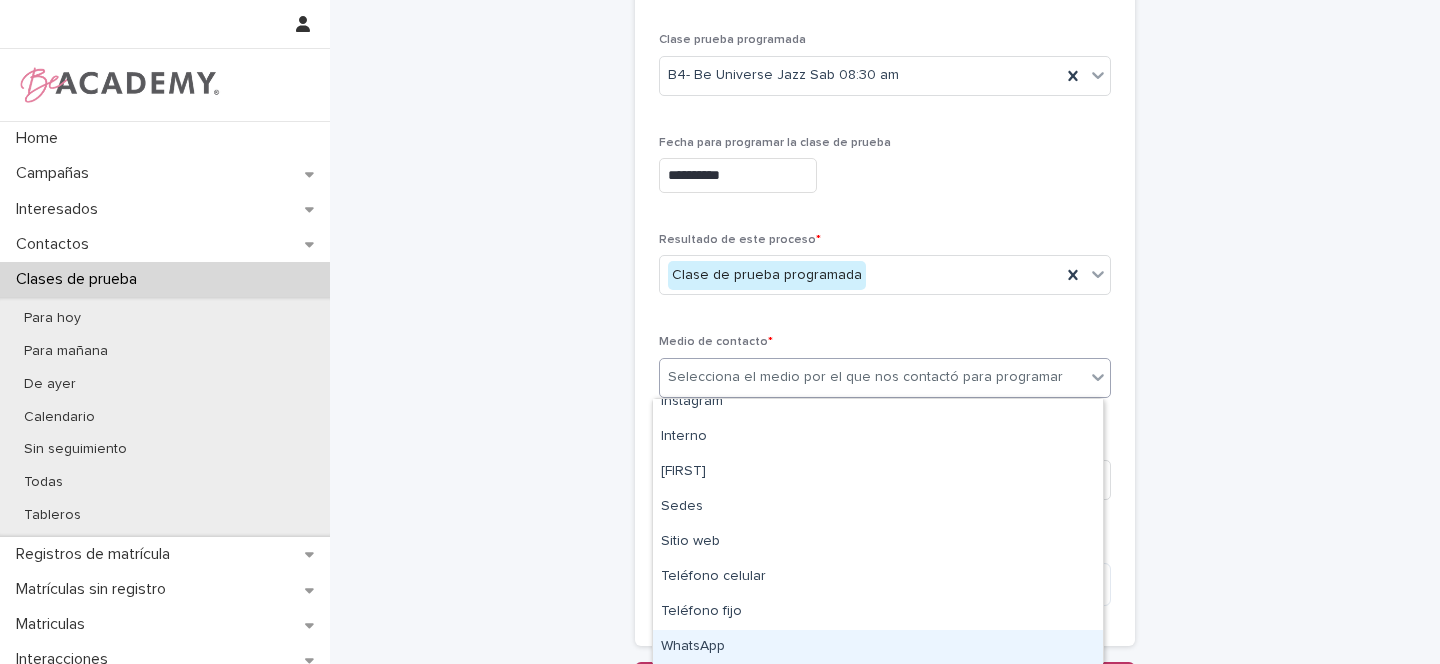 click on "WhatsApp" at bounding box center (878, 647) 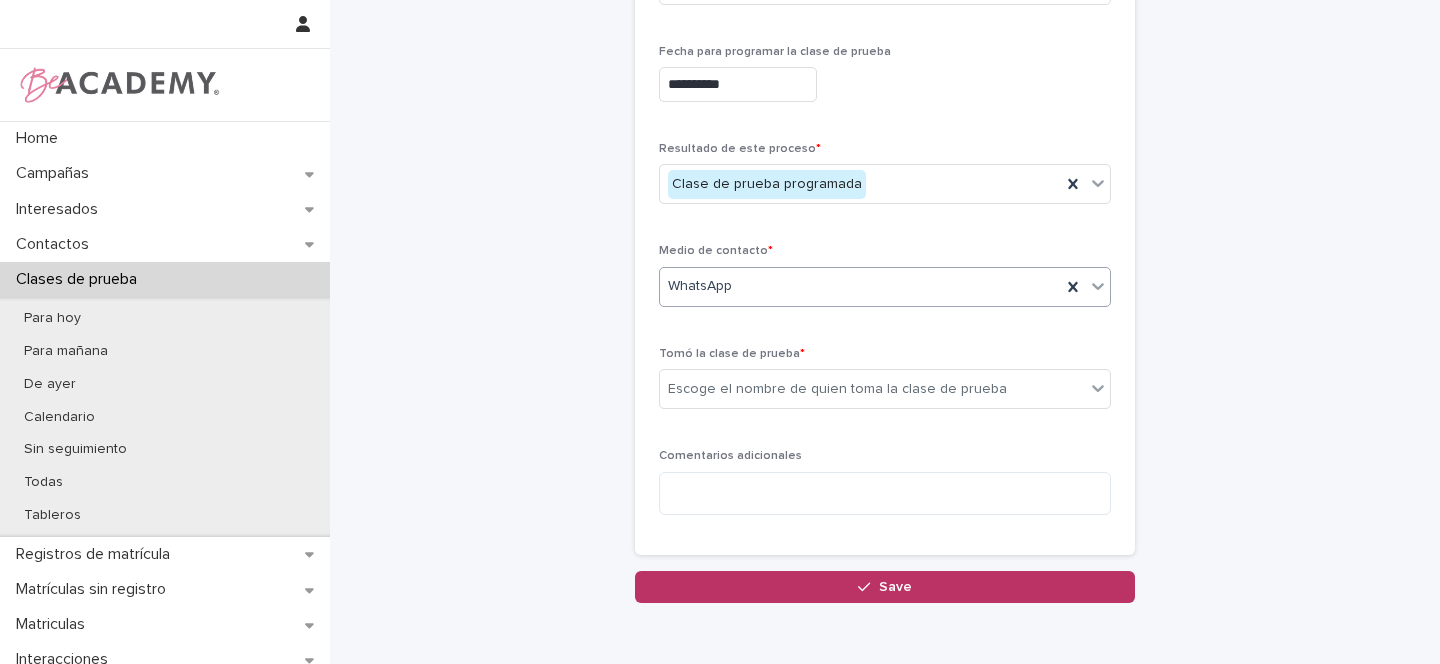 scroll, scrollTop: 402, scrollLeft: 0, axis: vertical 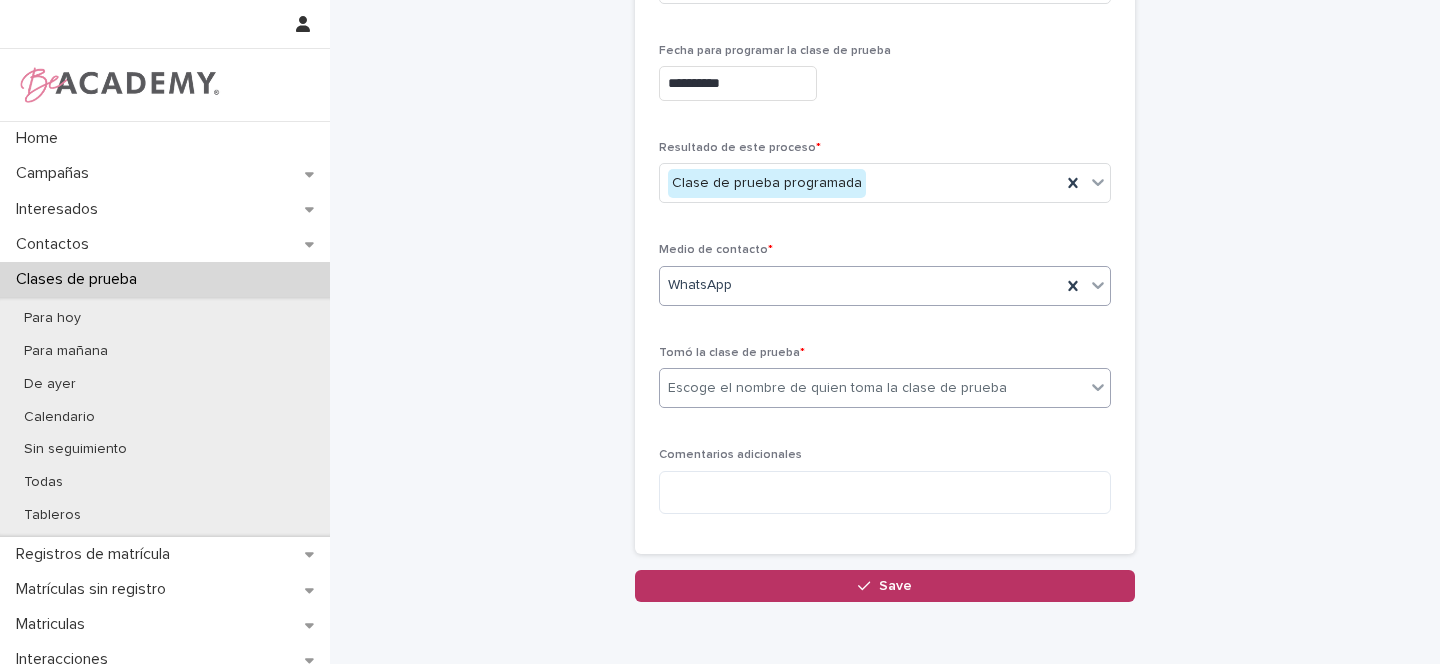 click on "Escoge el nombre de quien toma la clase de prueba" at bounding box center (872, 388) 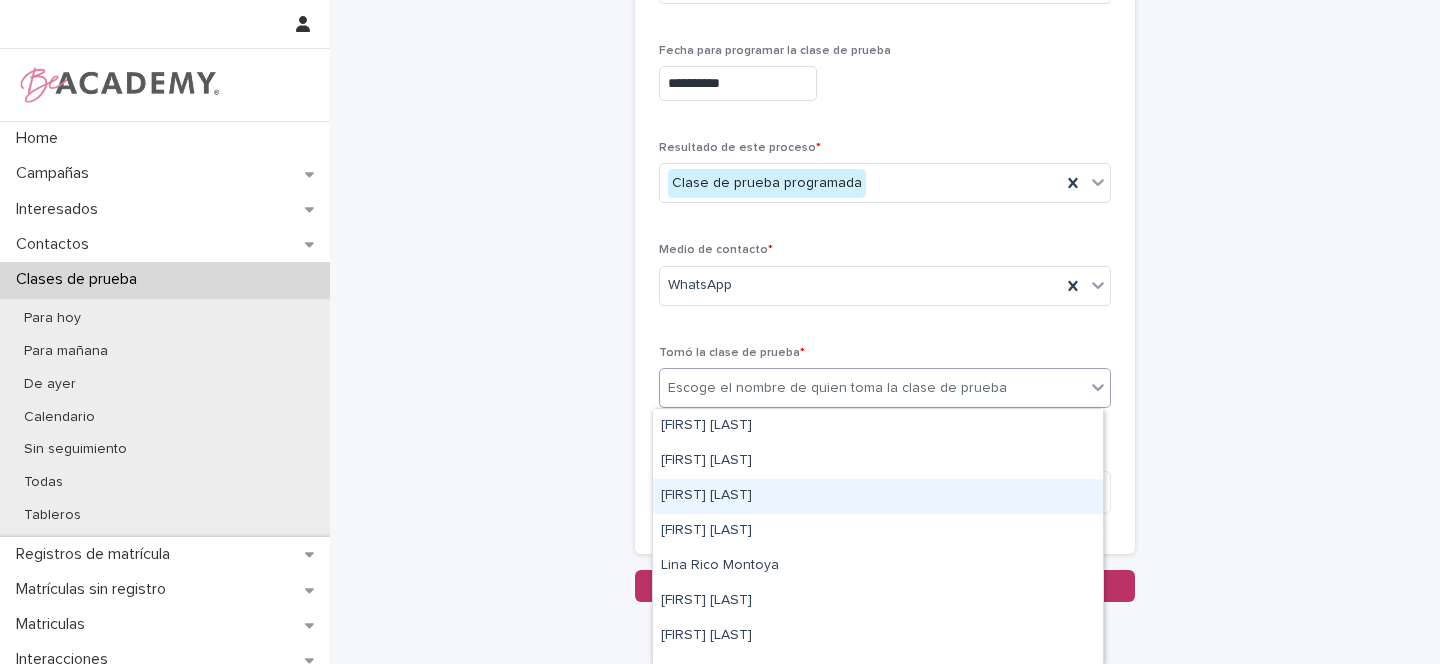 click on "Gina Orjuela Cortes" at bounding box center [878, 496] 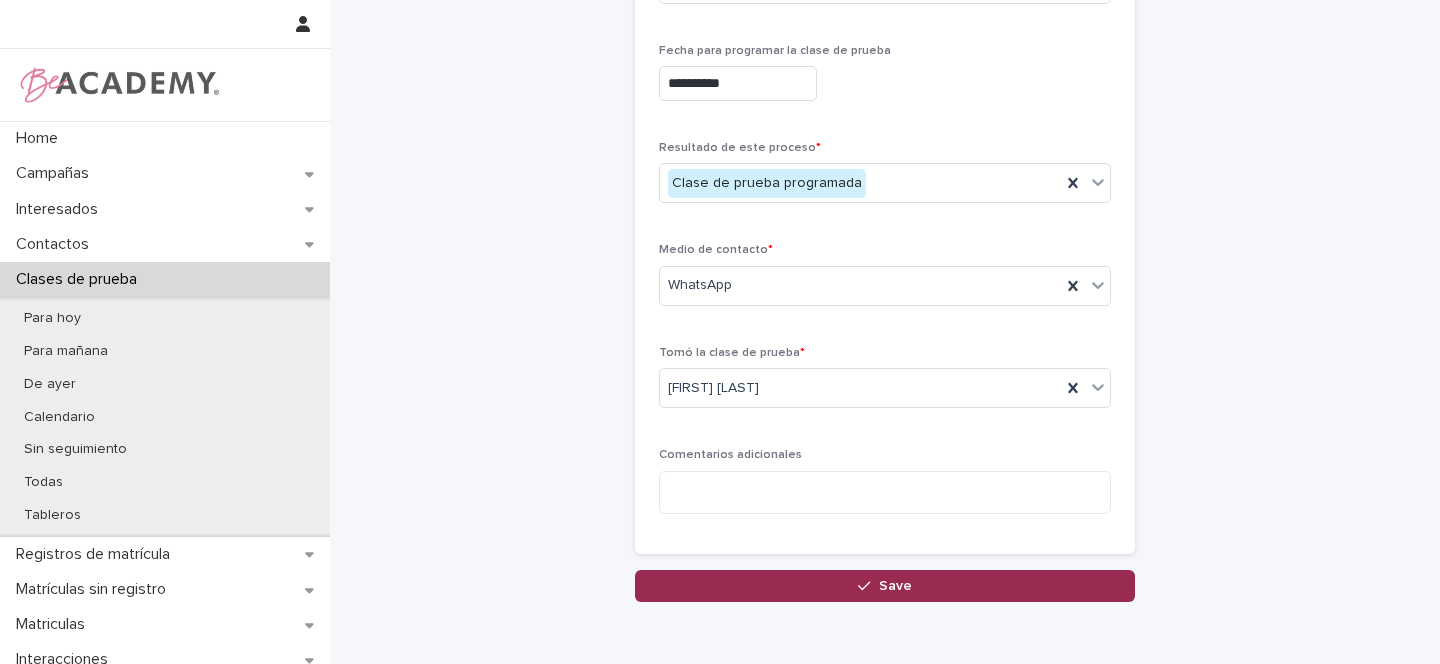 click on "Save" at bounding box center (895, 586) 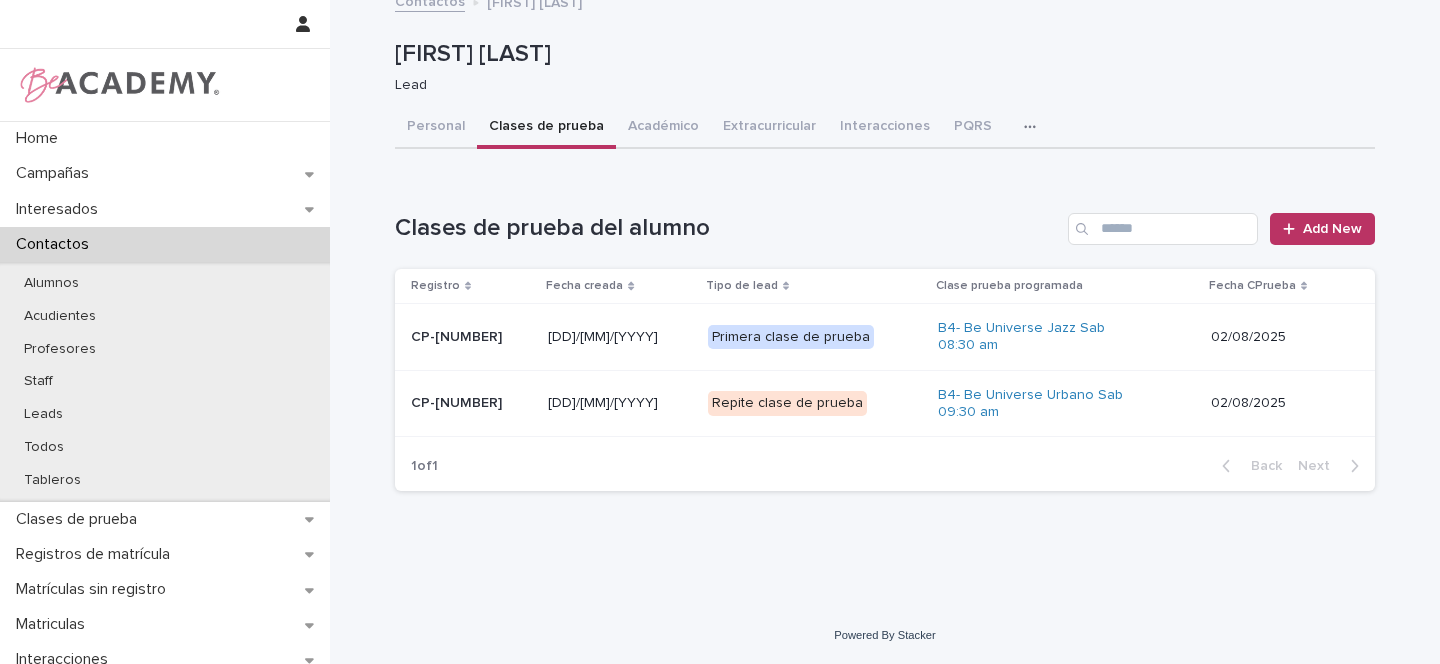 scroll, scrollTop: 0, scrollLeft: 0, axis: both 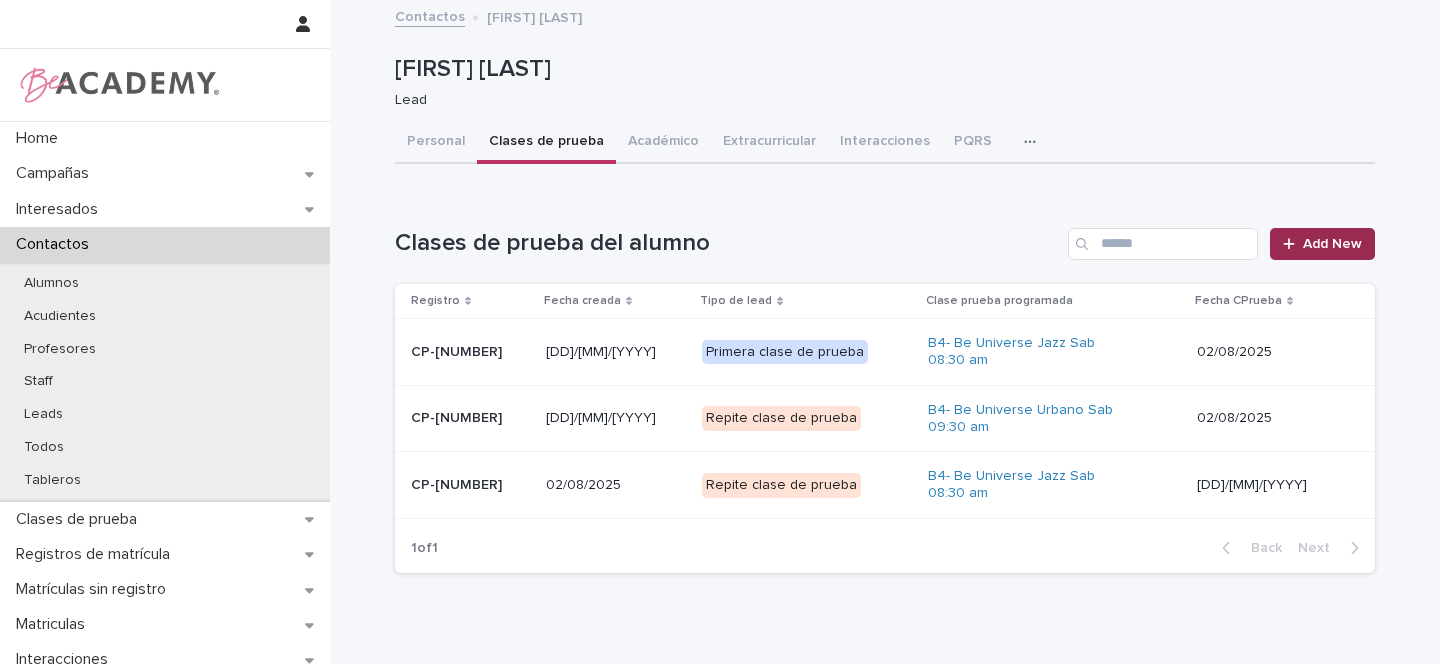 click on "Add New" at bounding box center (1332, 244) 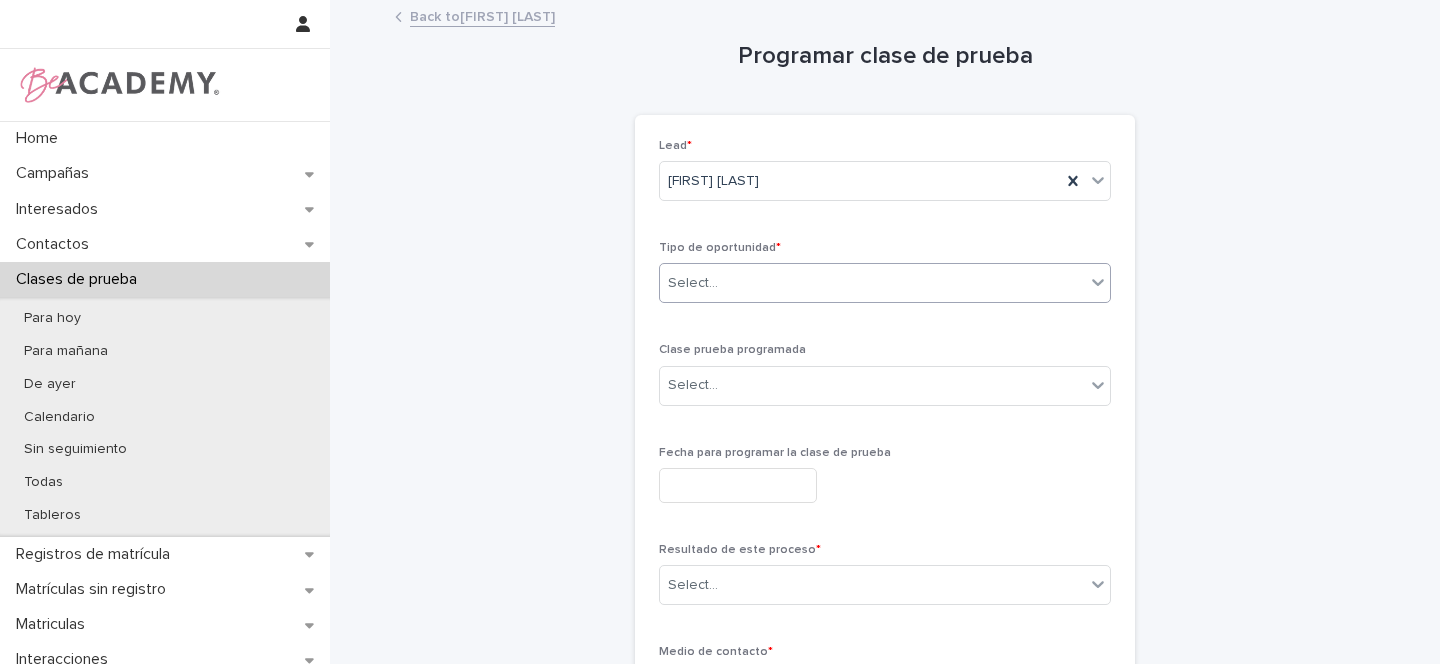 click on "Select..." at bounding box center [693, 283] 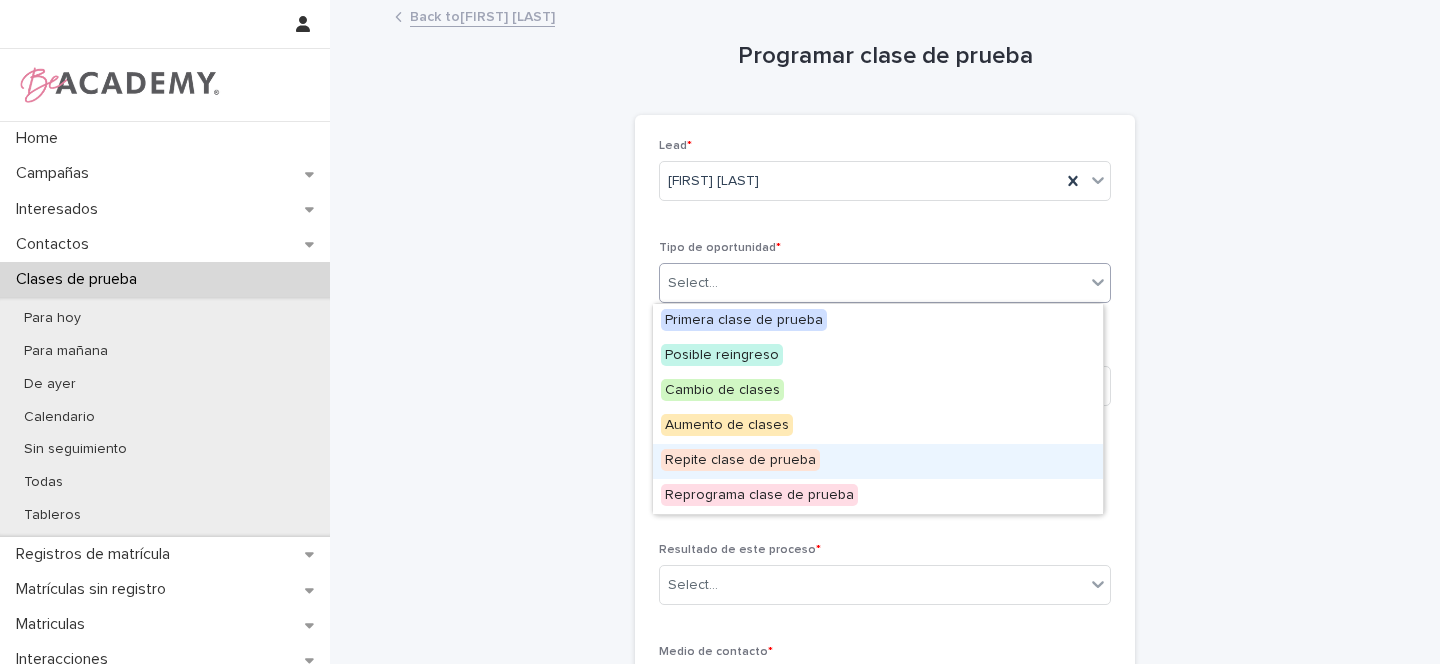 click on "Repite clase de prueba" at bounding box center [740, 460] 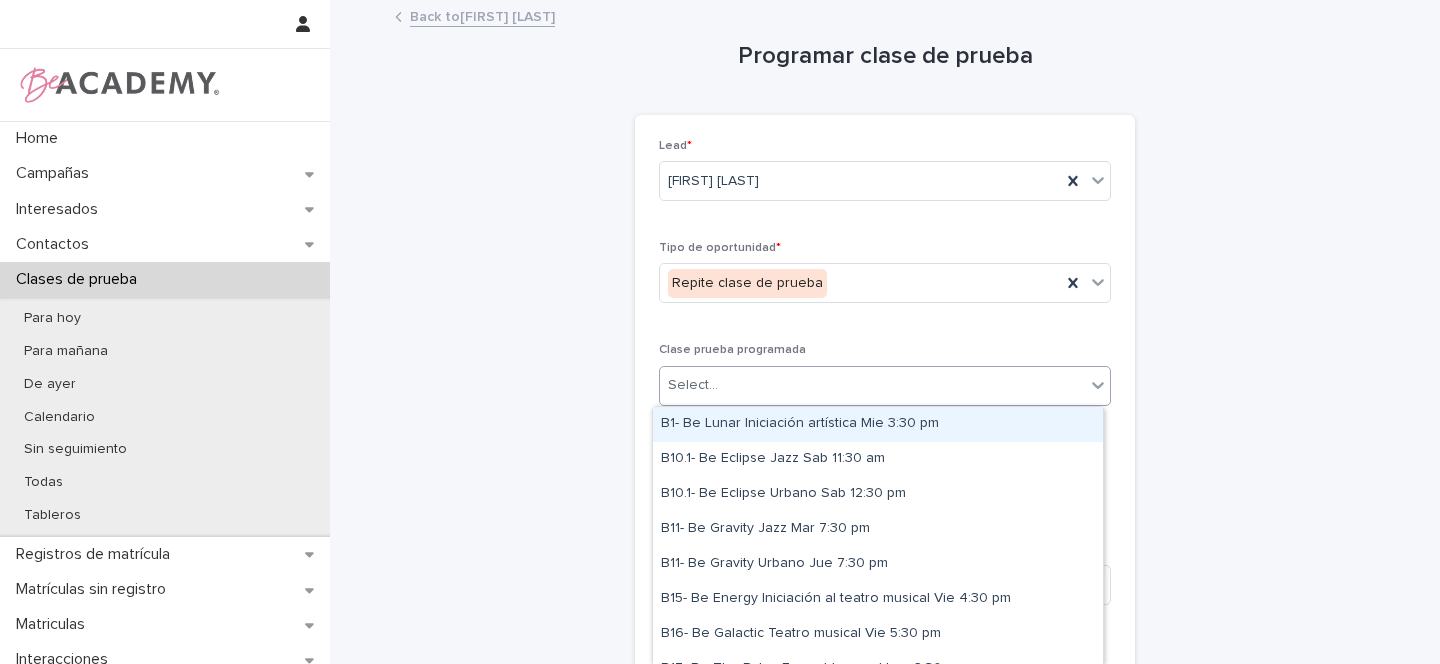 click on "Select..." at bounding box center [693, 385] 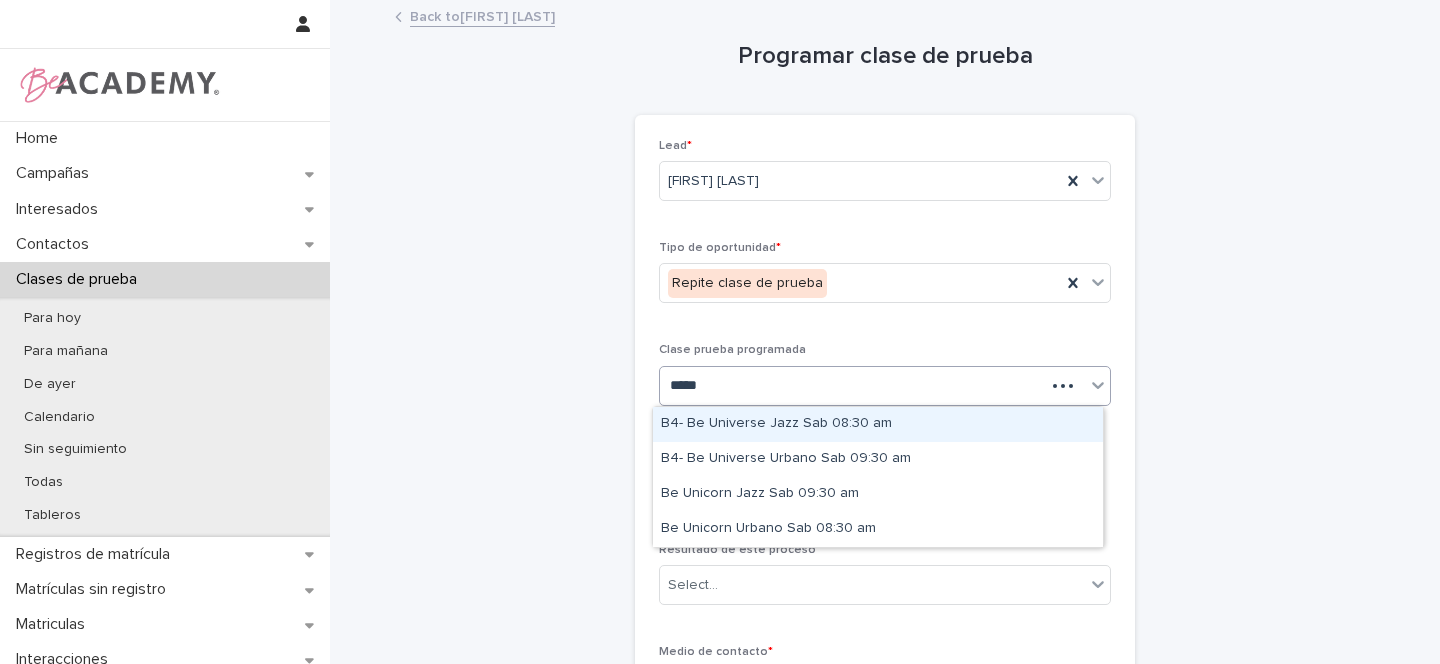 type on "******" 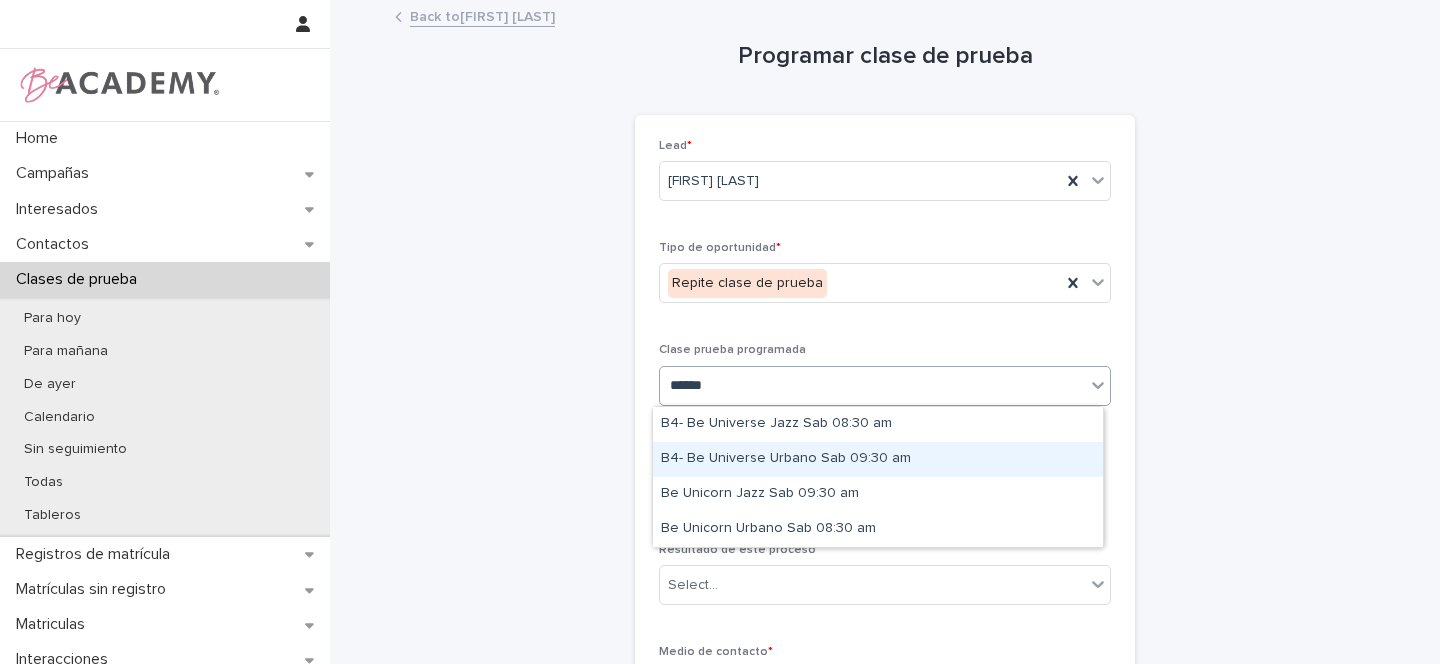 click on "B4- Be Universe Urbano Sab 09:30 am" at bounding box center [878, 459] 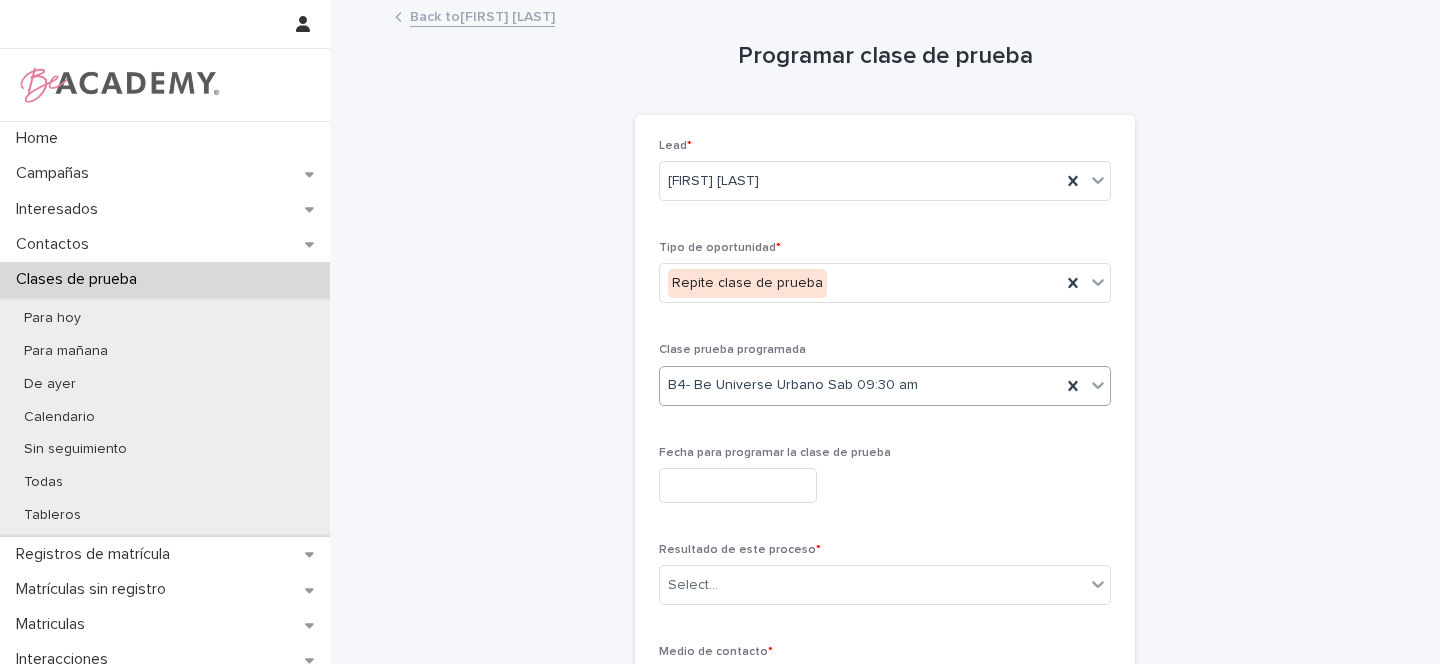 click at bounding box center [738, 485] 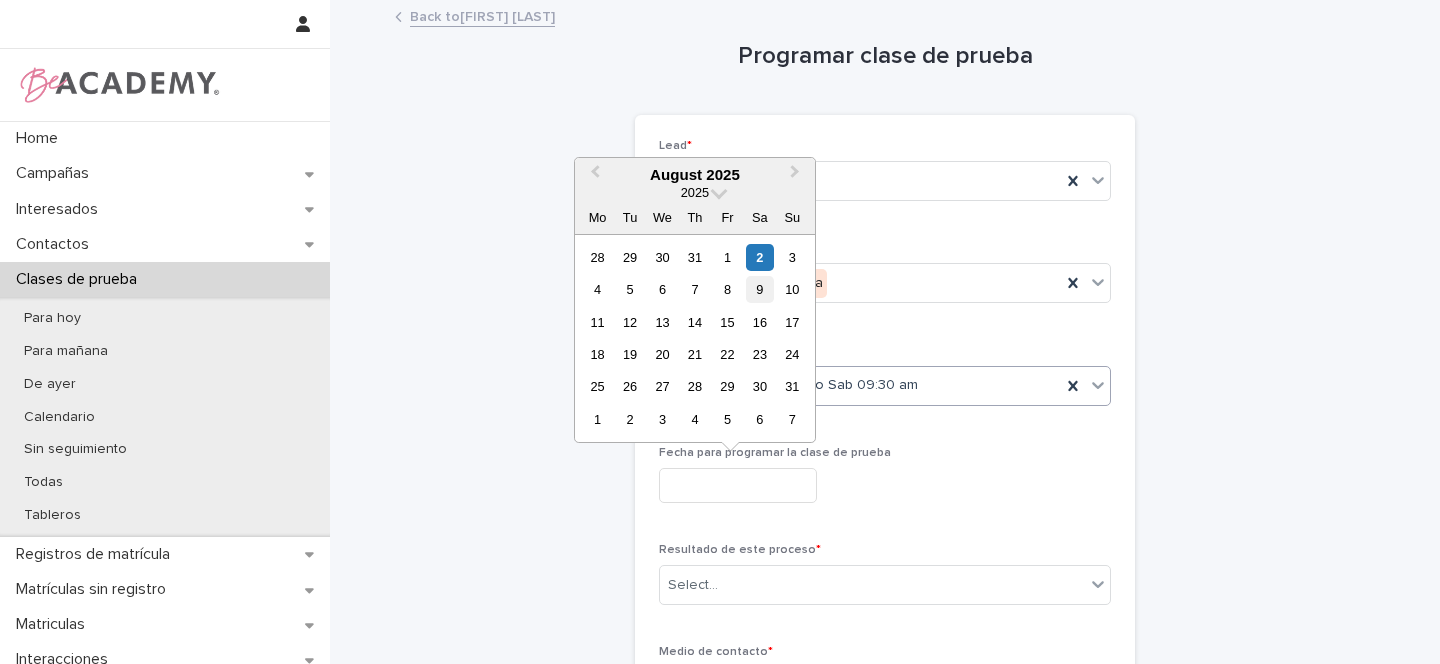 click on "9" at bounding box center [759, 289] 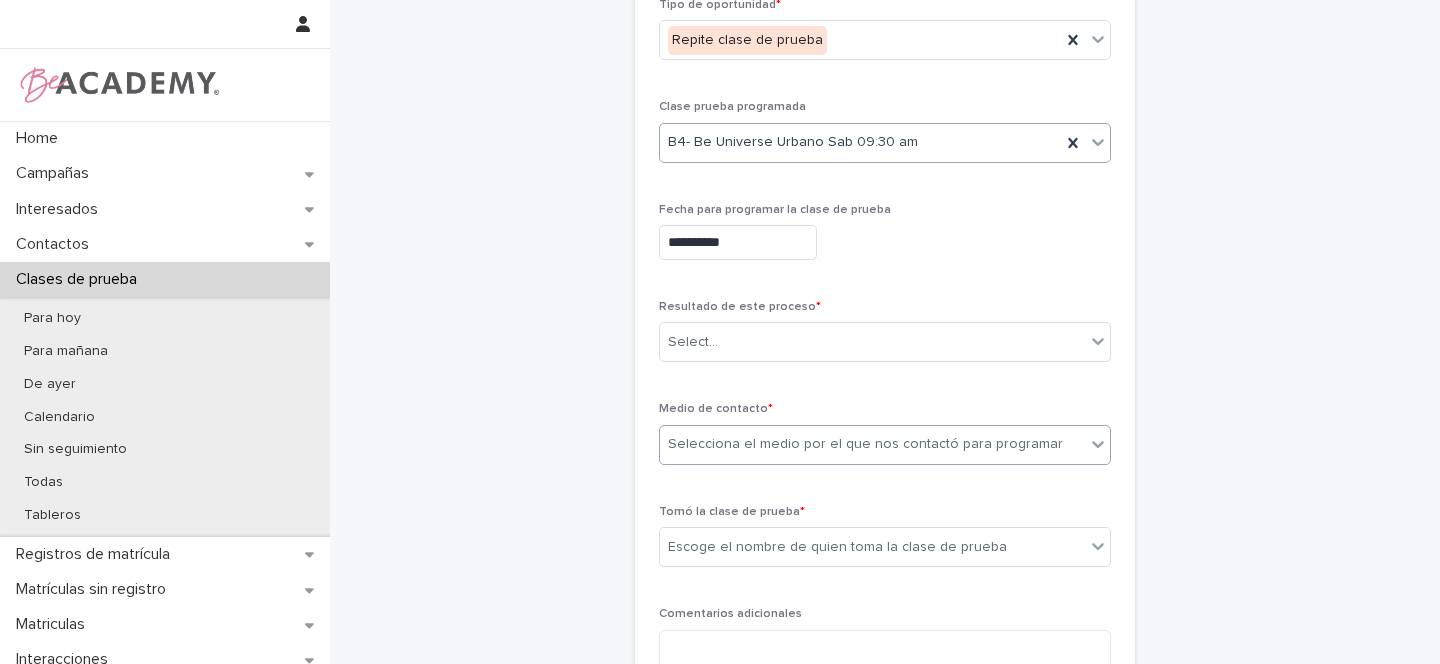 scroll, scrollTop: 263, scrollLeft: 0, axis: vertical 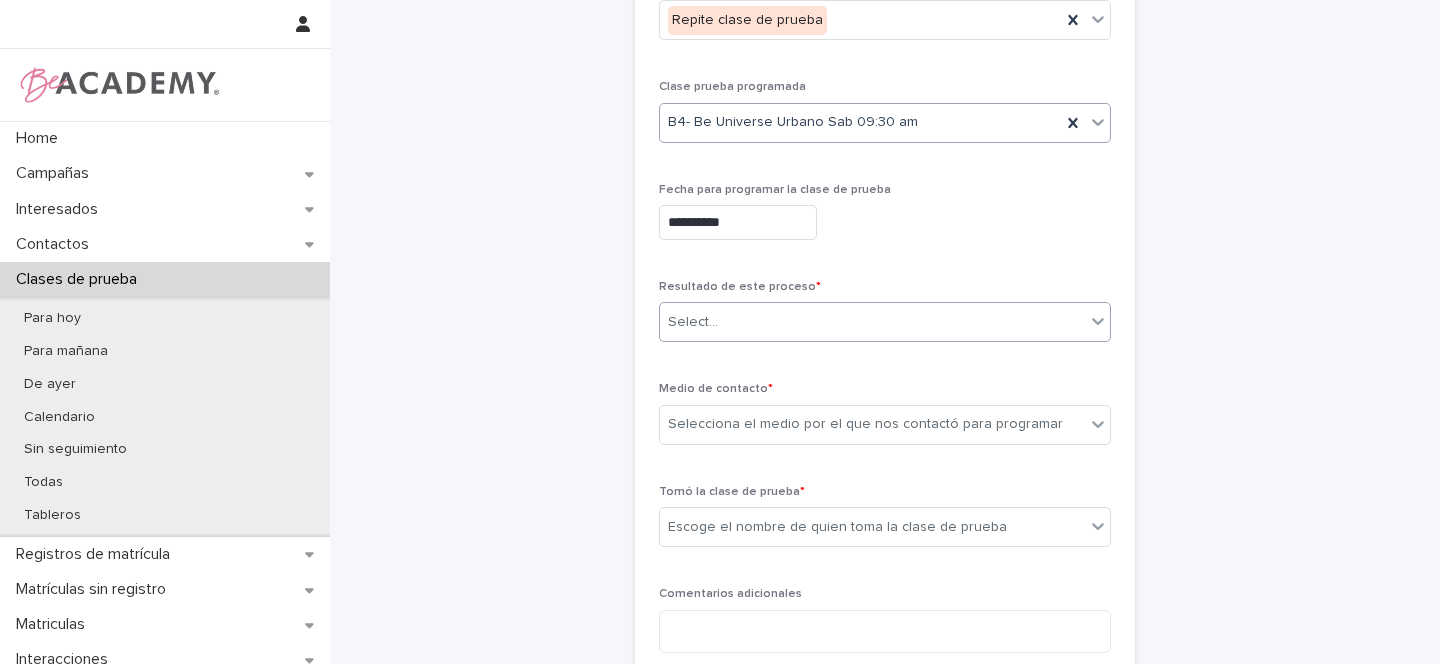 click on "Select..." at bounding box center (872, 322) 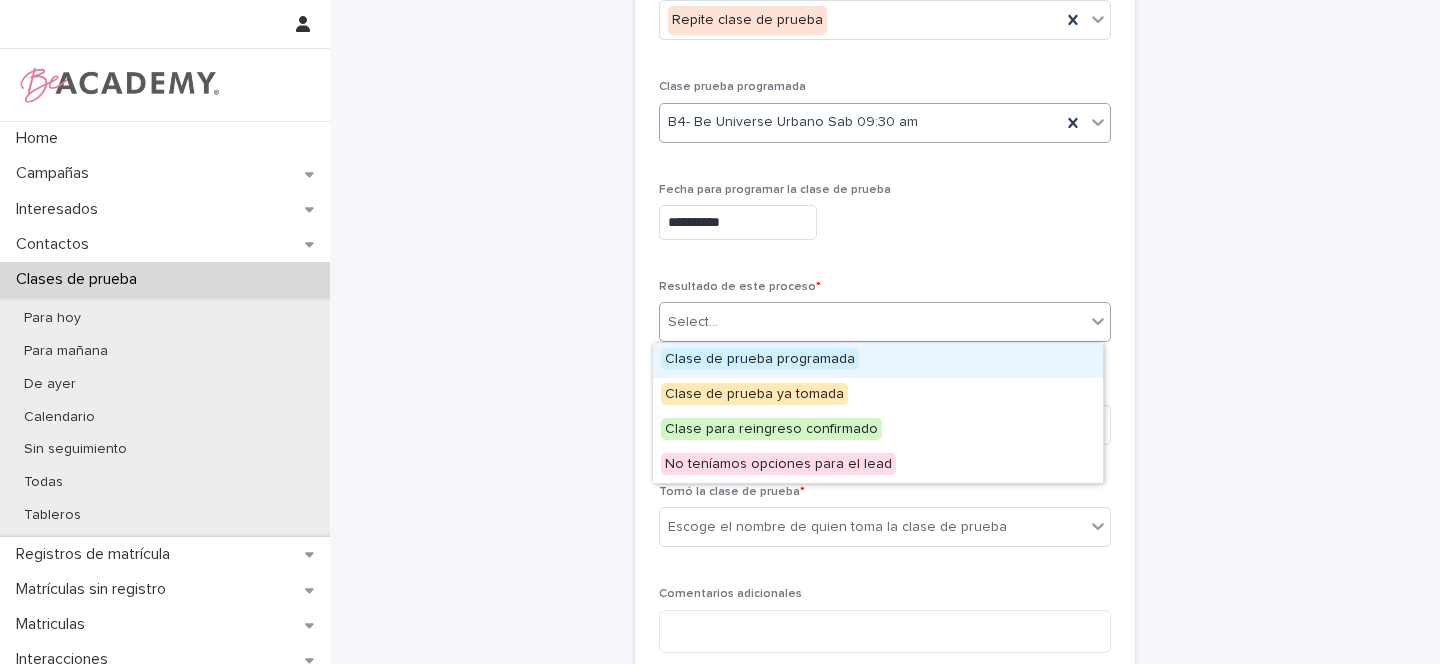 click on "Clase de prueba programada" at bounding box center [760, 359] 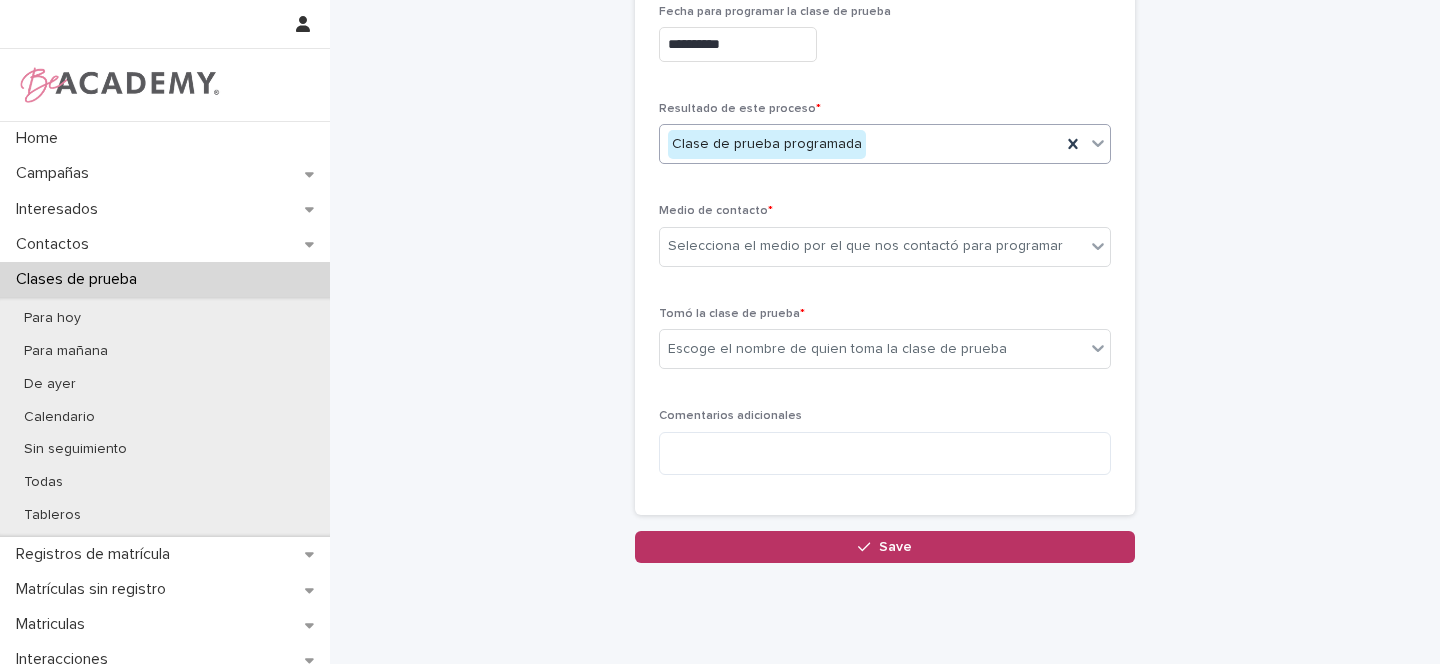 scroll, scrollTop: 477, scrollLeft: 0, axis: vertical 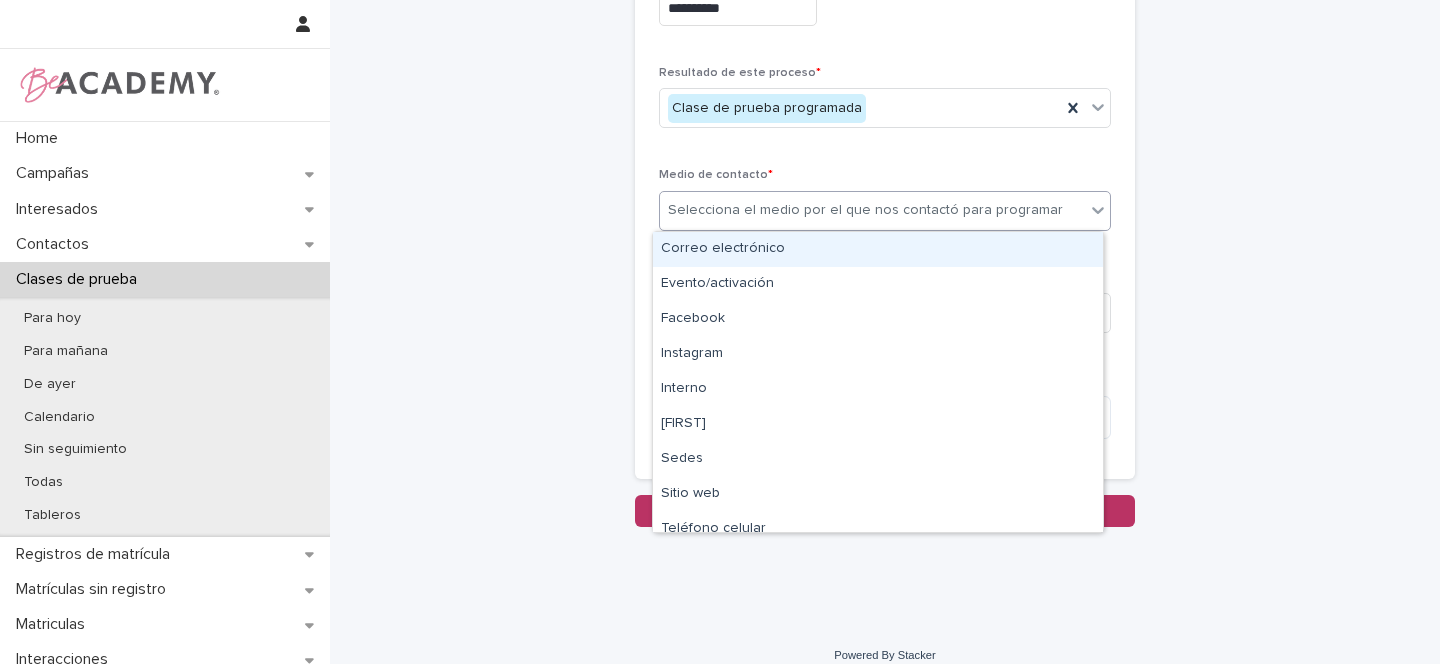 click on "Selecciona el medio por el que nos contactó para programar" at bounding box center [865, 210] 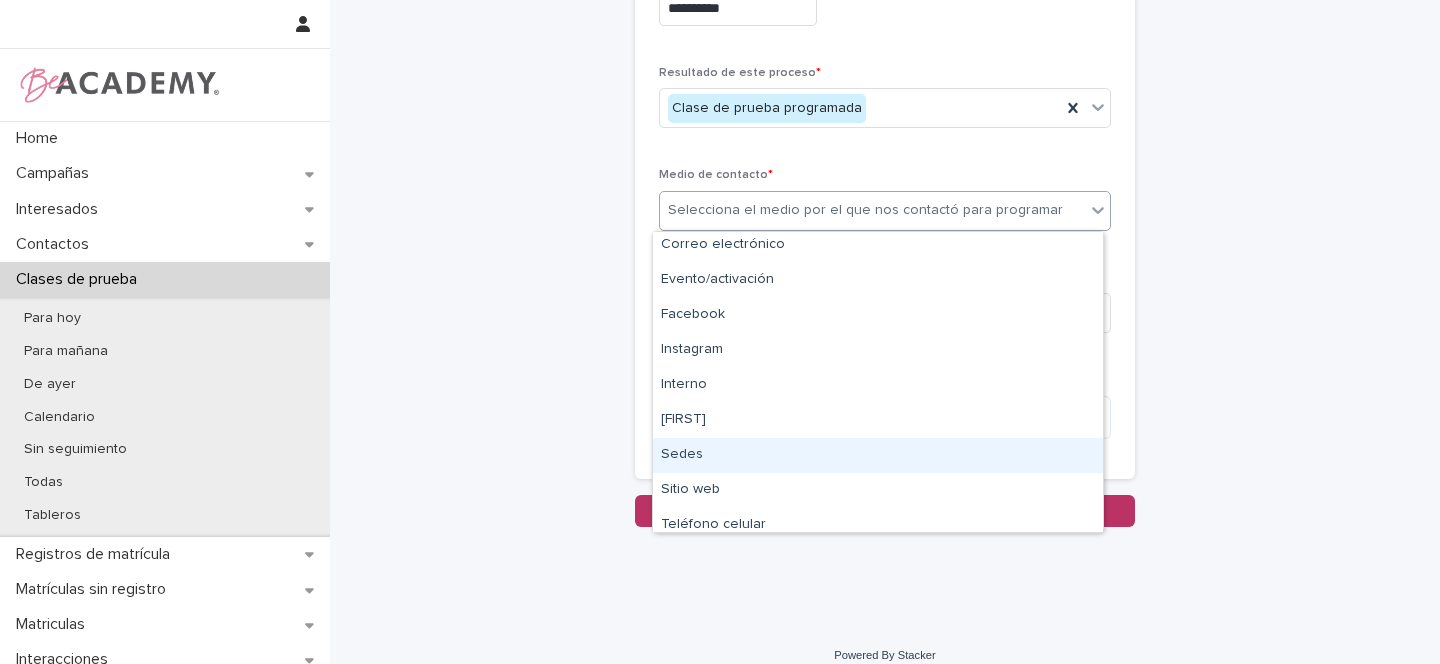 scroll, scrollTop: 85, scrollLeft: 0, axis: vertical 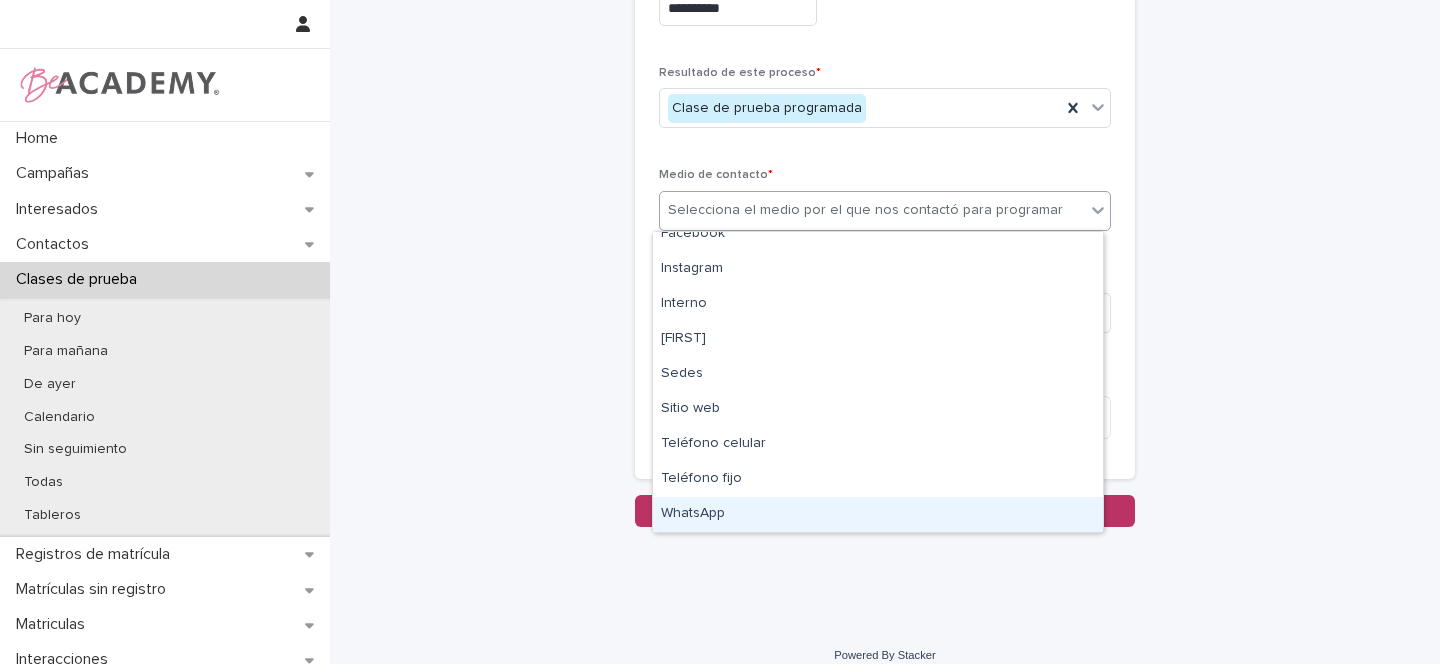 click on "WhatsApp" at bounding box center [878, 514] 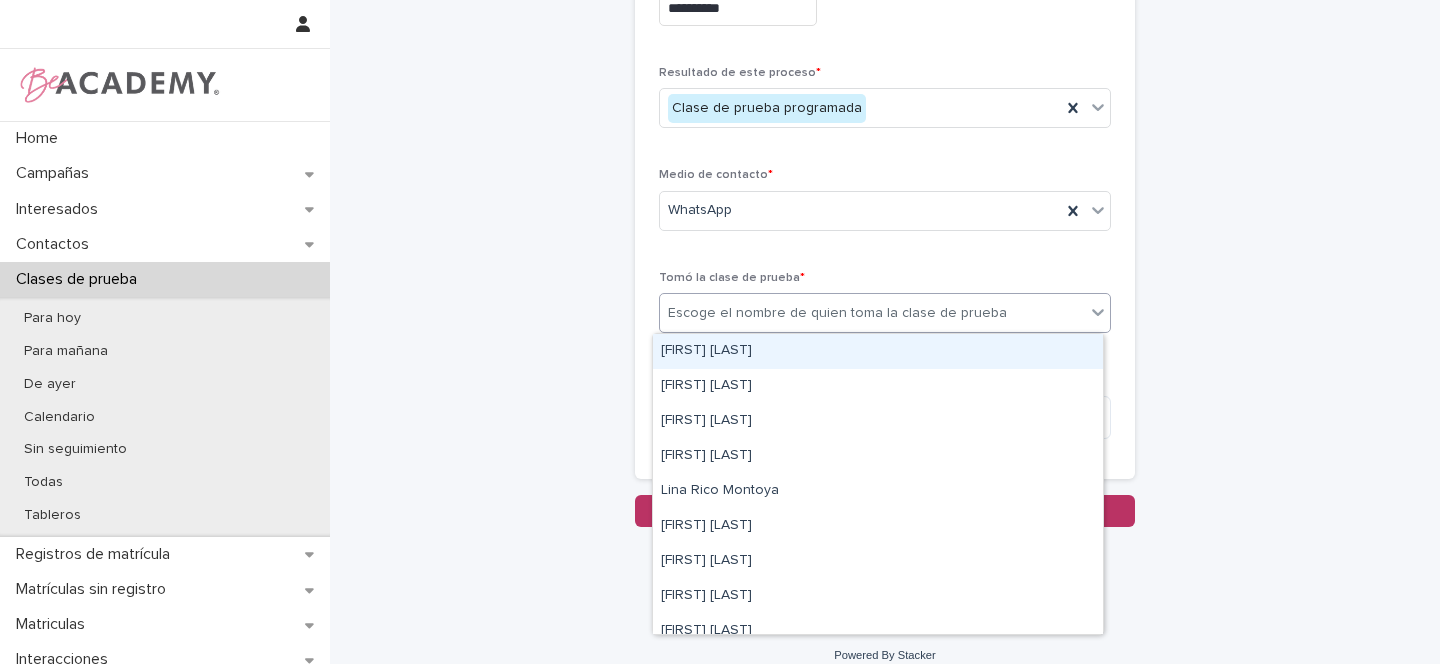 click on "Escoge el nombre de quien toma la clase de prueba" at bounding box center (837, 313) 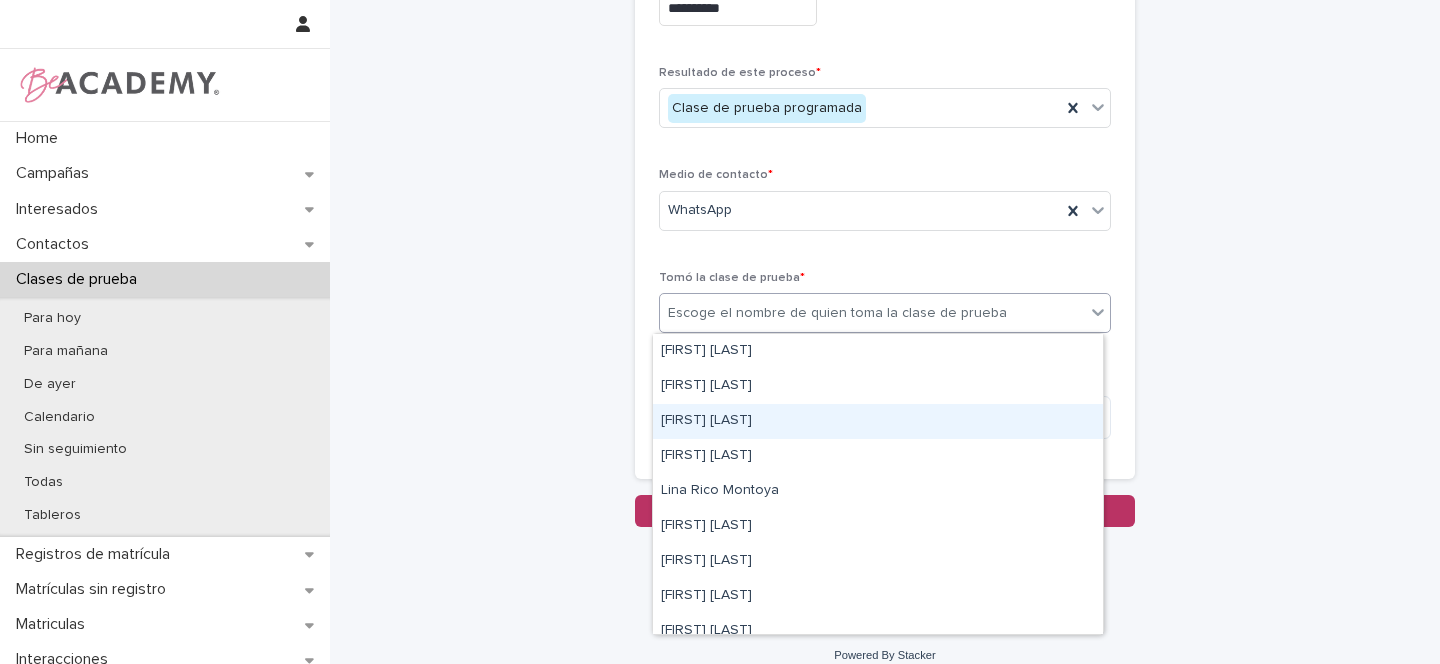 click on "Gina Orjuela Cortes" at bounding box center [878, 421] 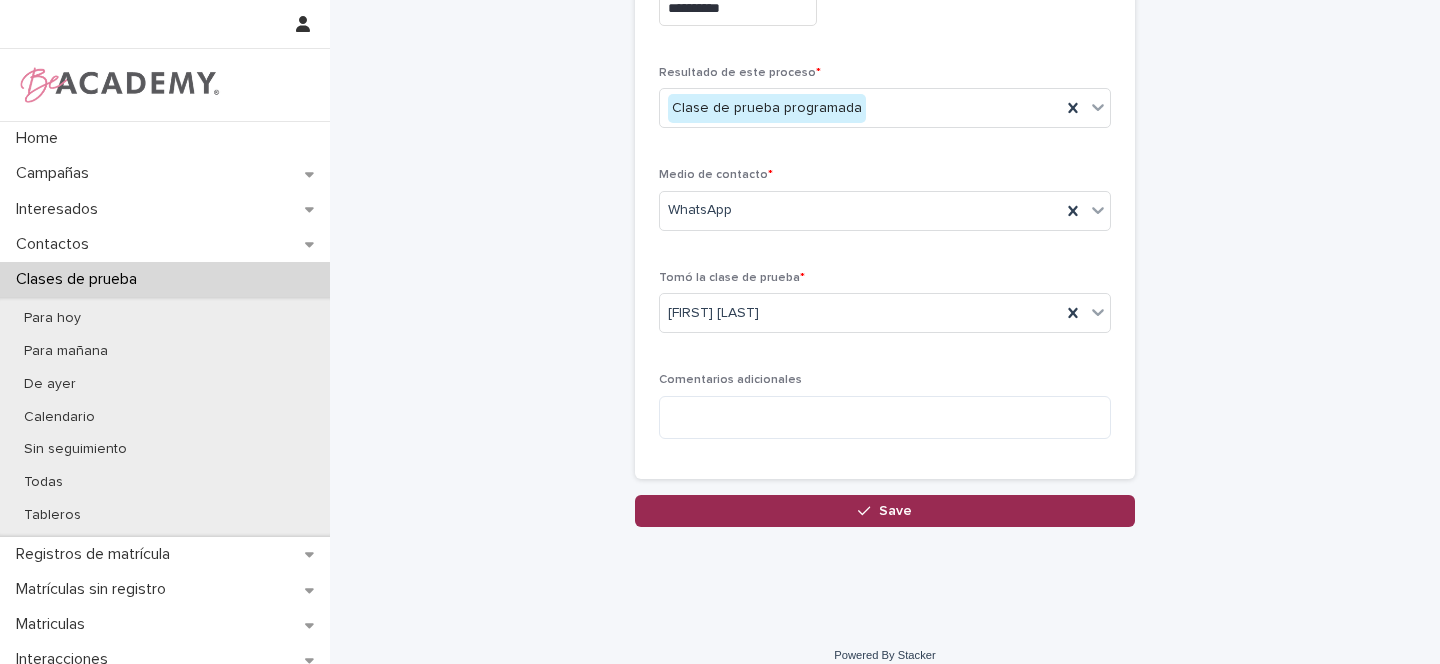 click on "Save" at bounding box center [895, 511] 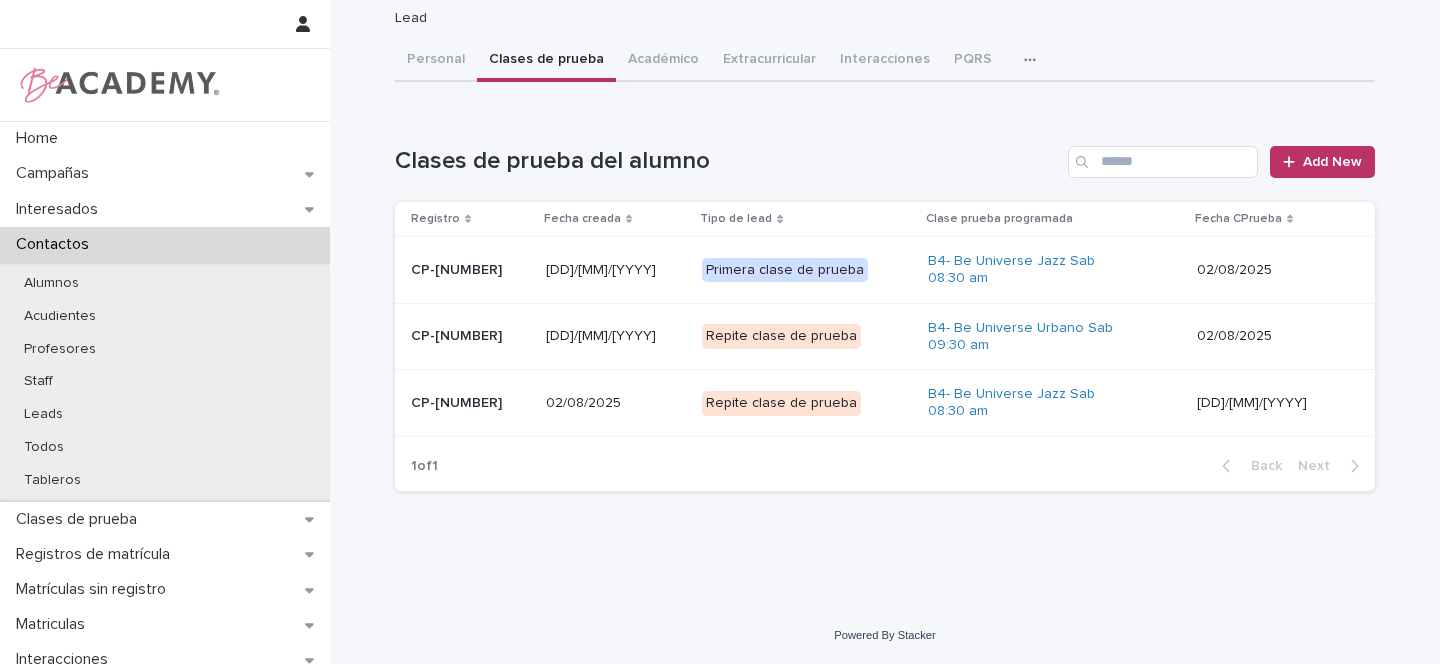 scroll, scrollTop: 0, scrollLeft: 0, axis: both 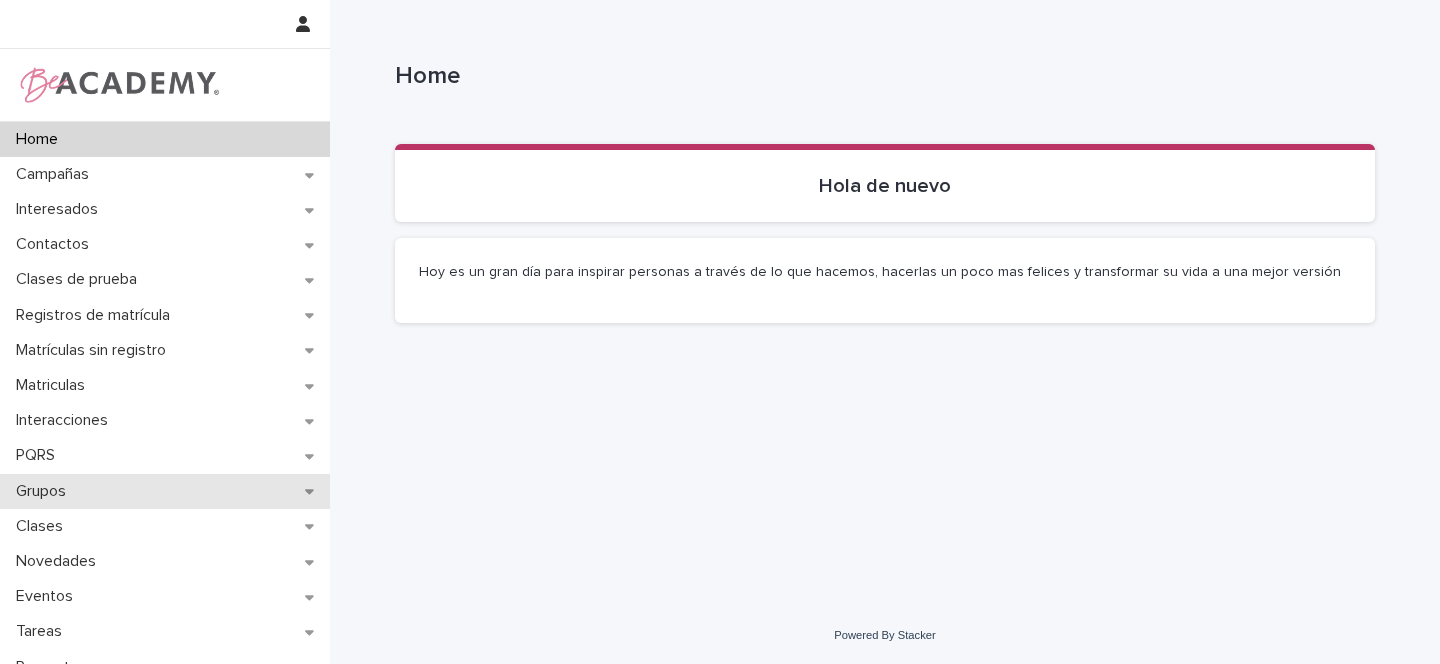 click on "Grupos" at bounding box center [165, 491] 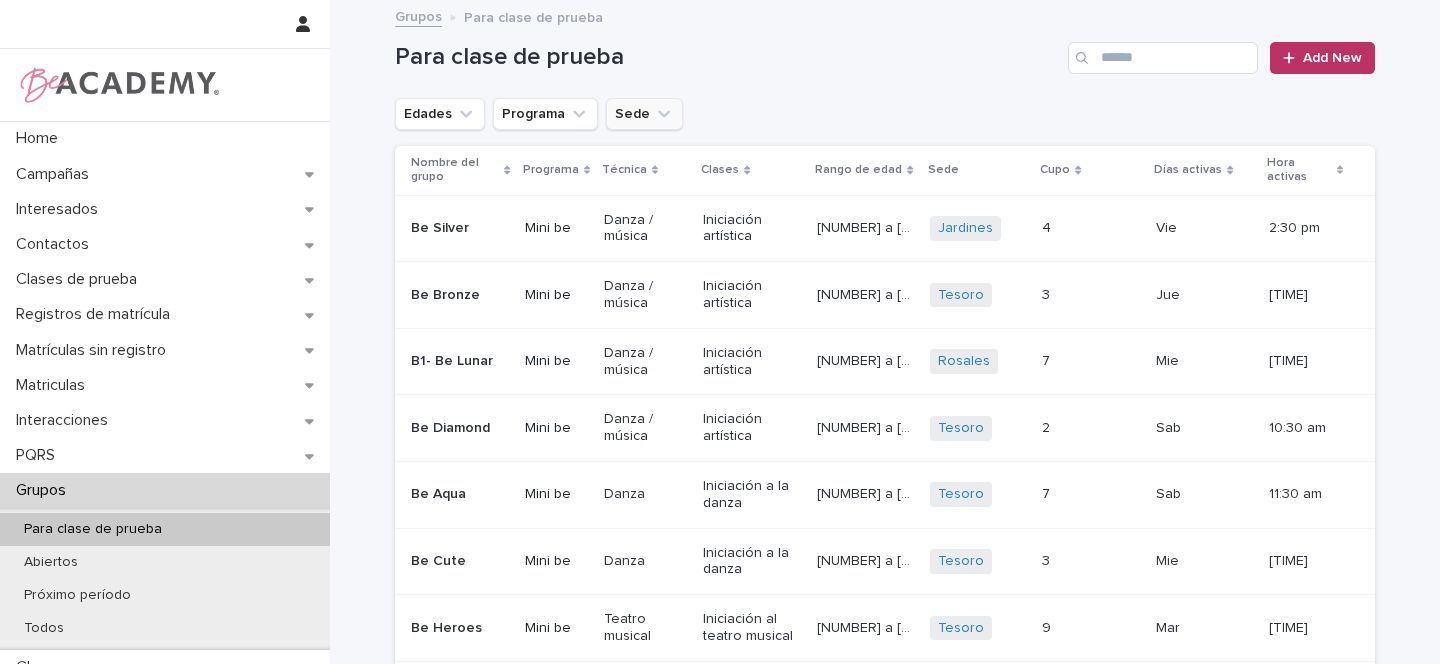 click 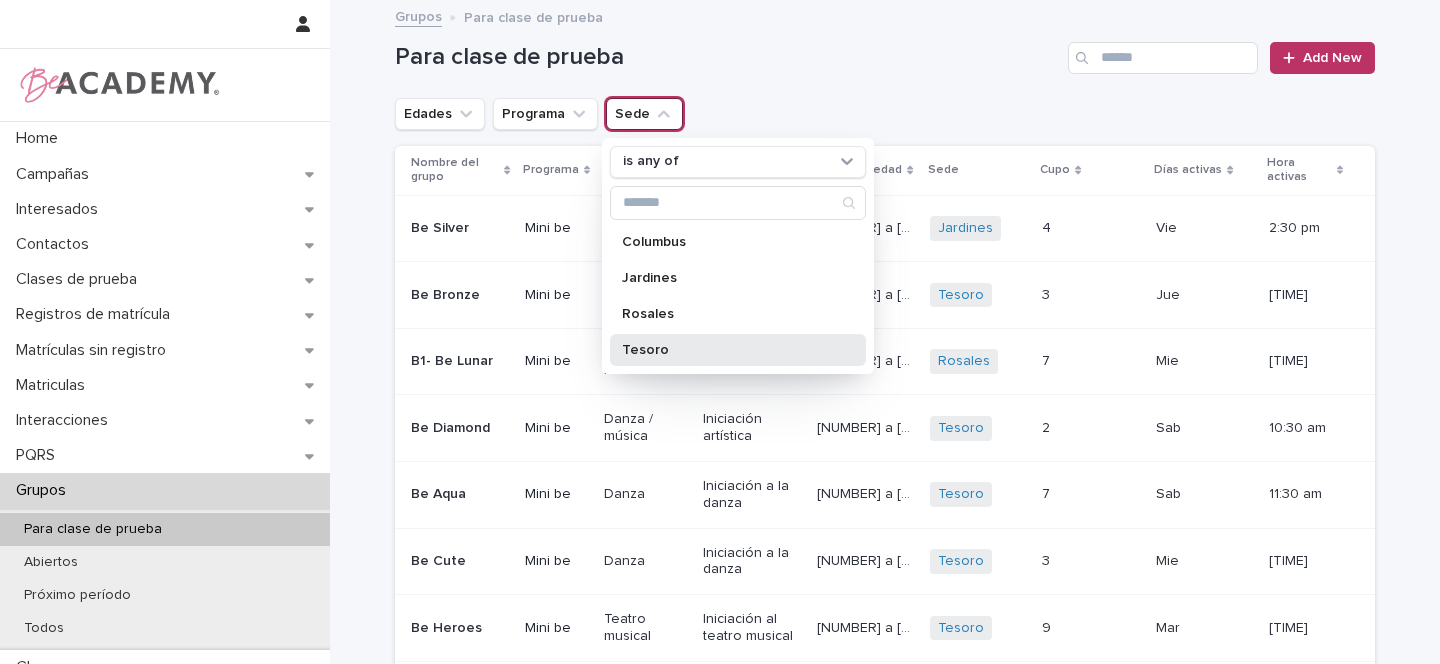 click on "Tesoro" at bounding box center [728, 350] 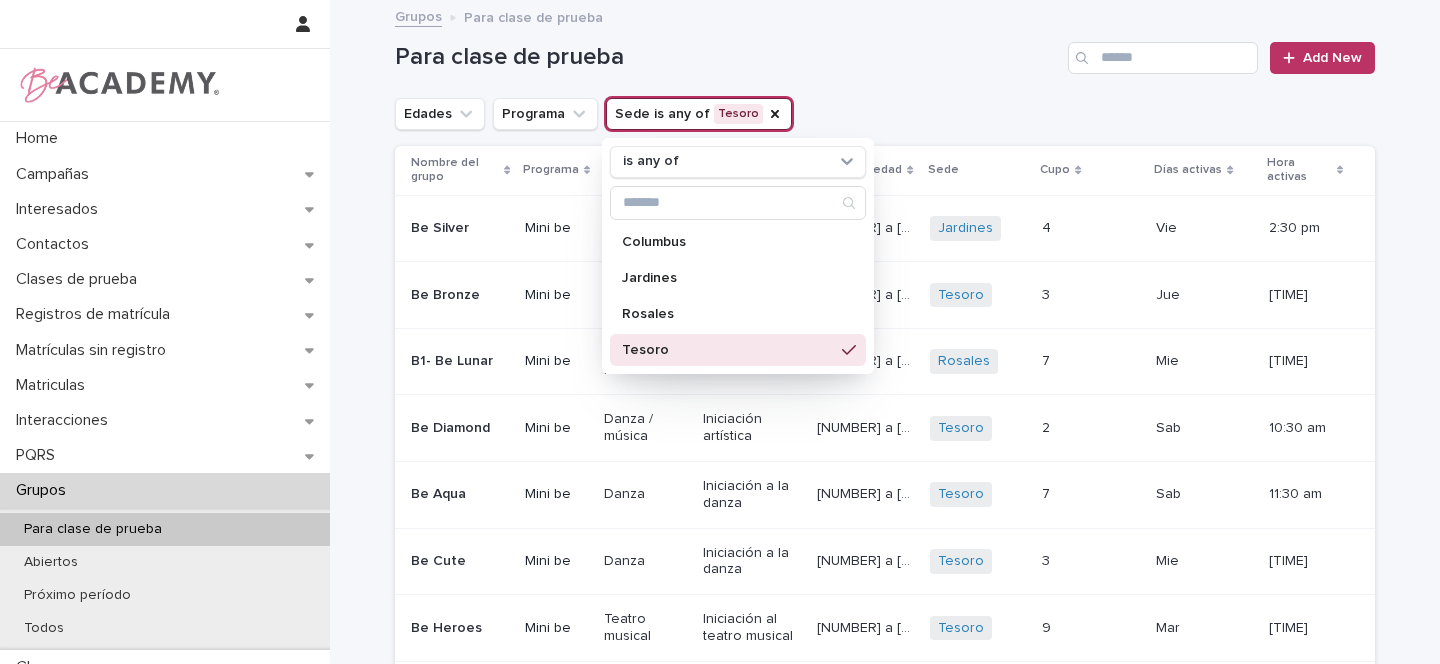 click 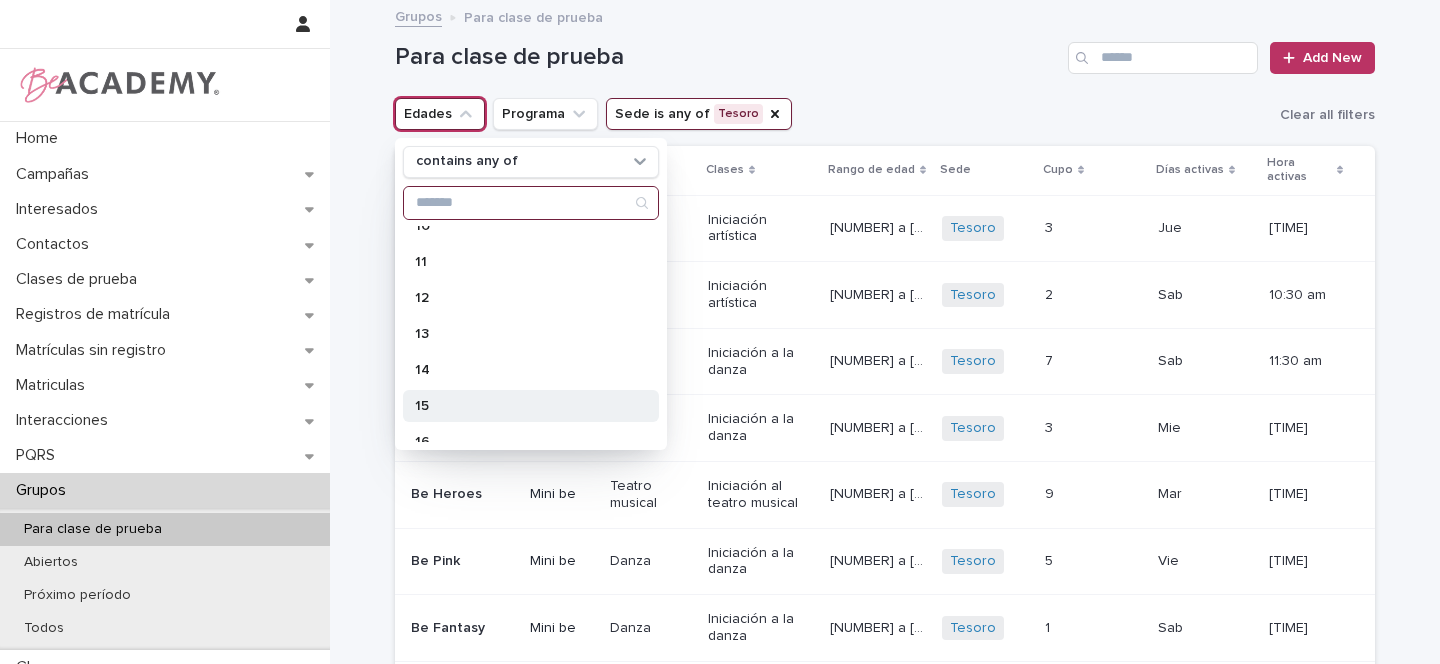 scroll, scrollTop: 417, scrollLeft: 0, axis: vertical 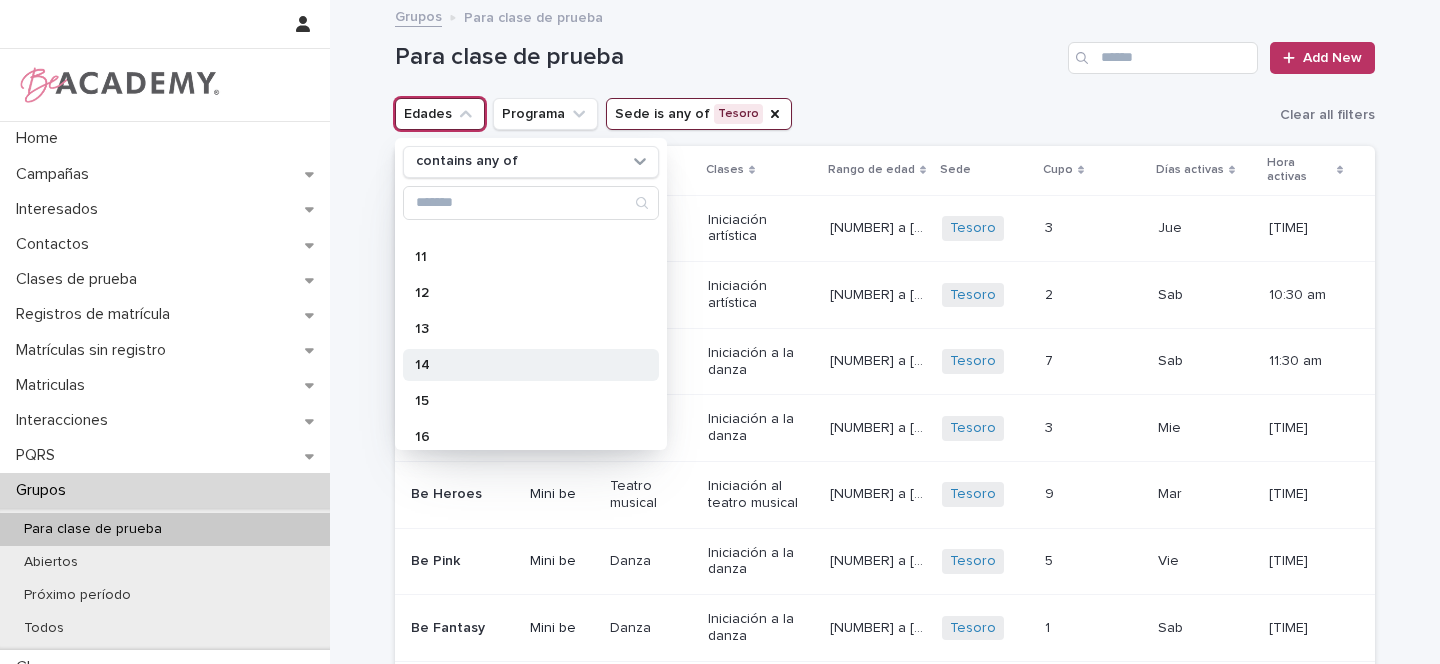 click on "14" at bounding box center [521, 365] 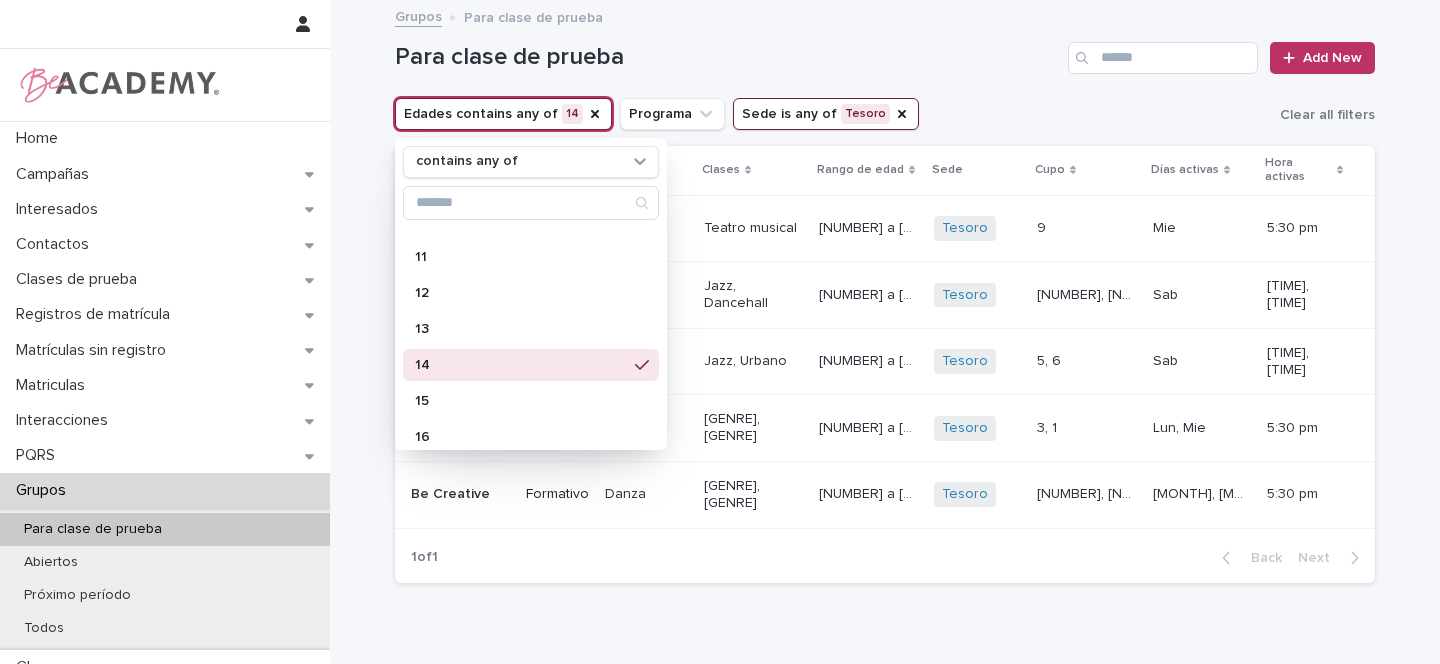 click on "Para clase de prueba Add New" at bounding box center [885, 50] 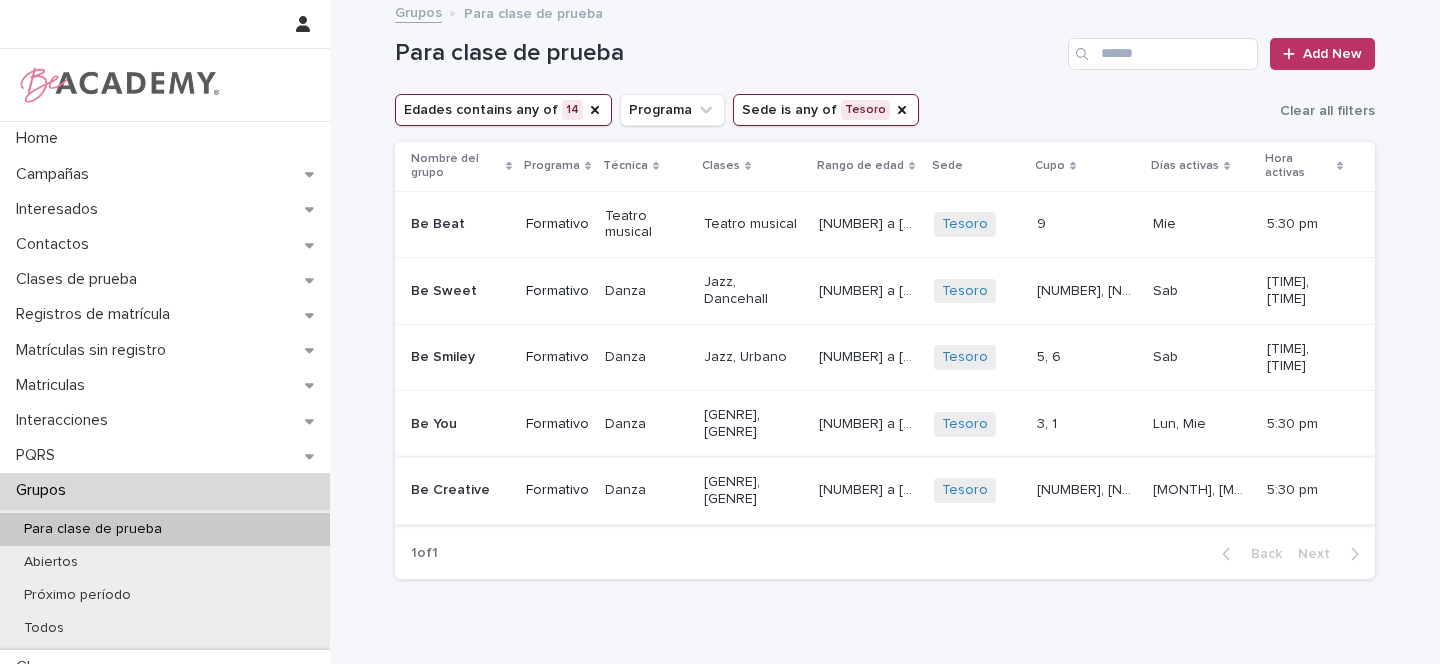 scroll, scrollTop: 22, scrollLeft: 0, axis: vertical 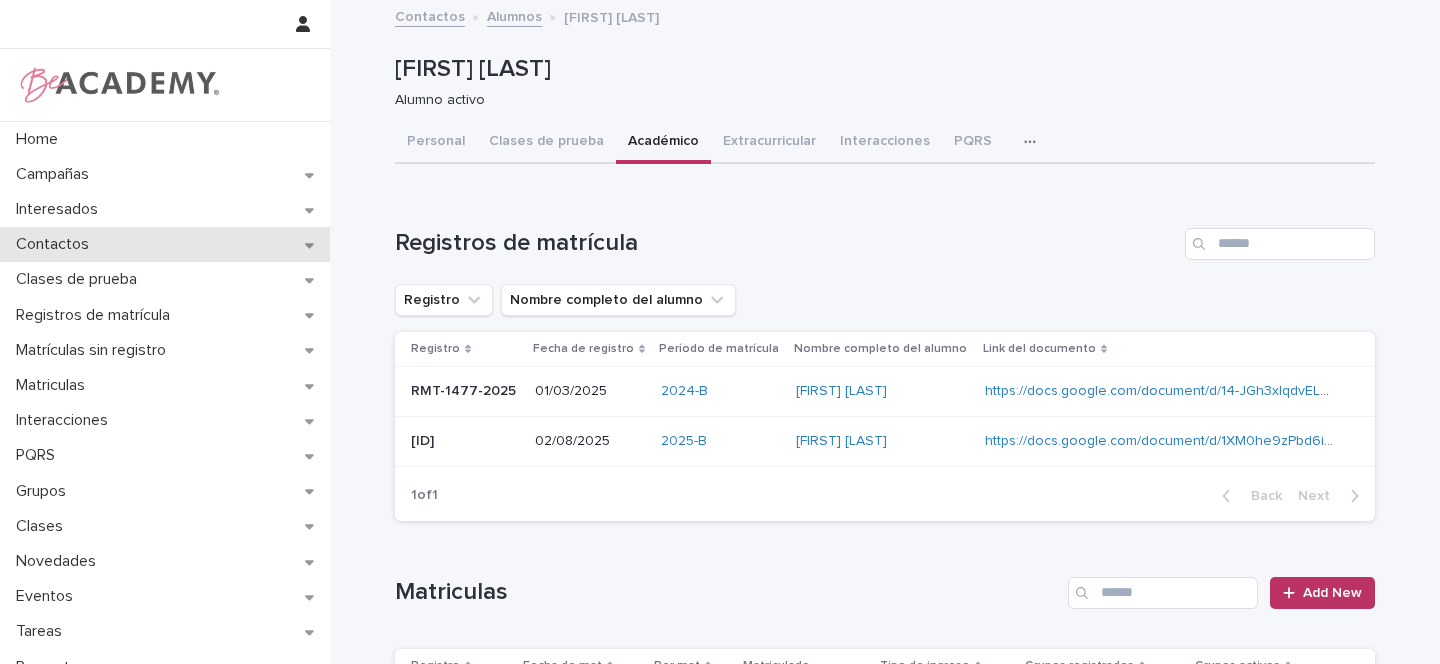 click on "Contactos" at bounding box center (165, 244) 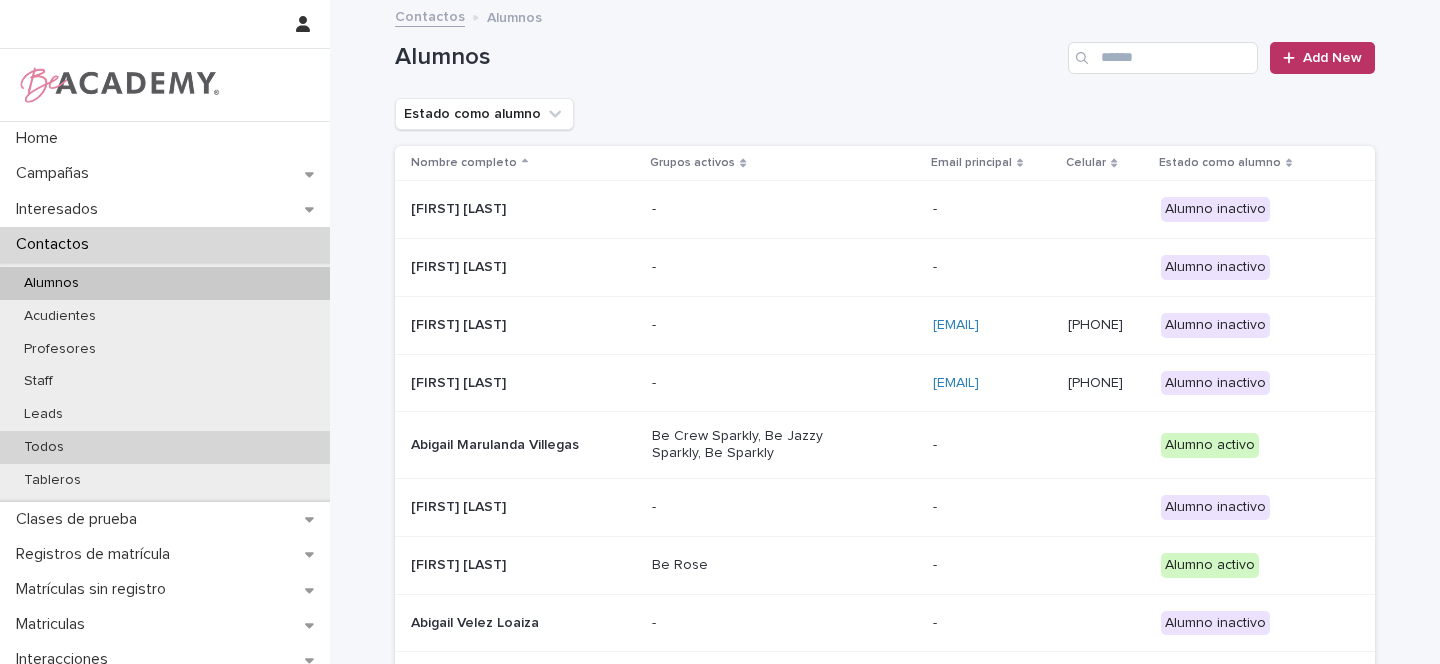 click on "Todos" at bounding box center (165, 447) 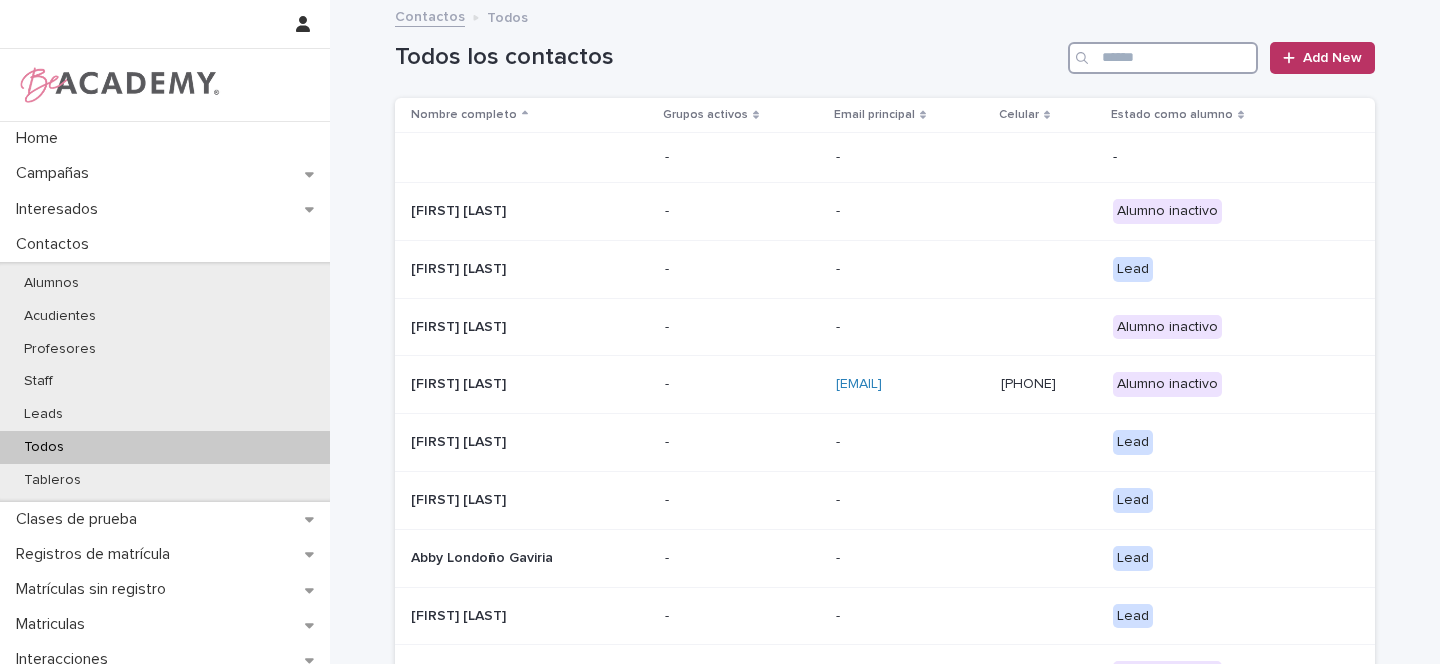 click at bounding box center (1163, 58) 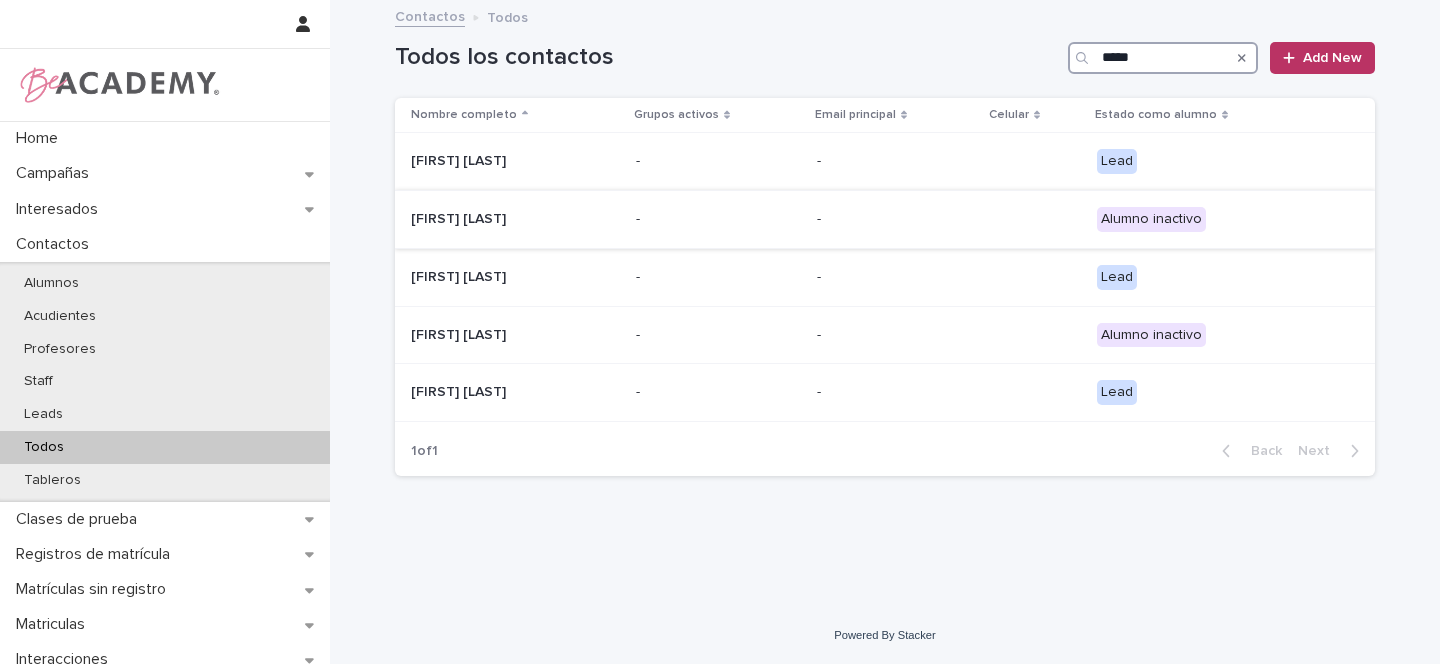 type on "*****" 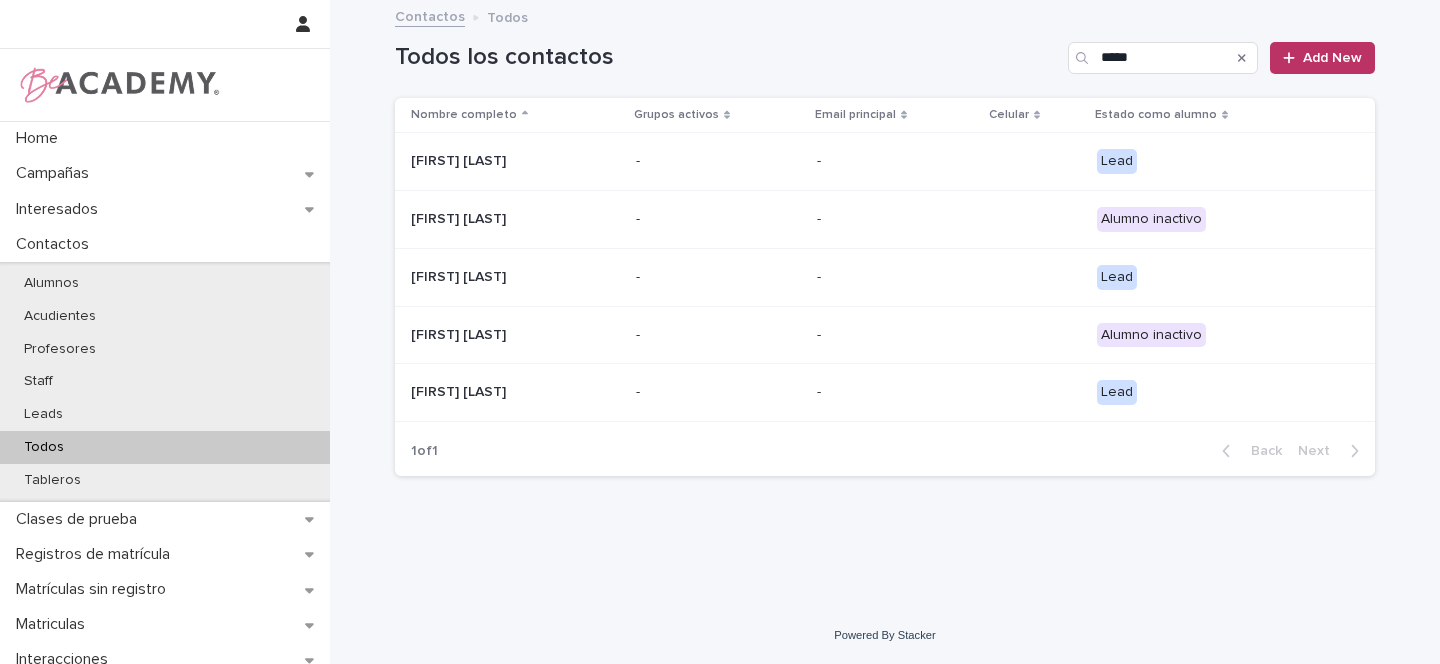 click on "[FIRST] [LAST]" at bounding box center [511, 219] 